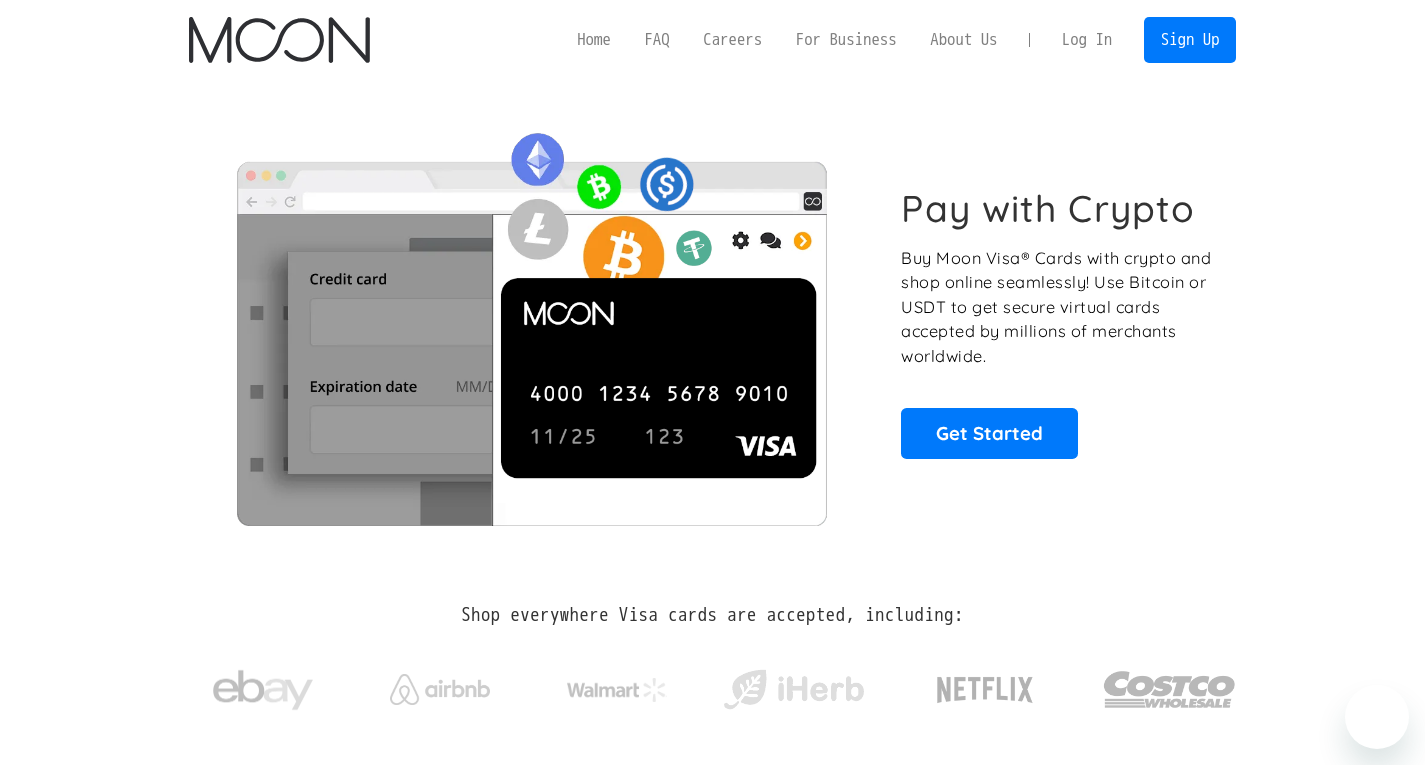 scroll, scrollTop: 0, scrollLeft: 0, axis: both 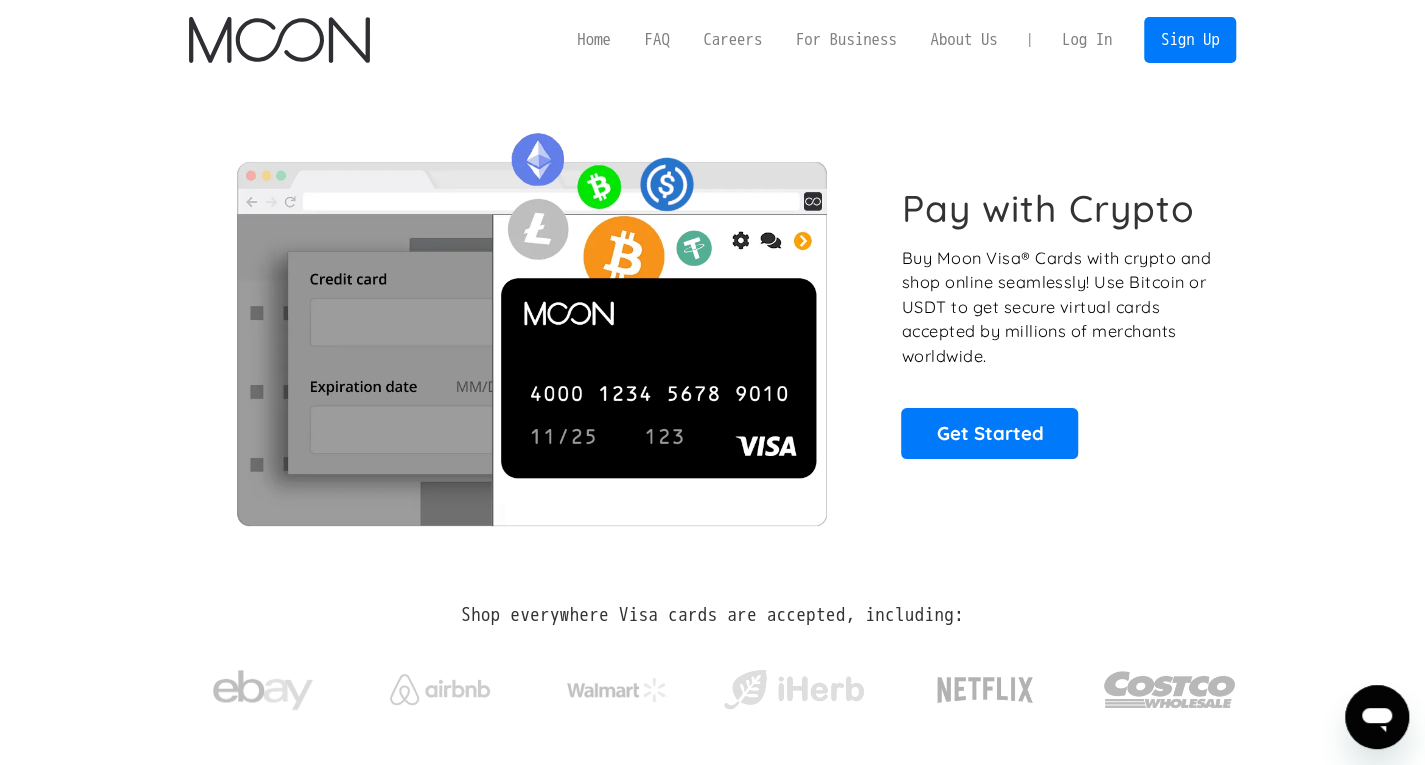 click on "Log In" at bounding box center (1087, 40) 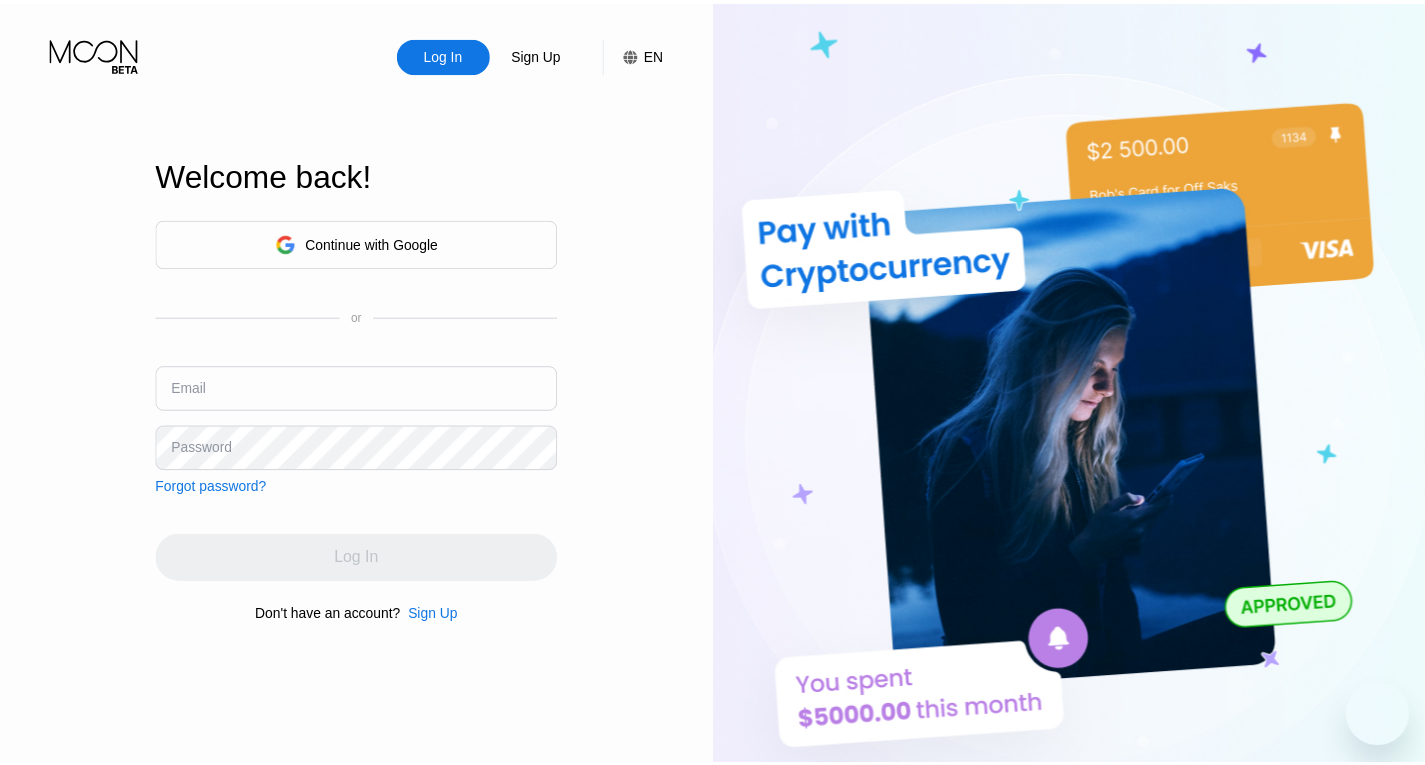scroll, scrollTop: 0, scrollLeft: 0, axis: both 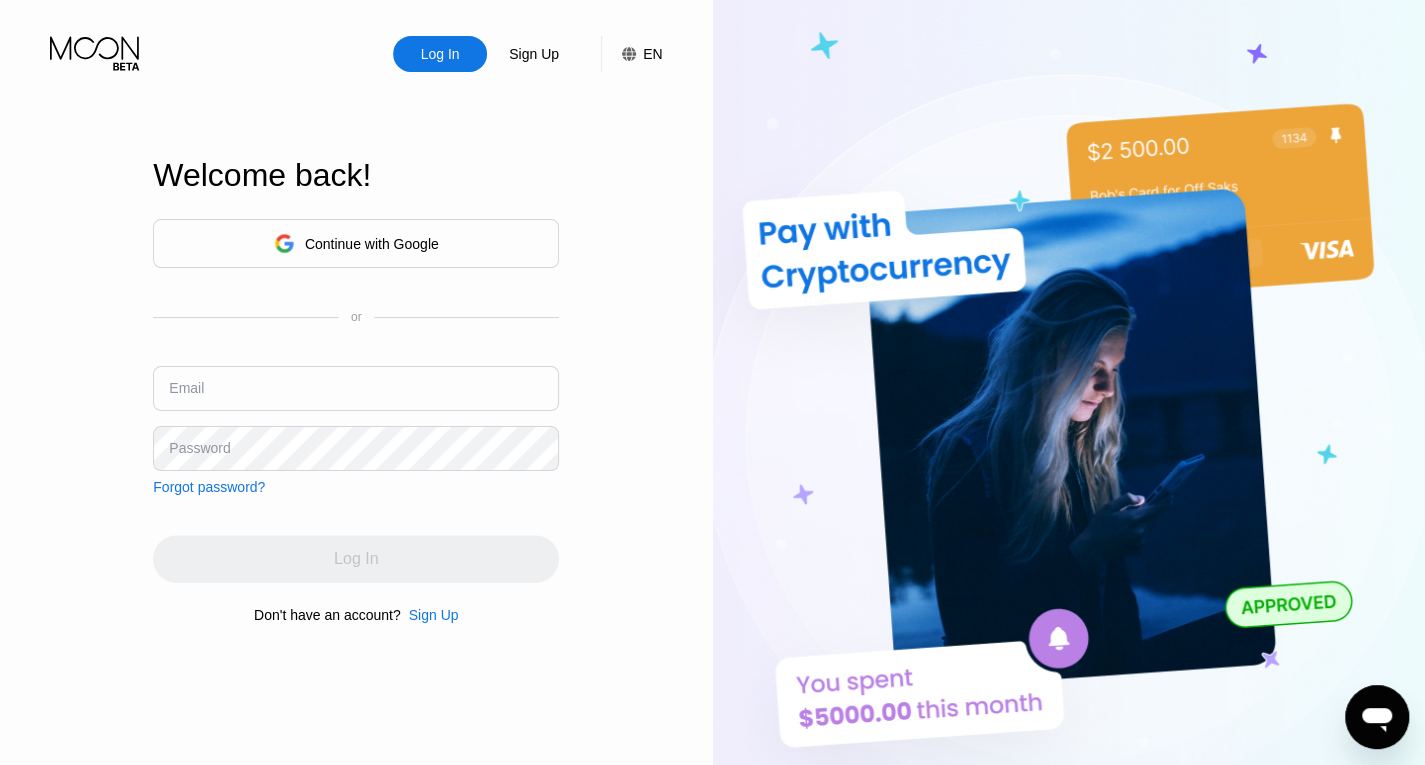 type on "[EMAIL]" 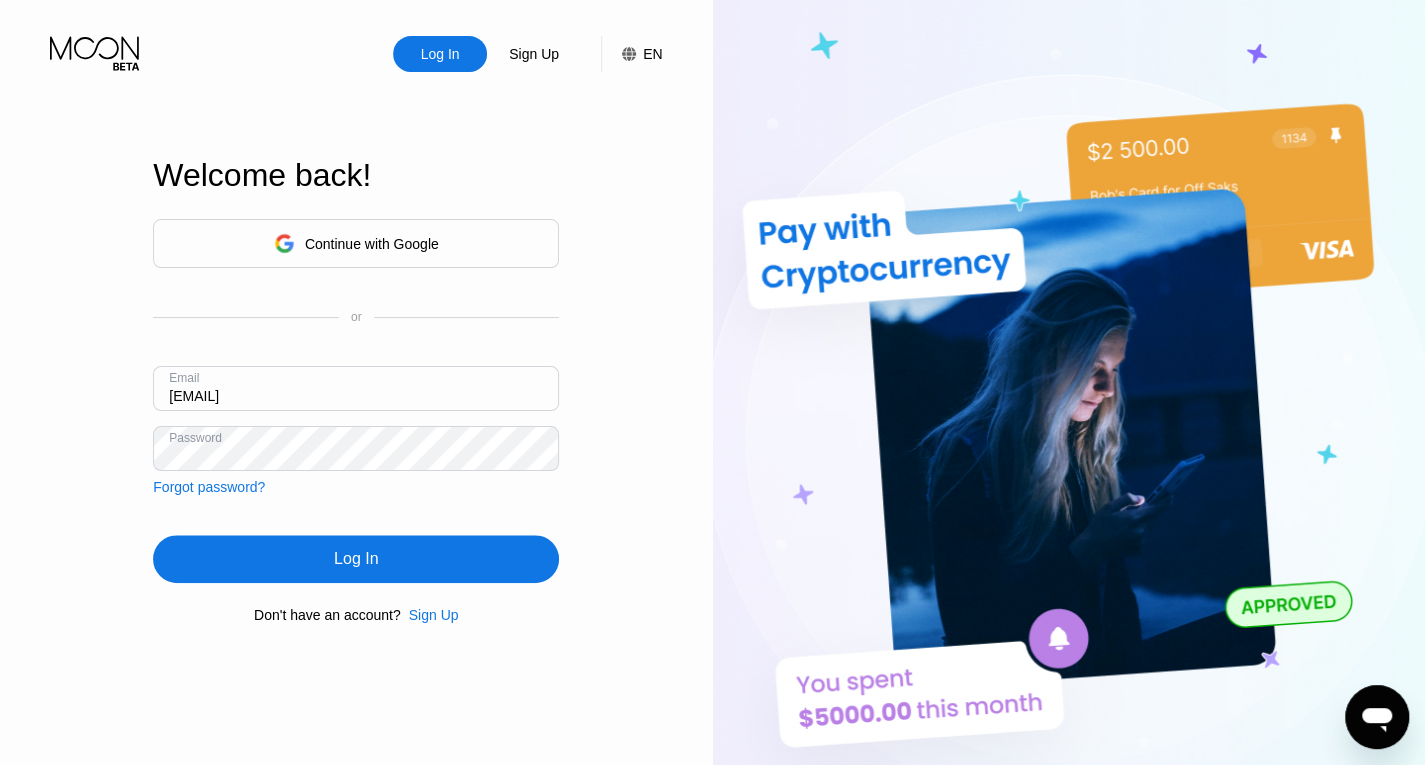 click on "Log In" at bounding box center (356, 559) 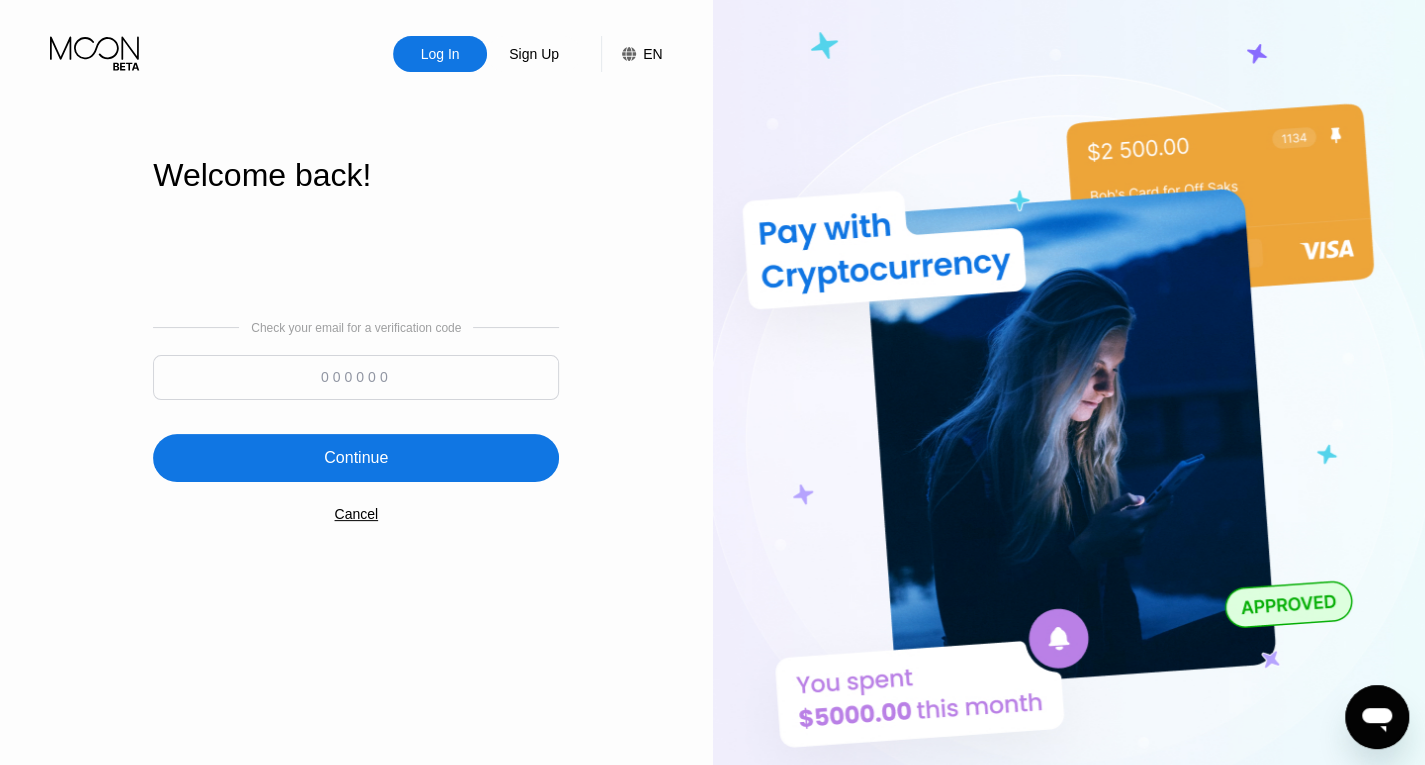 click at bounding box center [356, 377] 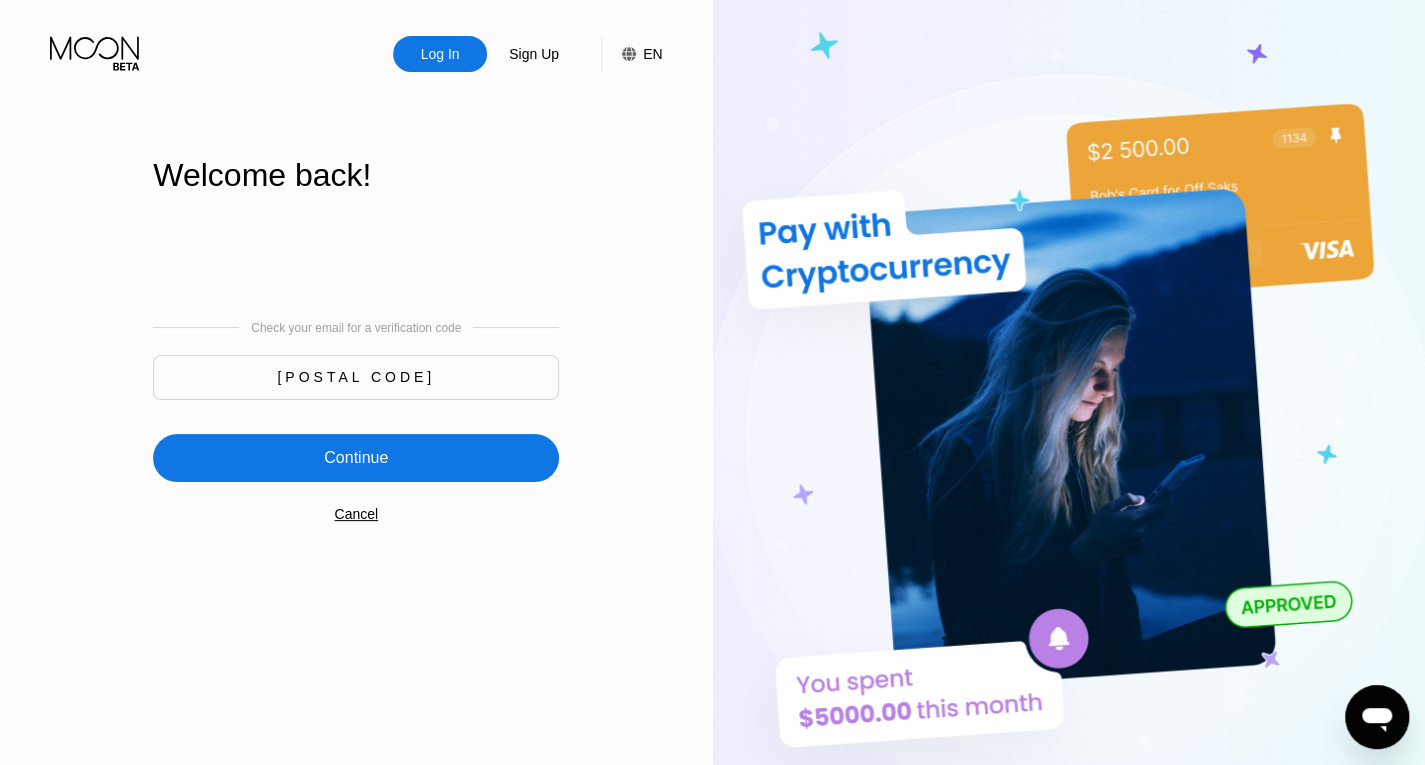 type on "702818" 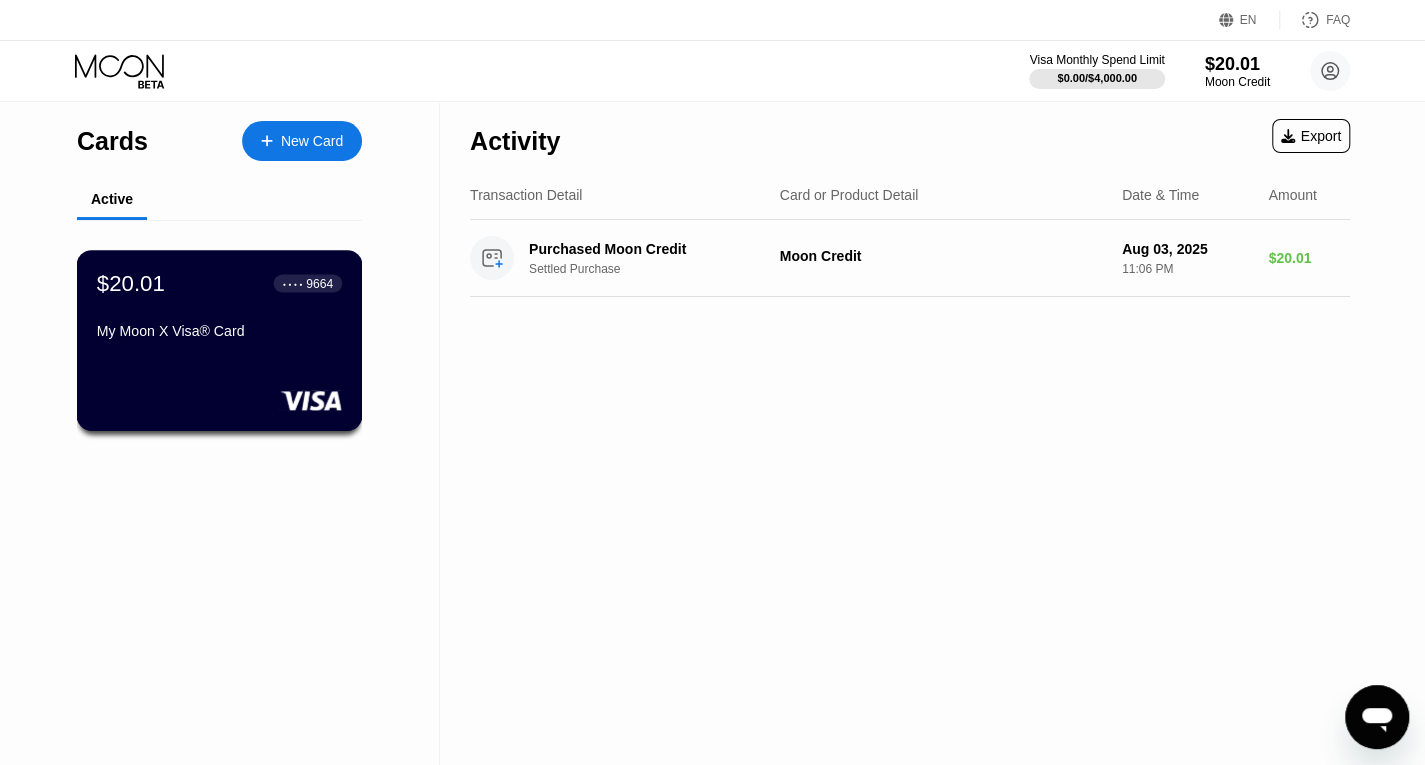 click on "My Moon X Visa® Card" at bounding box center [219, 335] 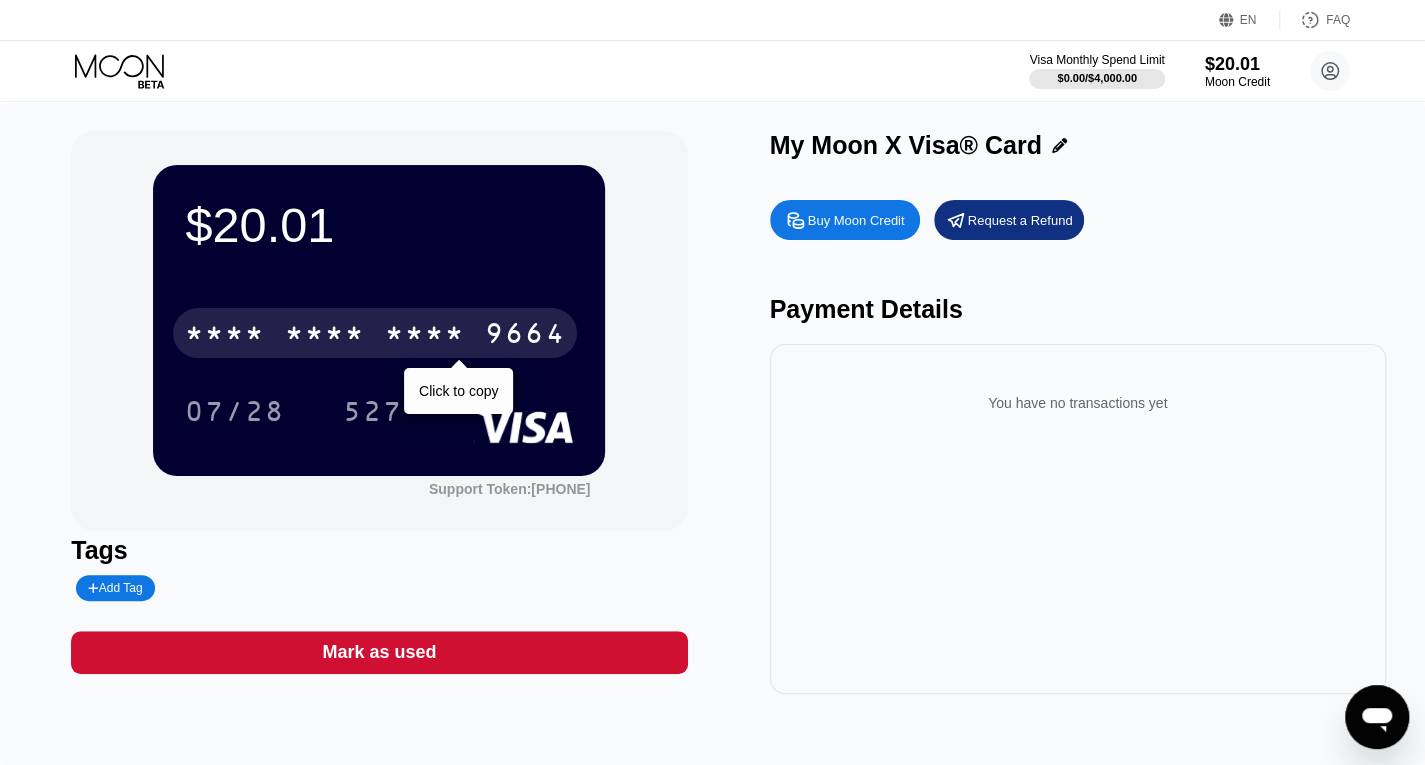 click on "* * * *" at bounding box center (325, 336) 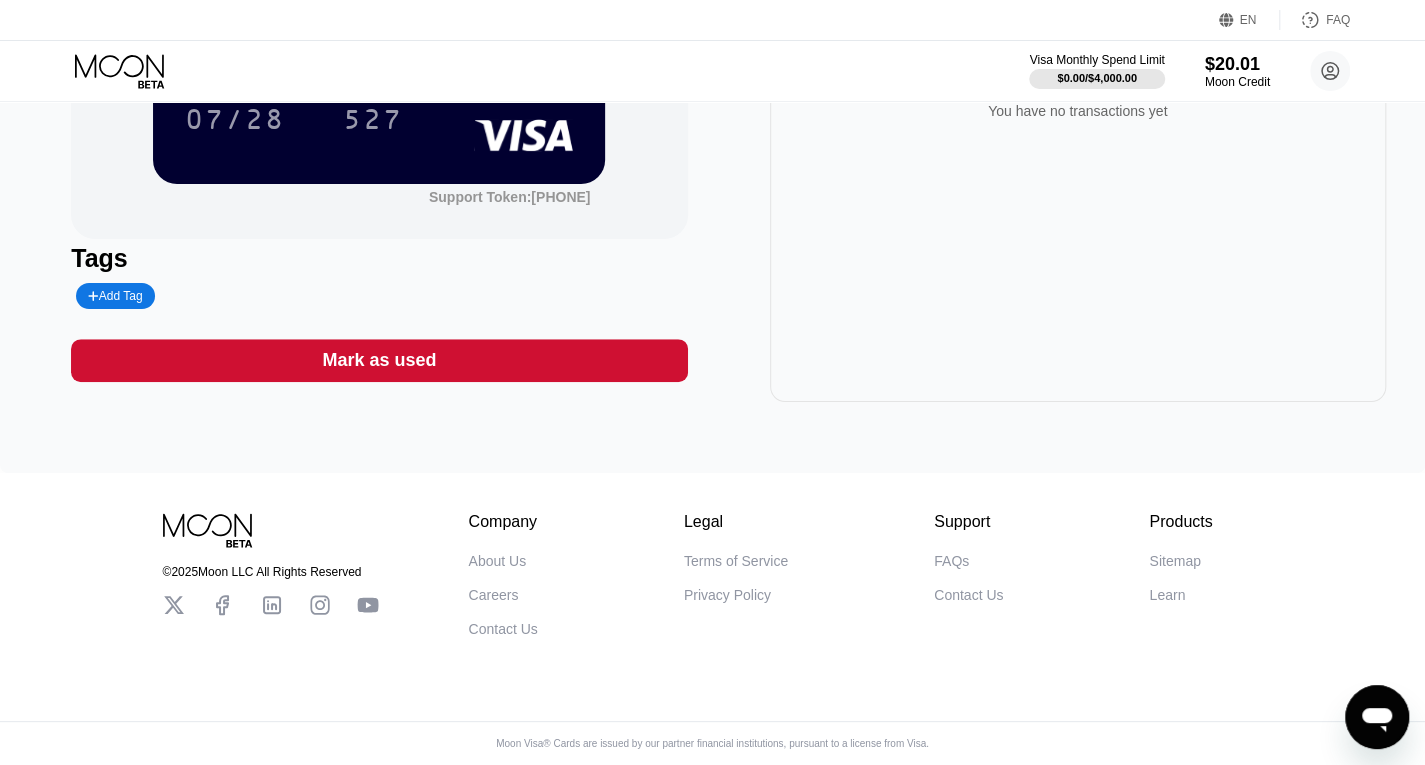 scroll, scrollTop: 0, scrollLeft: 0, axis: both 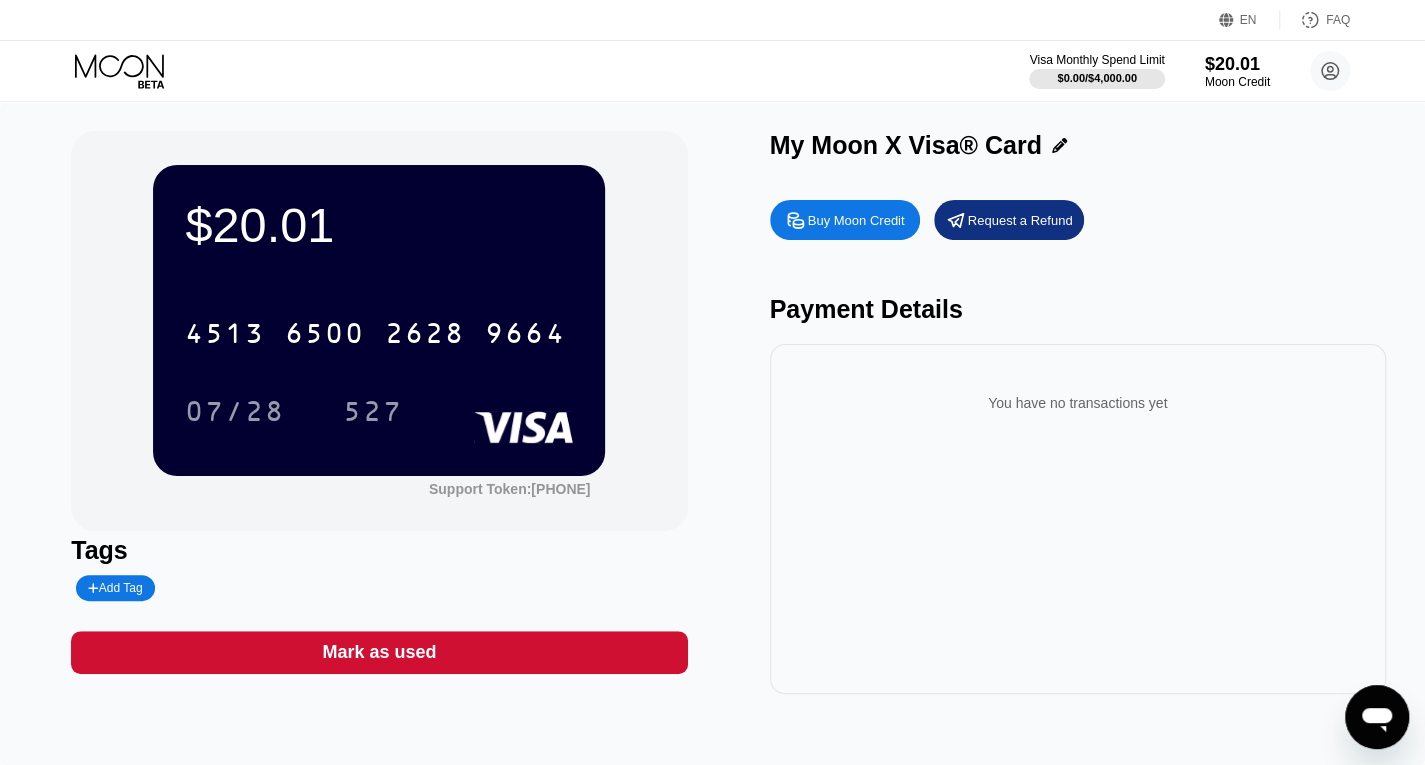 click 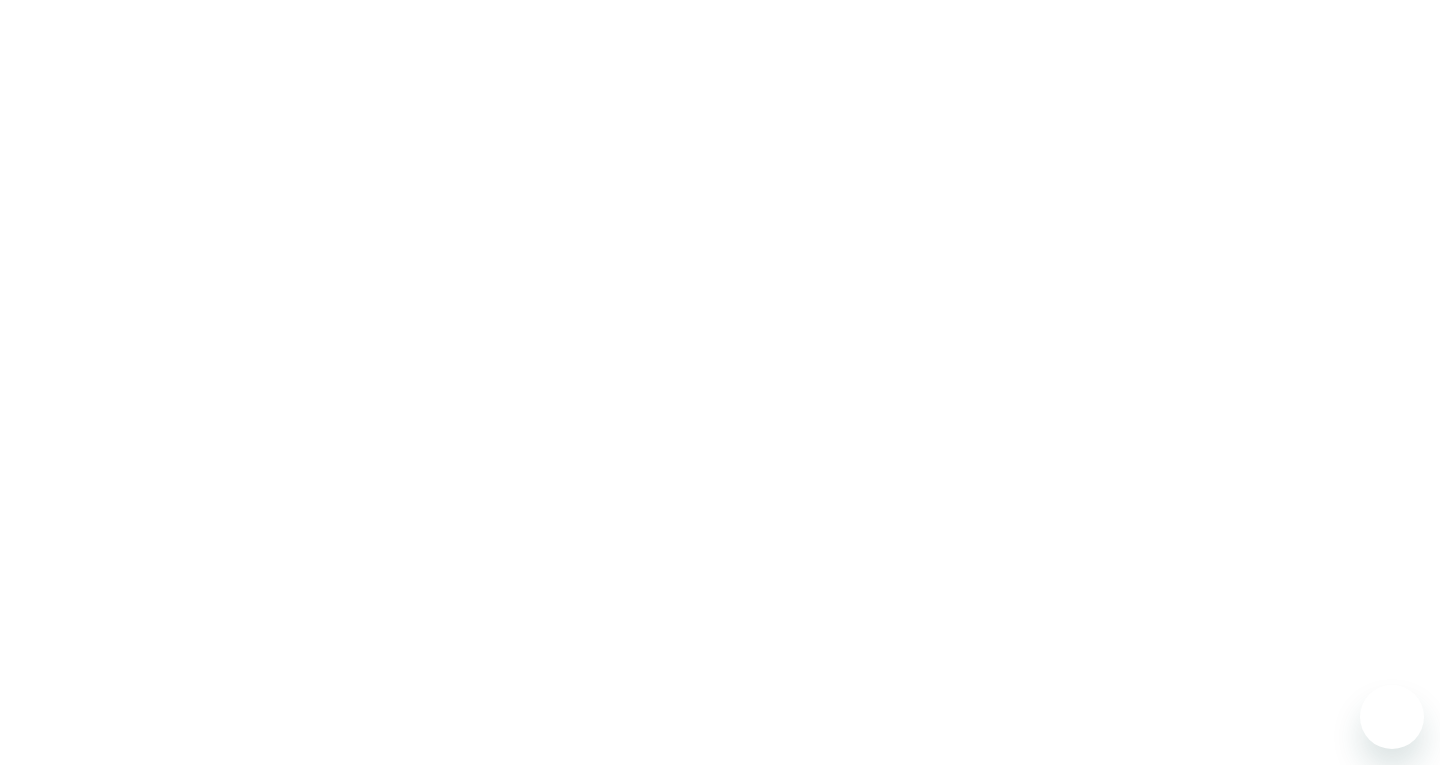 scroll, scrollTop: 0, scrollLeft: 0, axis: both 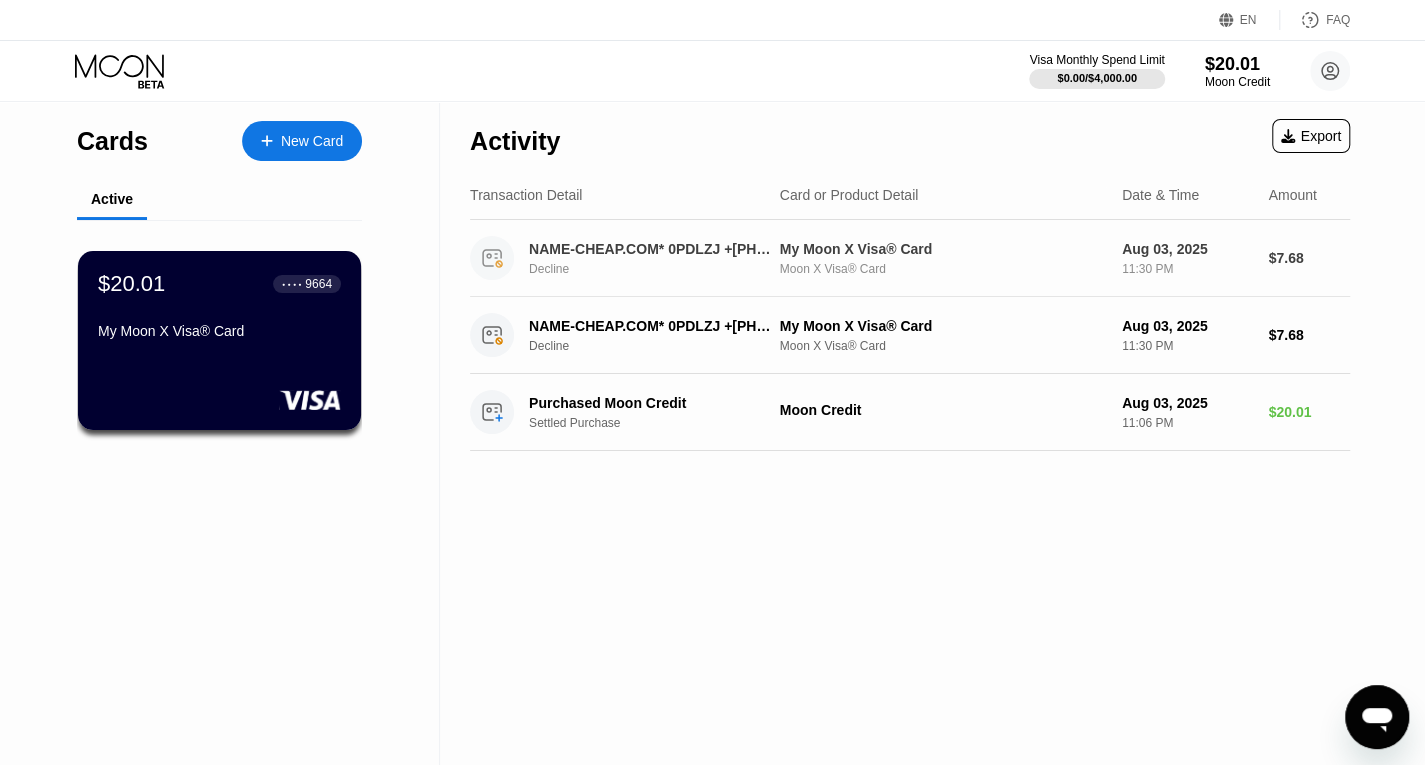 click on "[DOMAIN]* [CODE] +[PHONE] [COUNTRY]" at bounding box center (652, 249) 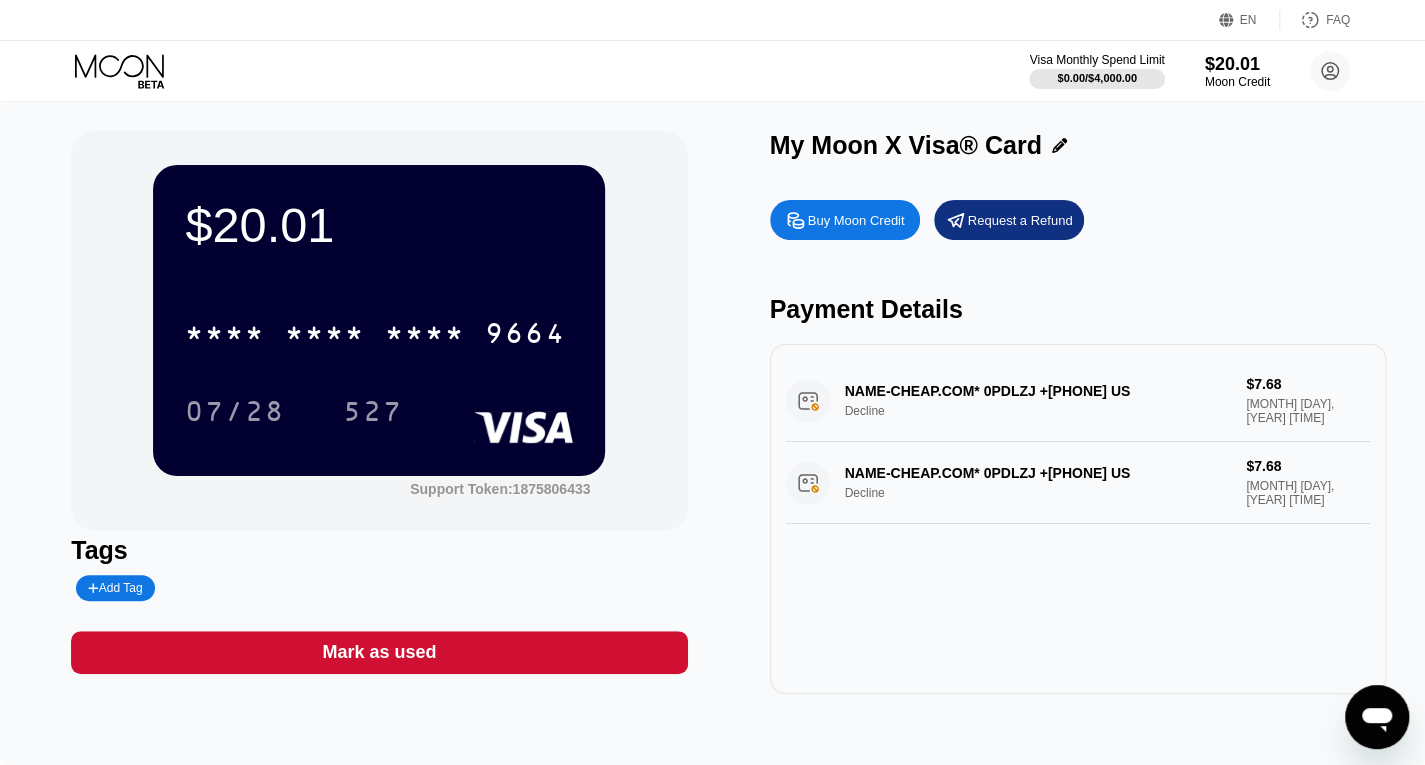 click on "NAME-CHEAP.COM* 0PDLZJ   +13233752822 US Decline $7.68 Aug 03, 2025 11:30 PM" at bounding box center (1078, 401) 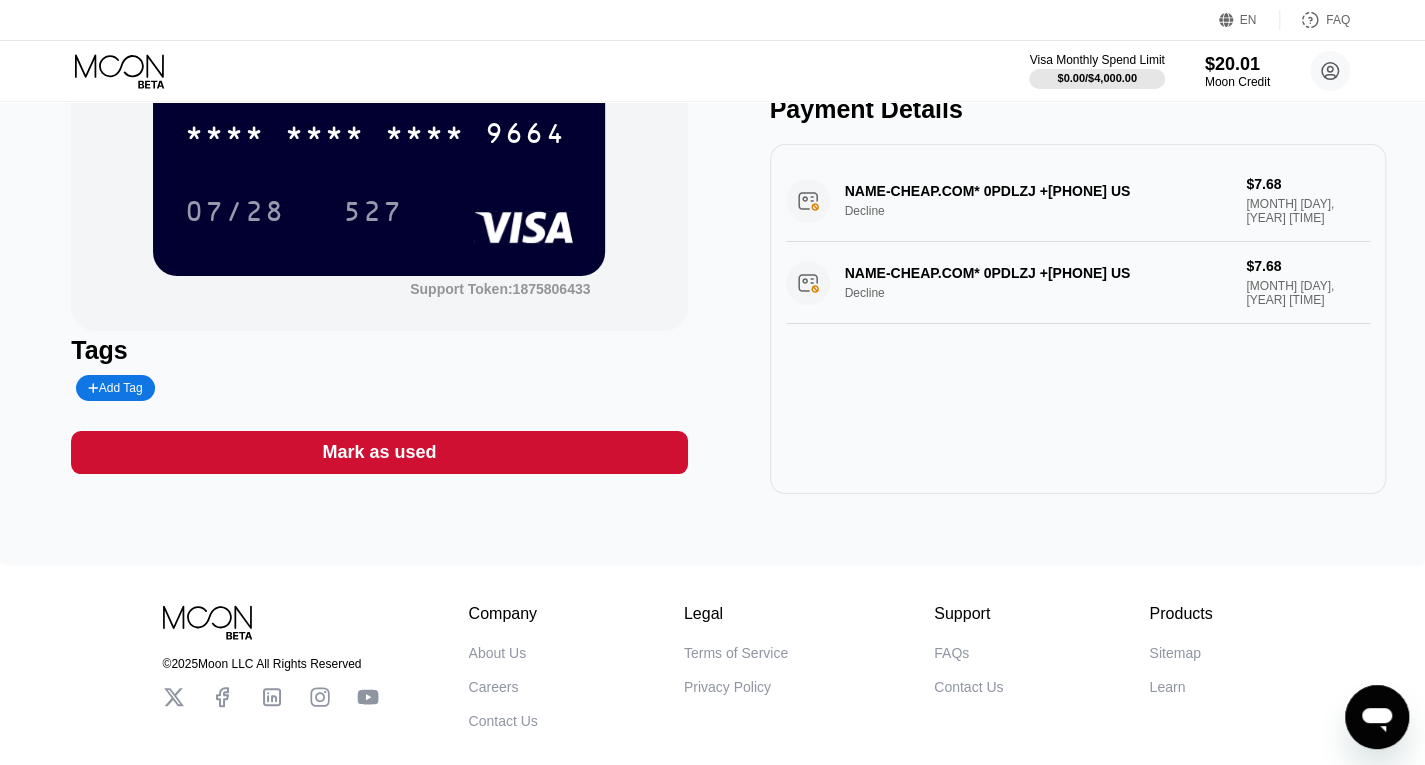 scroll, scrollTop: 0, scrollLeft: 0, axis: both 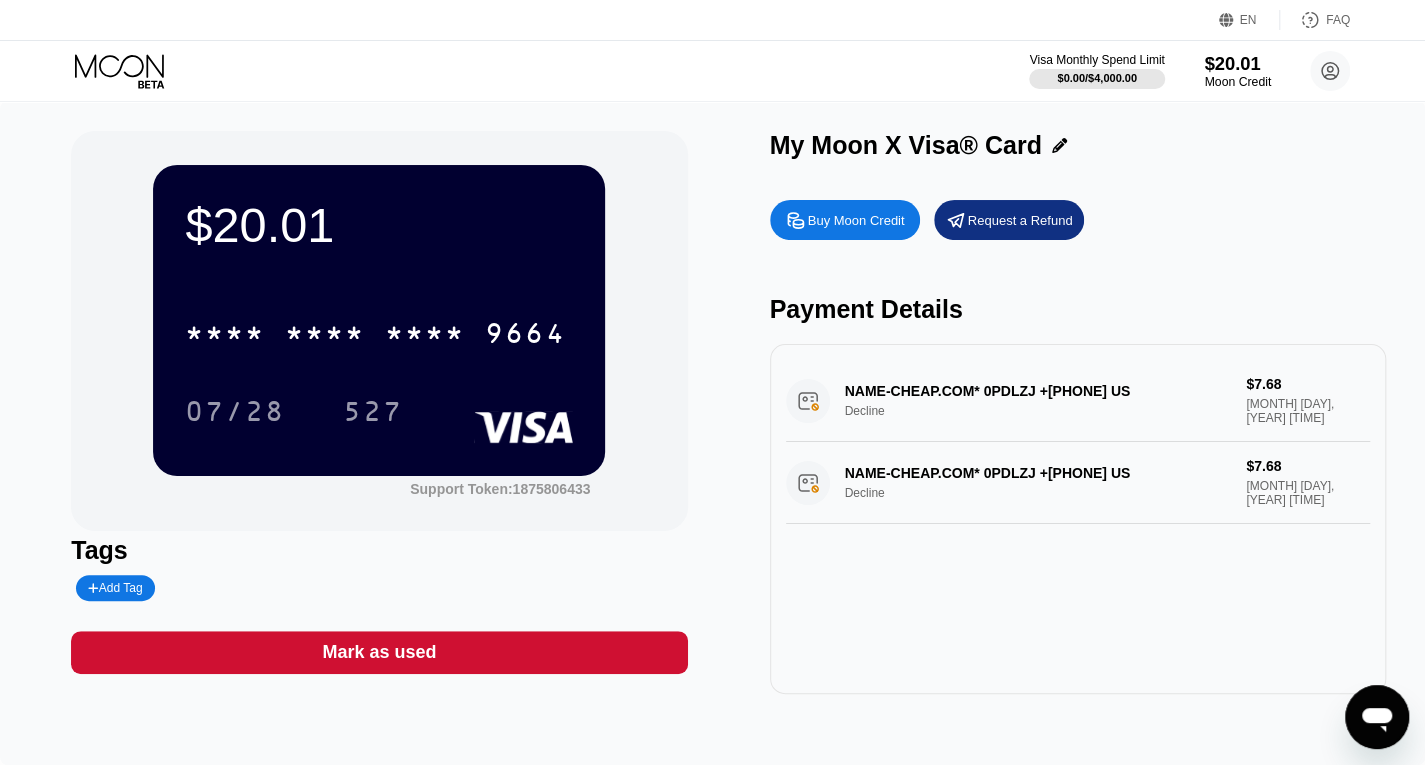 click on "Moon Credit" at bounding box center [1237, 82] 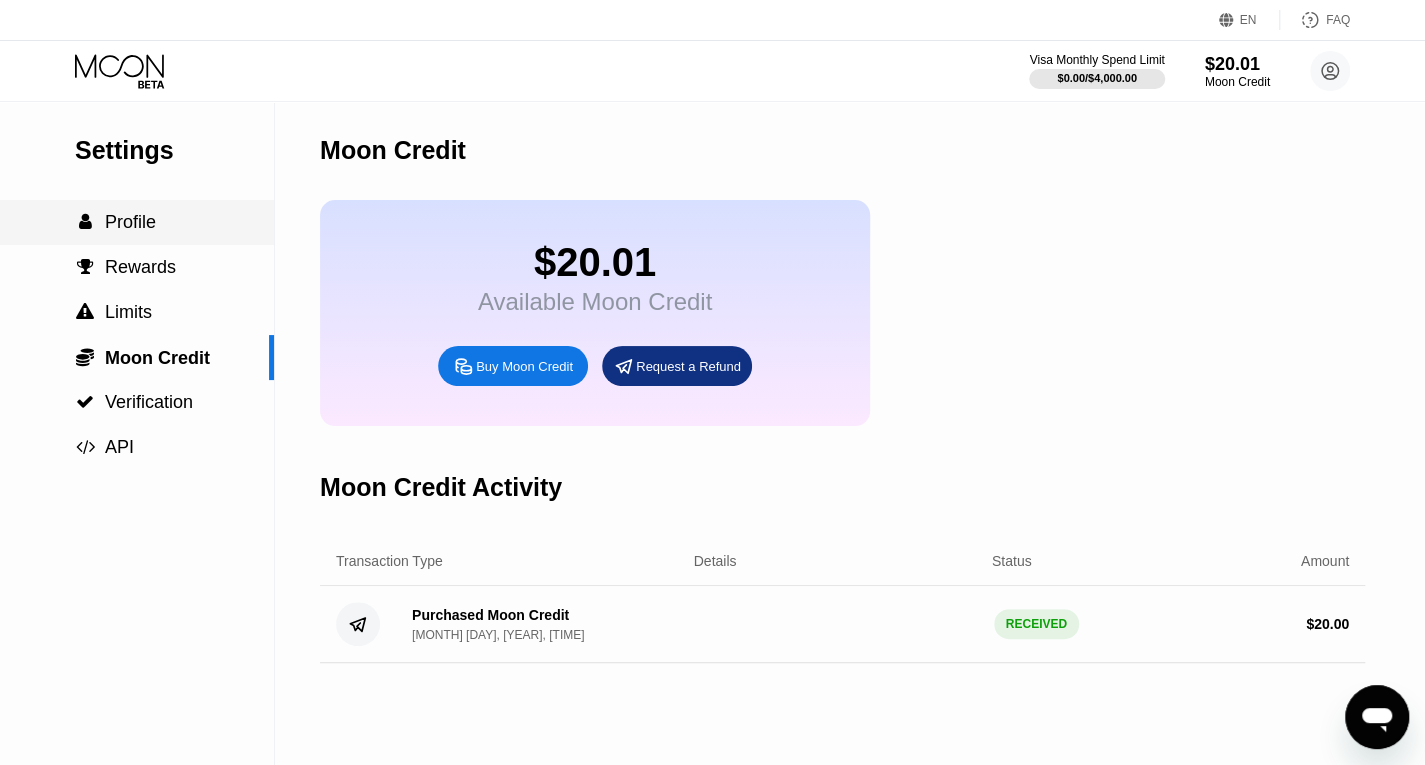 click on " Profile" at bounding box center [137, 222] 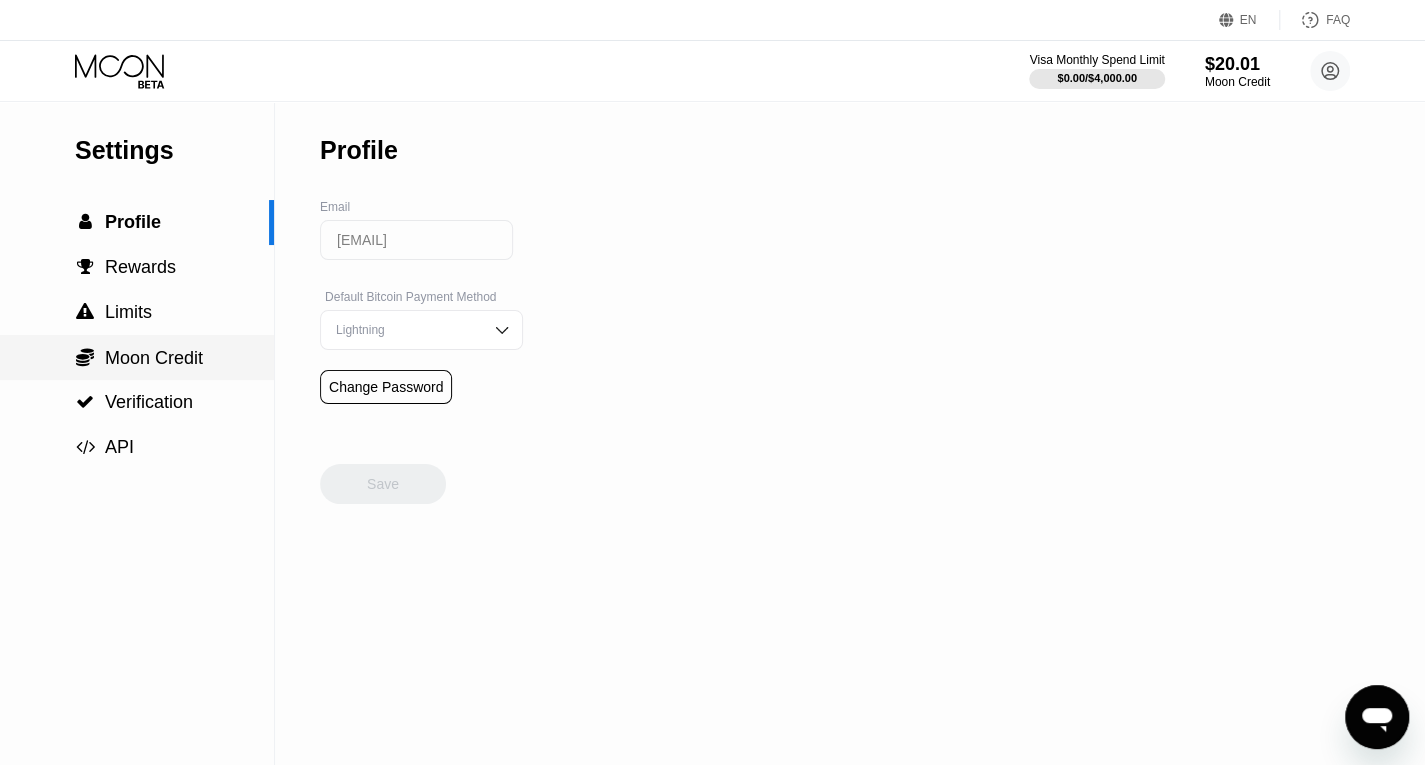 click on "Moon Credit" at bounding box center [154, 358] 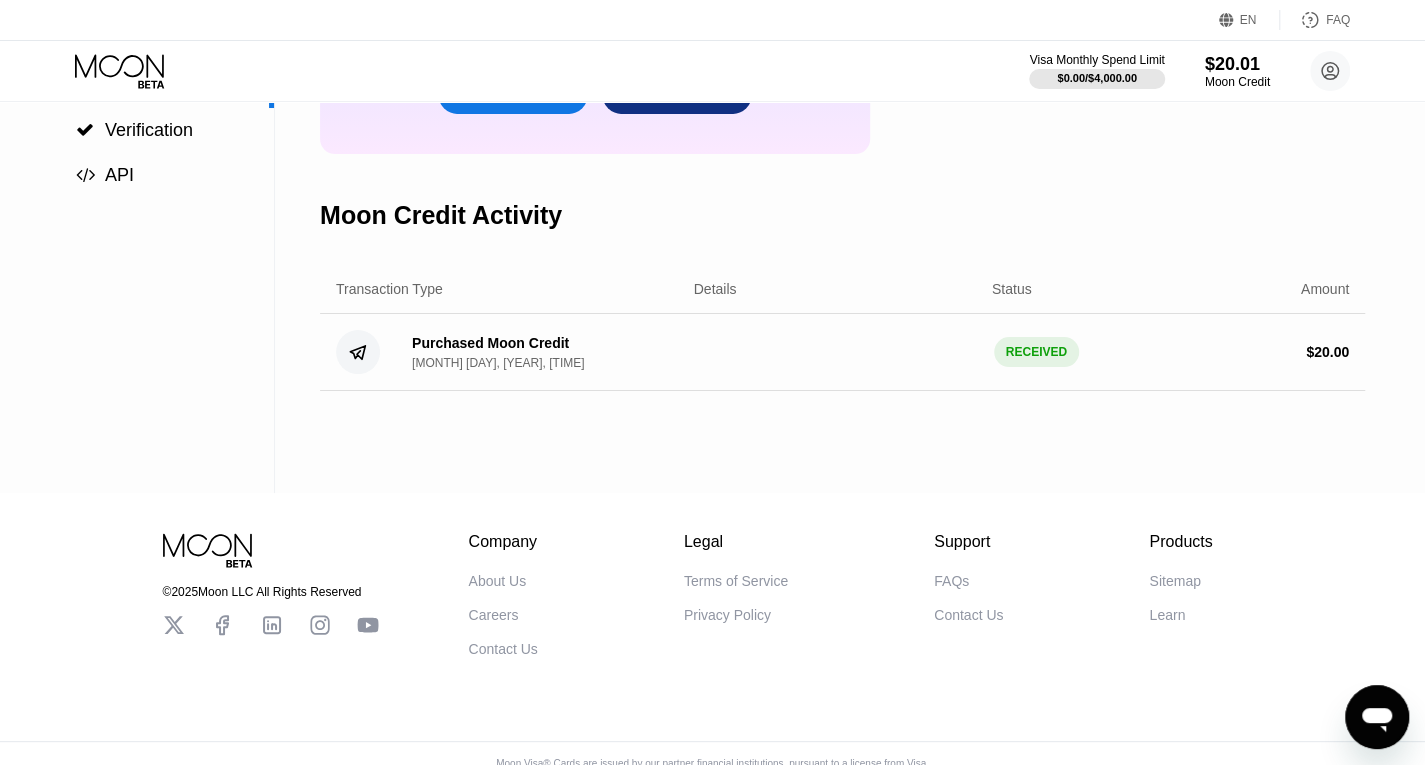 scroll, scrollTop: 300, scrollLeft: 0, axis: vertical 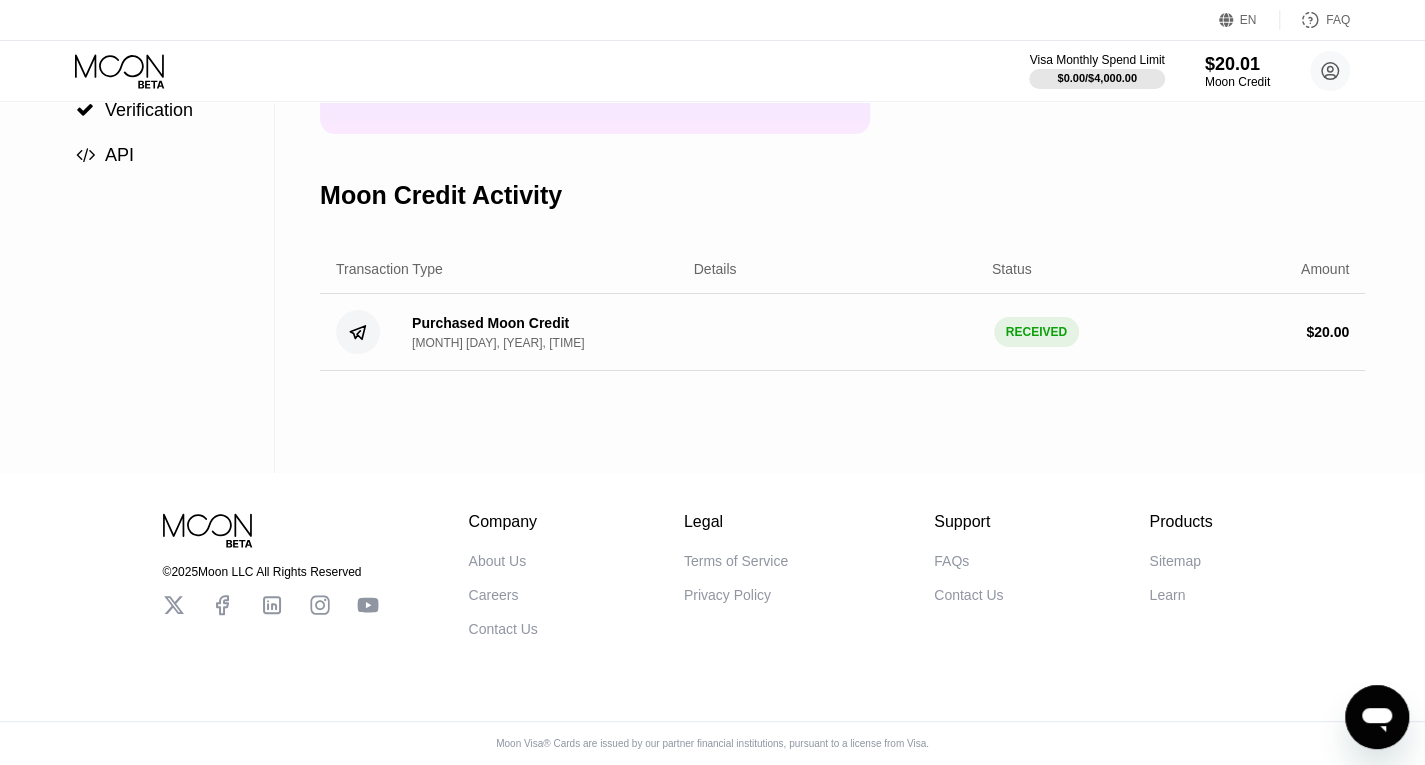 click on "Purchased Moon Credit" at bounding box center [490, 323] 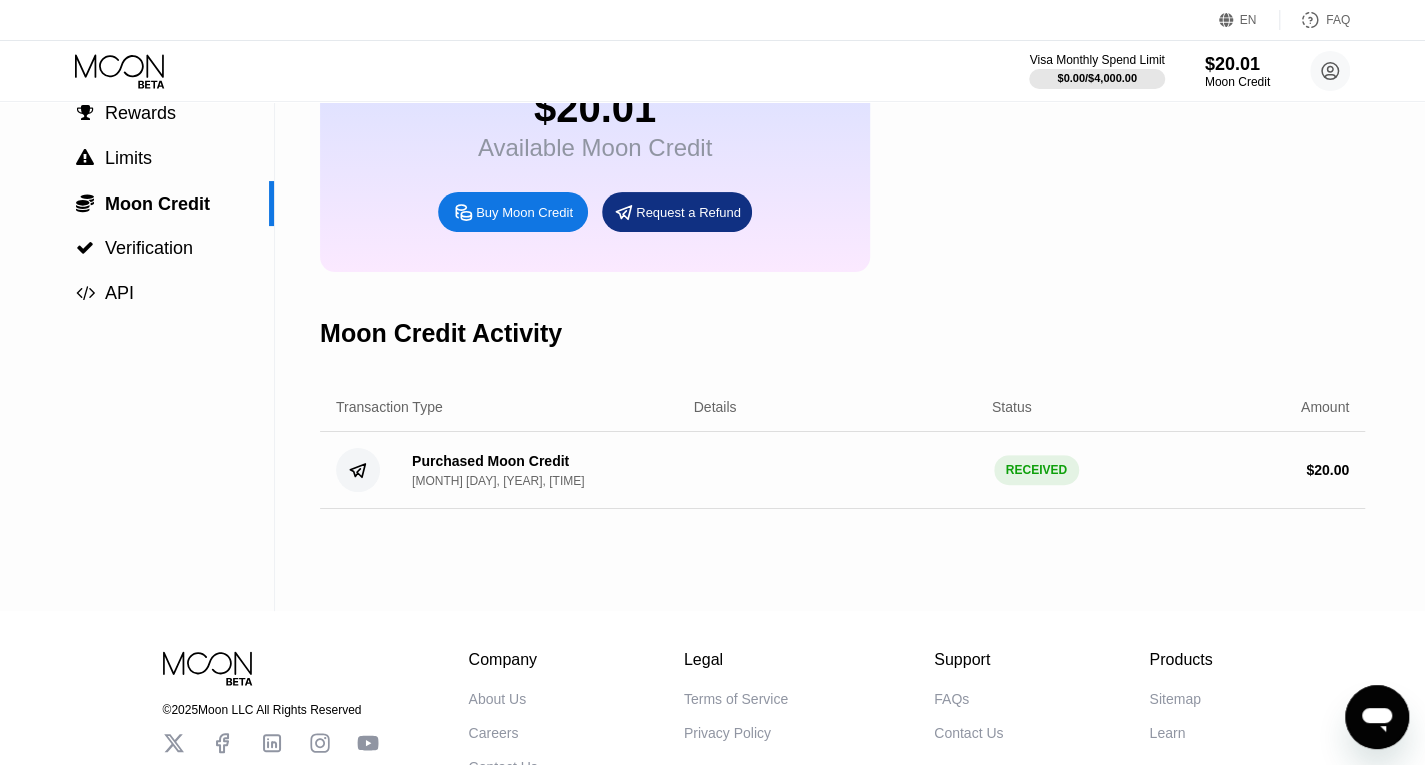scroll, scrollTop: 6, scrollLeft: 0, axis: vertical 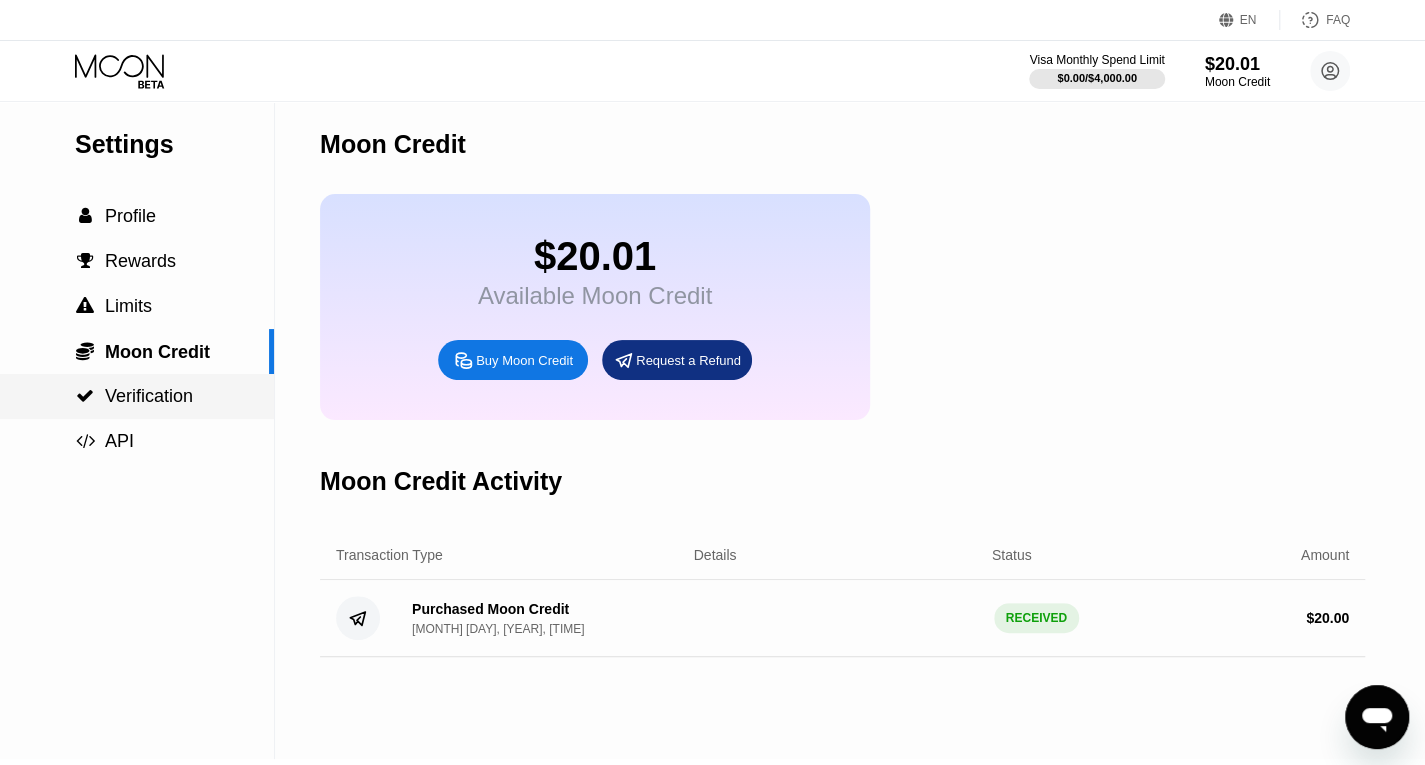 click on "Verification" at bounding box center (149, 396) 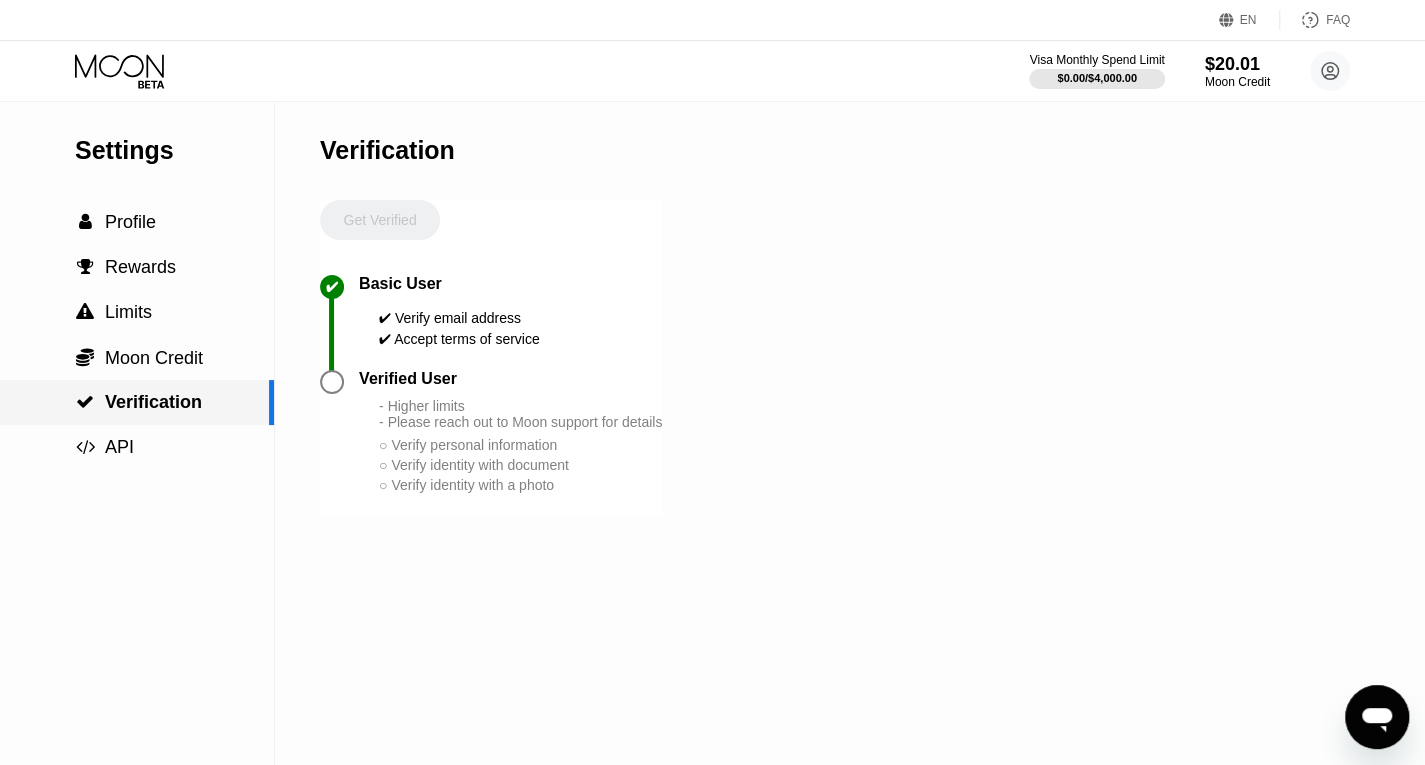 scroll, scrollTop: 0, scrollLeft: 0, axis: both 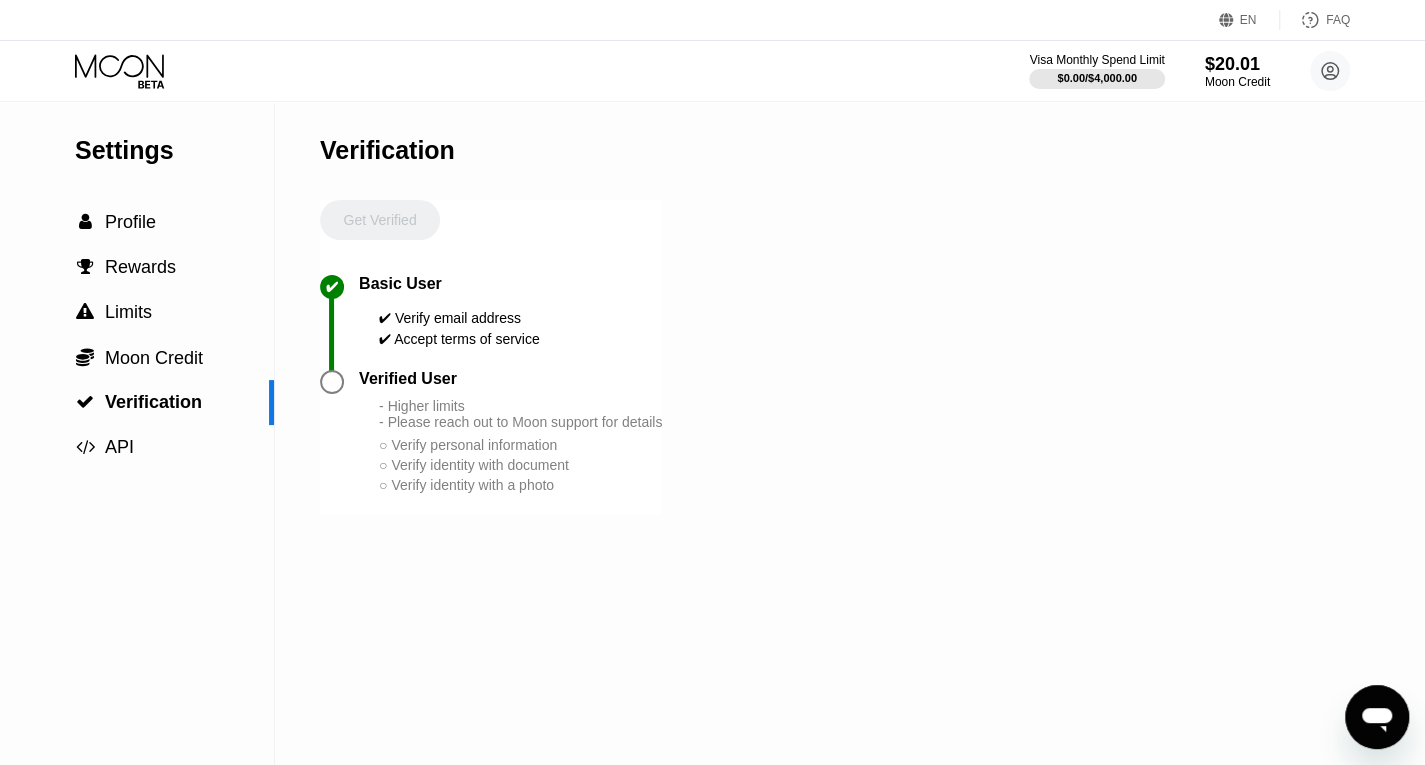 drag, startPoint x: 155, startPoint y: 71, endPoint x: 177, endPoint y: 34, distance: 43.046486 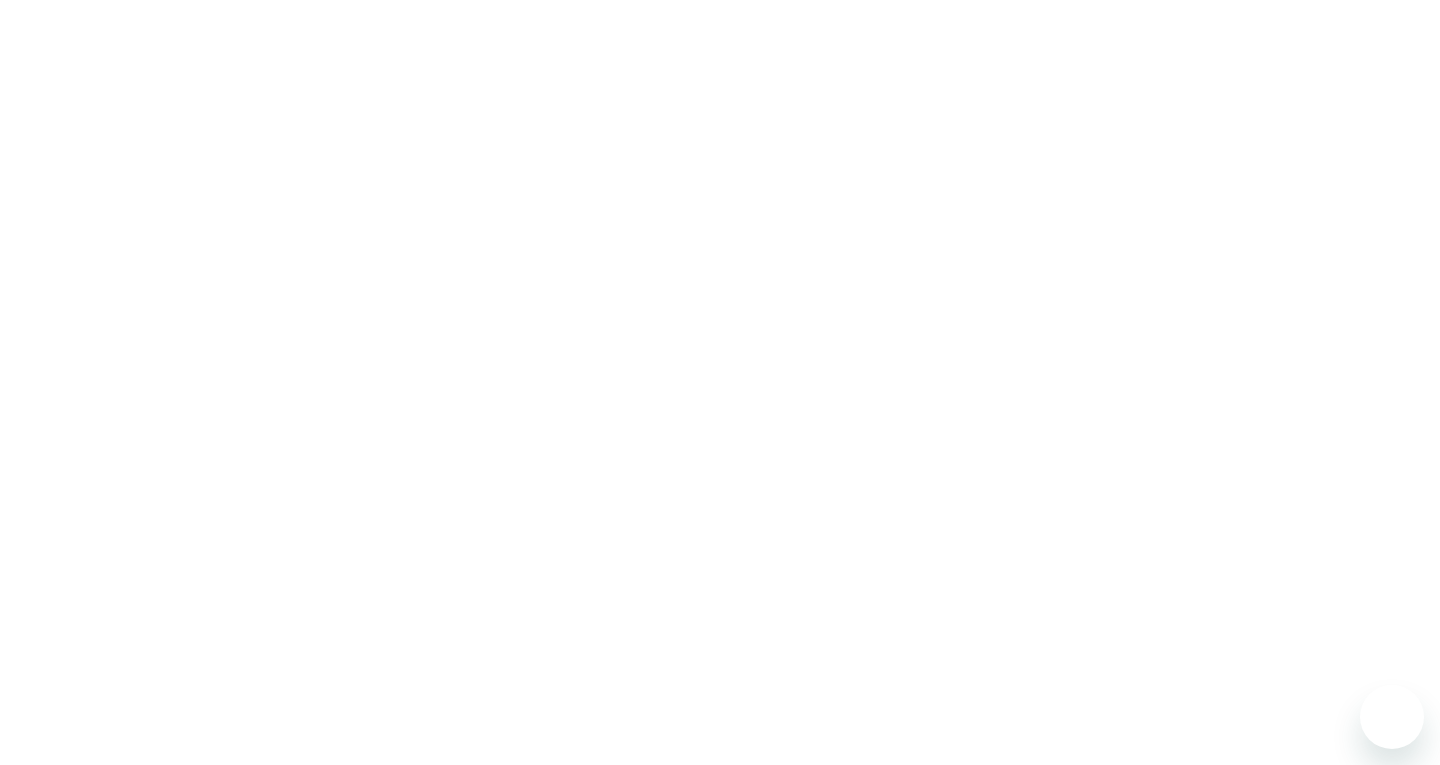 scroll, scrollTop: 0, scrollLeft: 0, axis: both 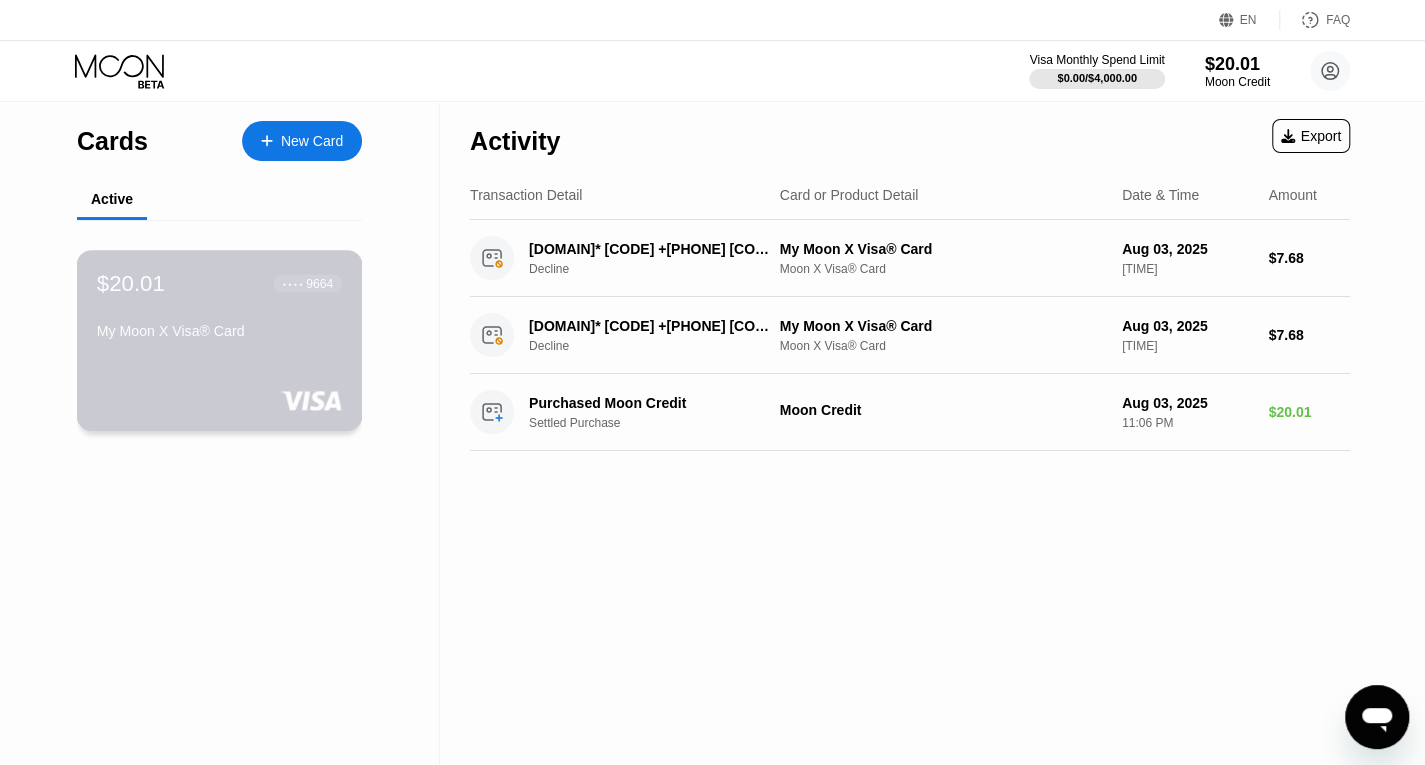 click on "$20.01 ● ● ● ● 9664 My Moon X Visa® Card" at bounding box center (220, 340) 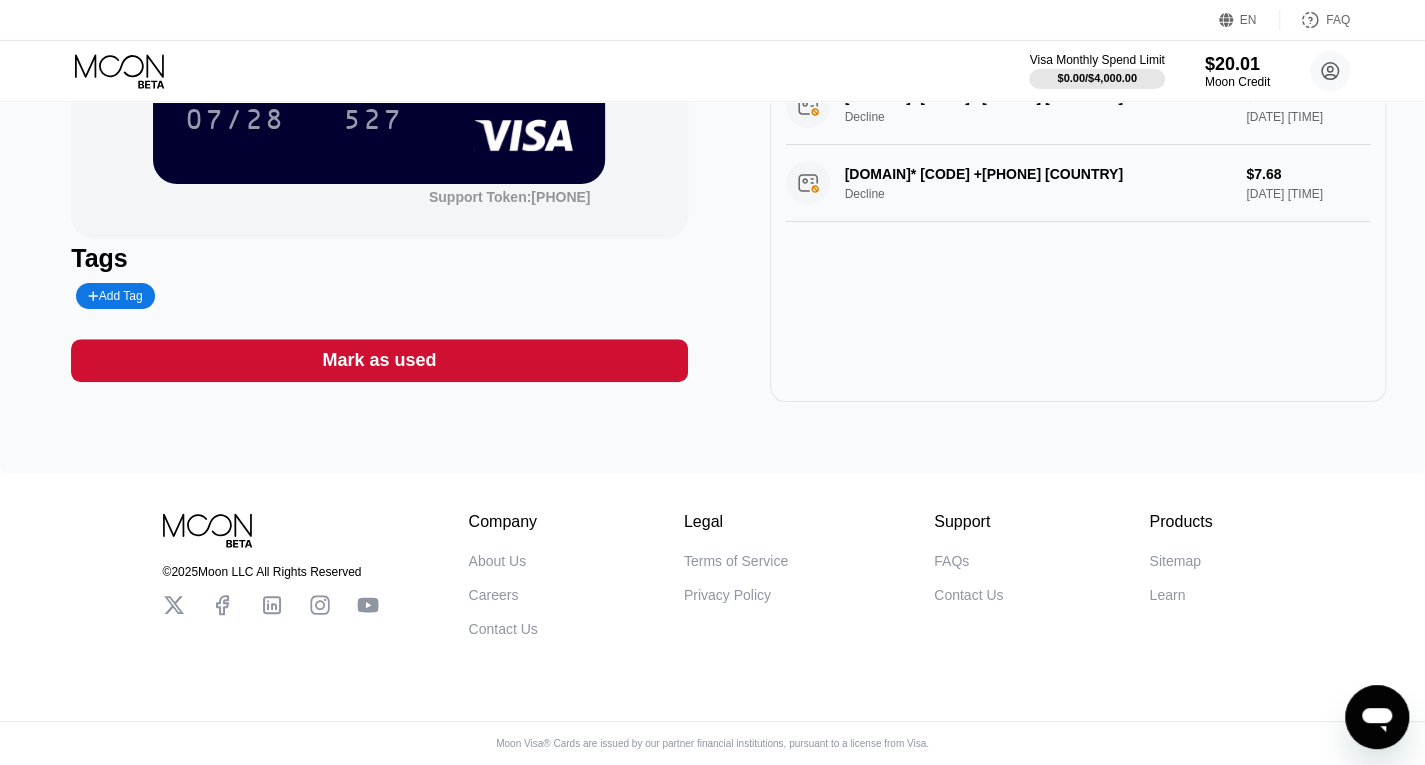 scroll, scrollTop: 0, scrollLeft: 0, axis: both 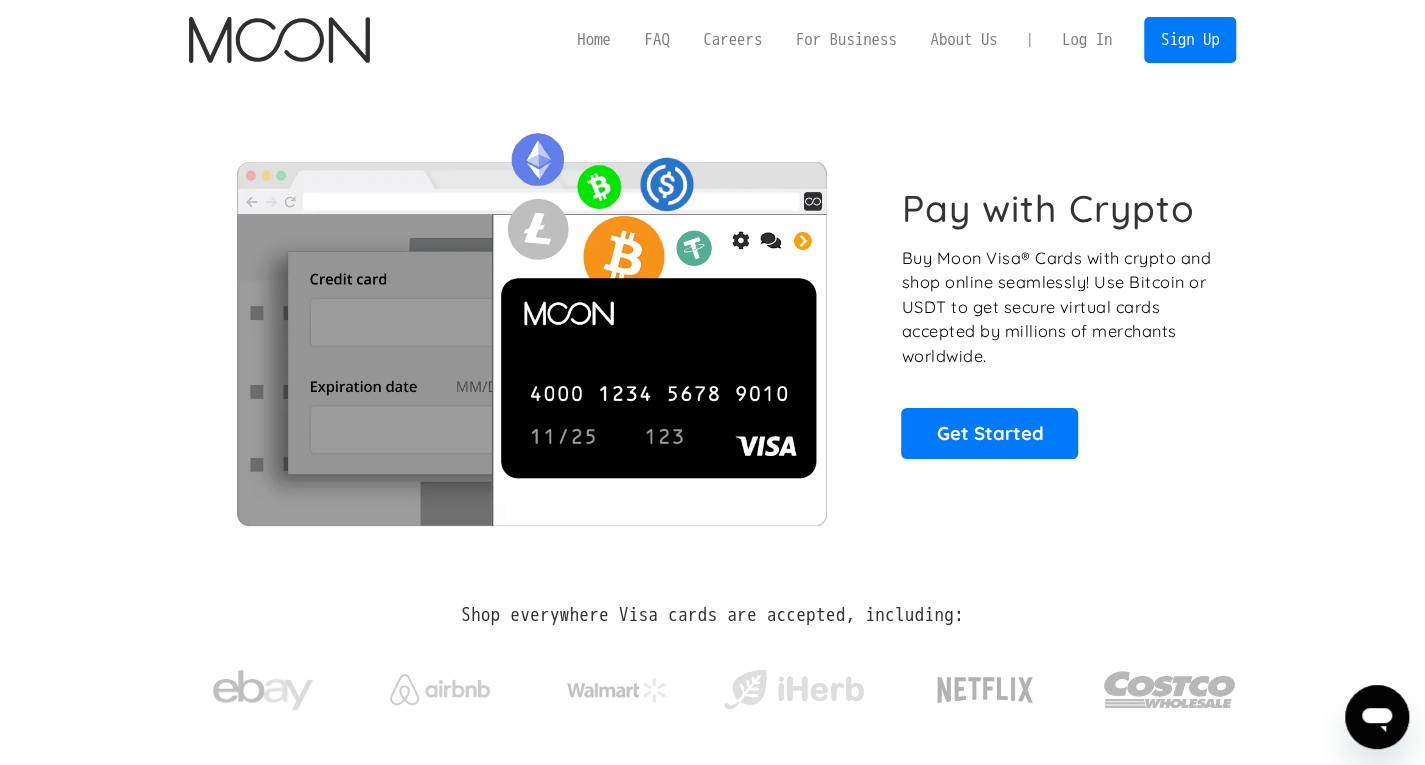 click on "Log In" at bounding box center (1087, 40) 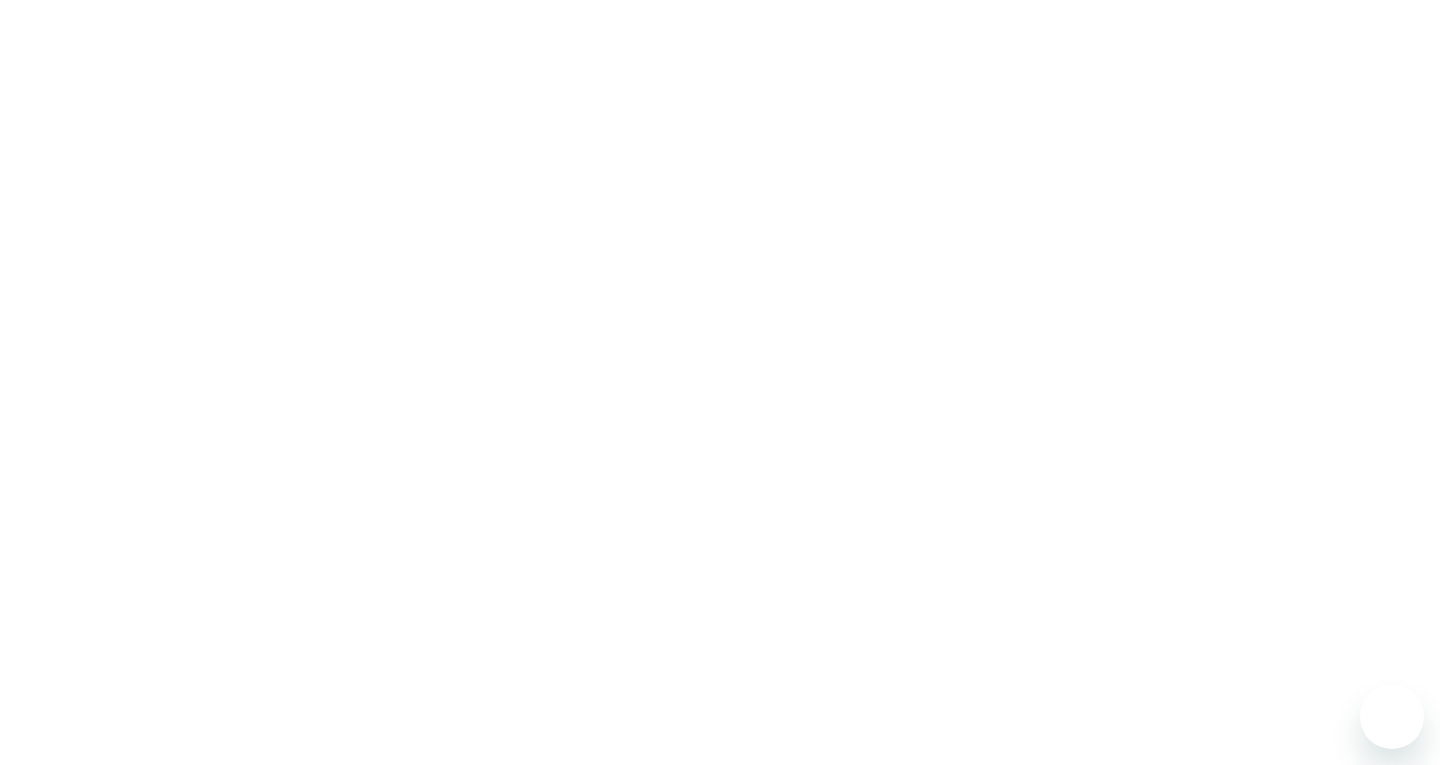 scroll, scrollTop: 0, scrollLeft: 0, axis: both 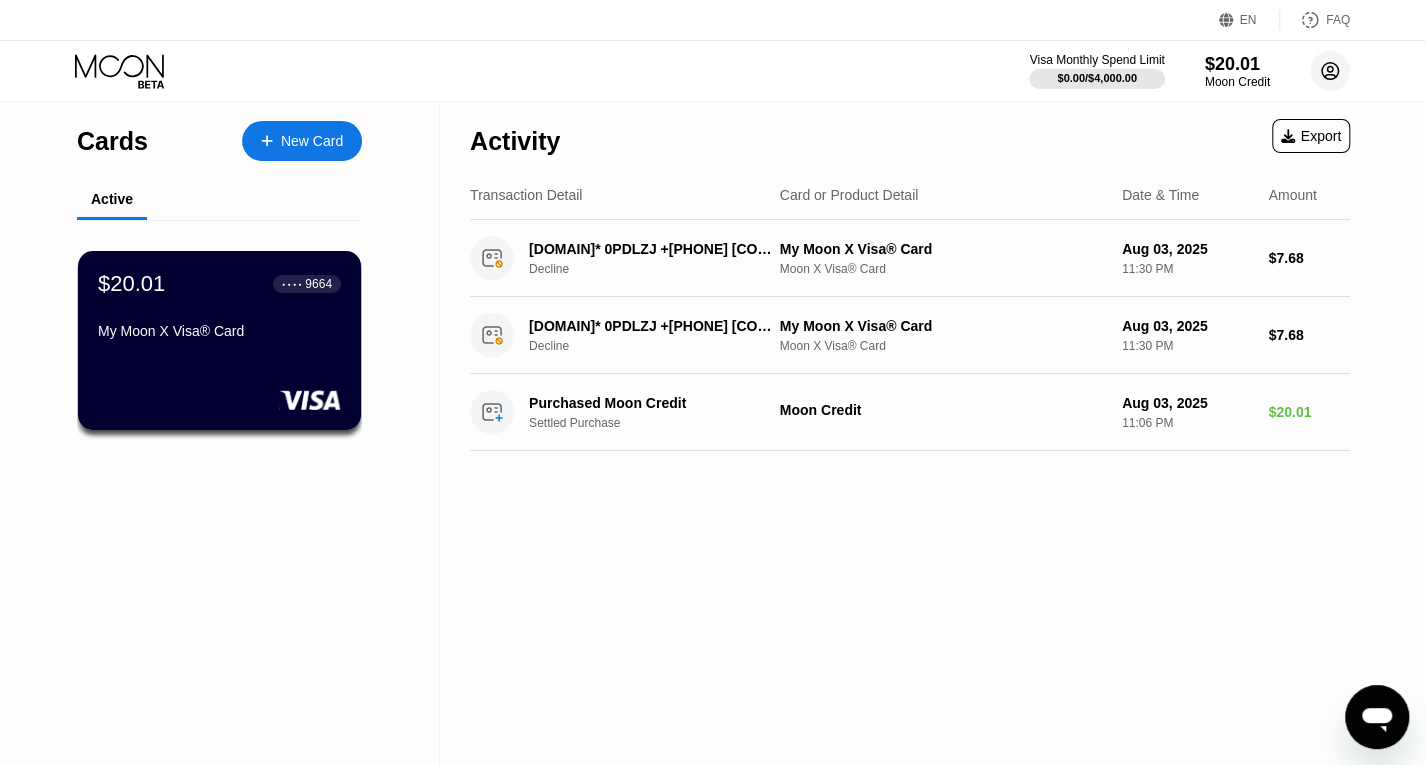 click 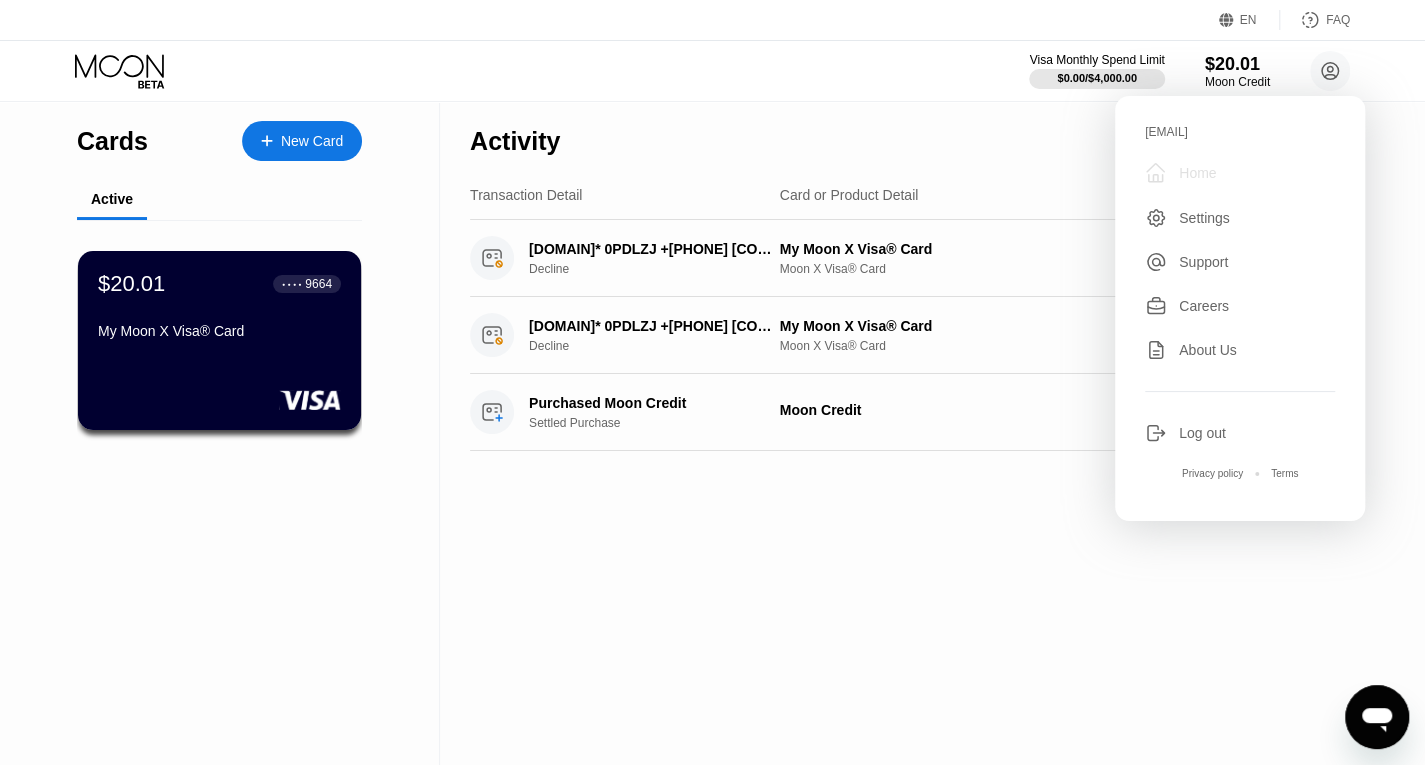 click on "Home" at bounding box center [1197, 173] 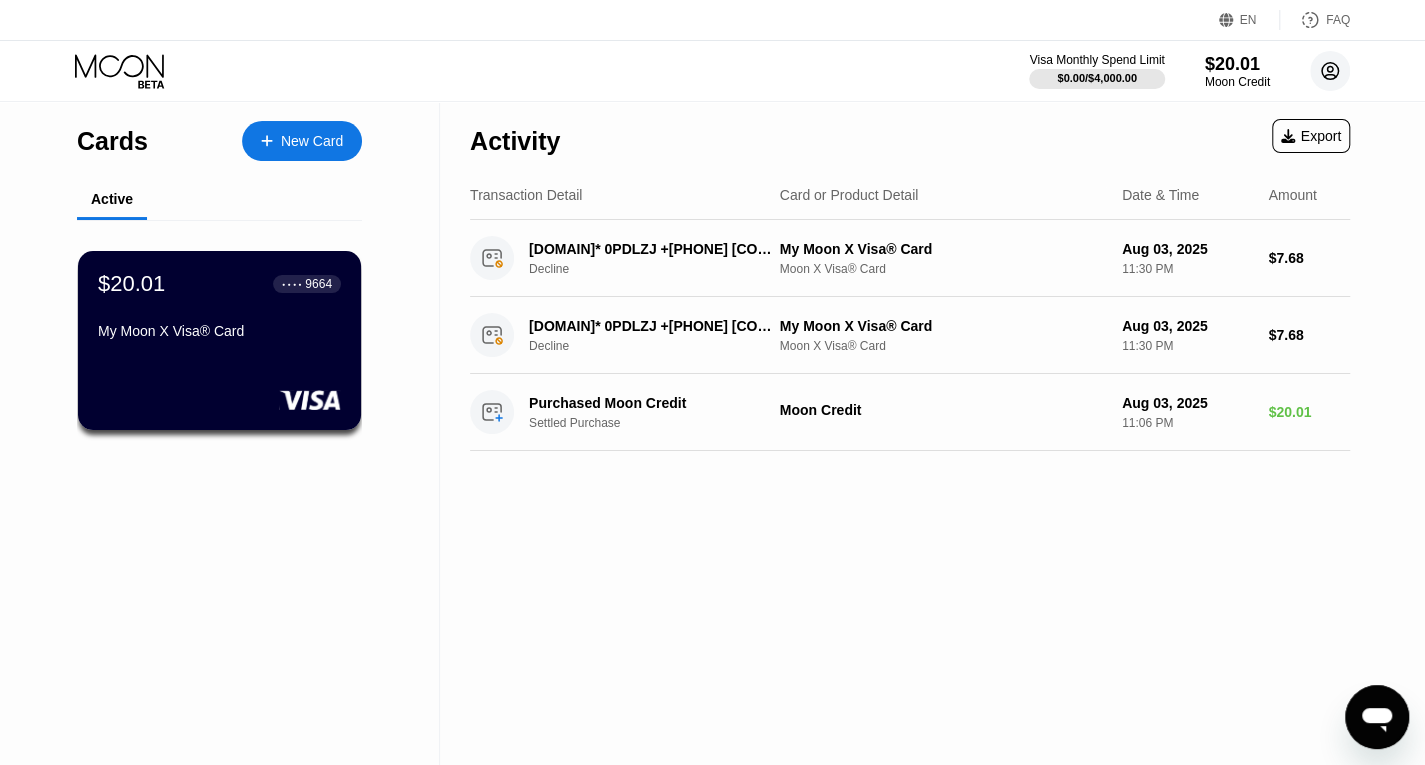 click 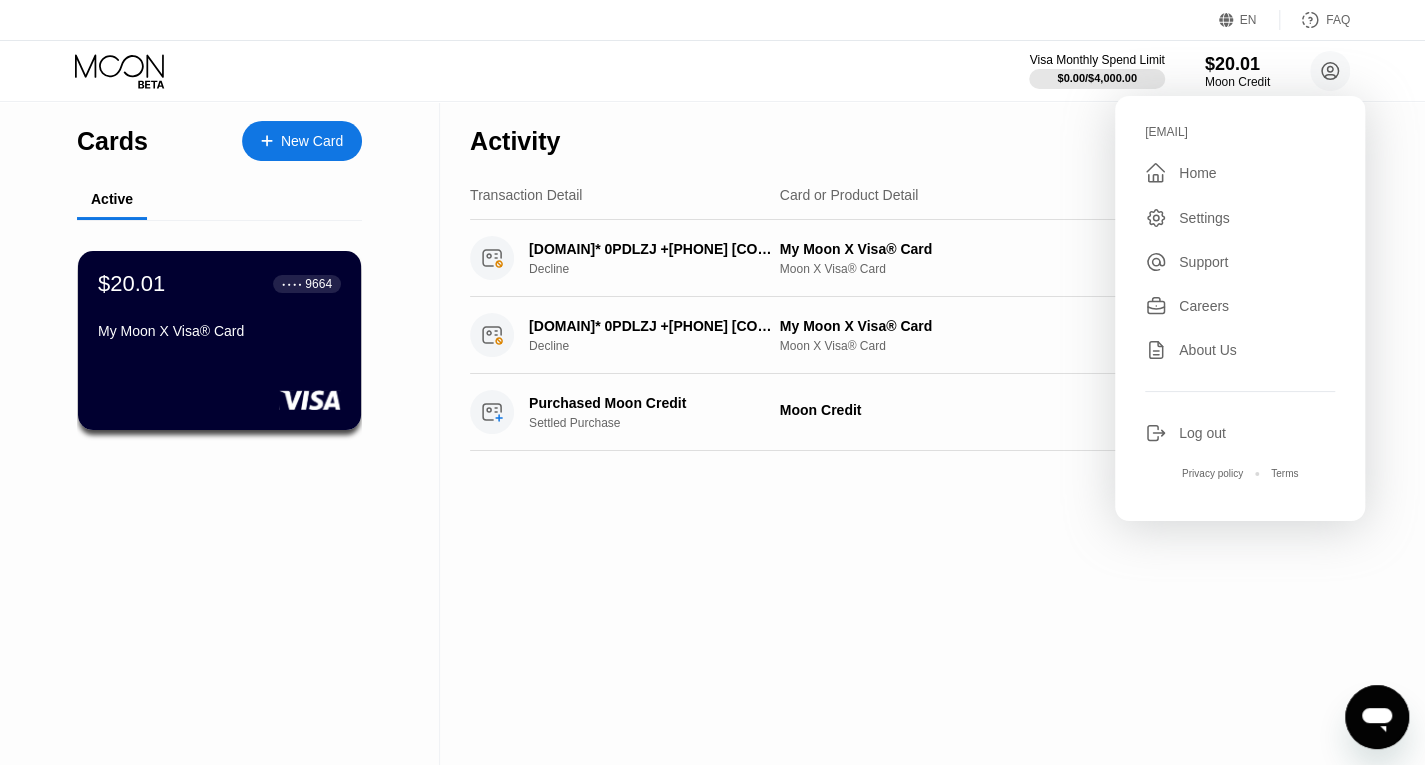 click on "Settings" at bounding box center [1204, 218] 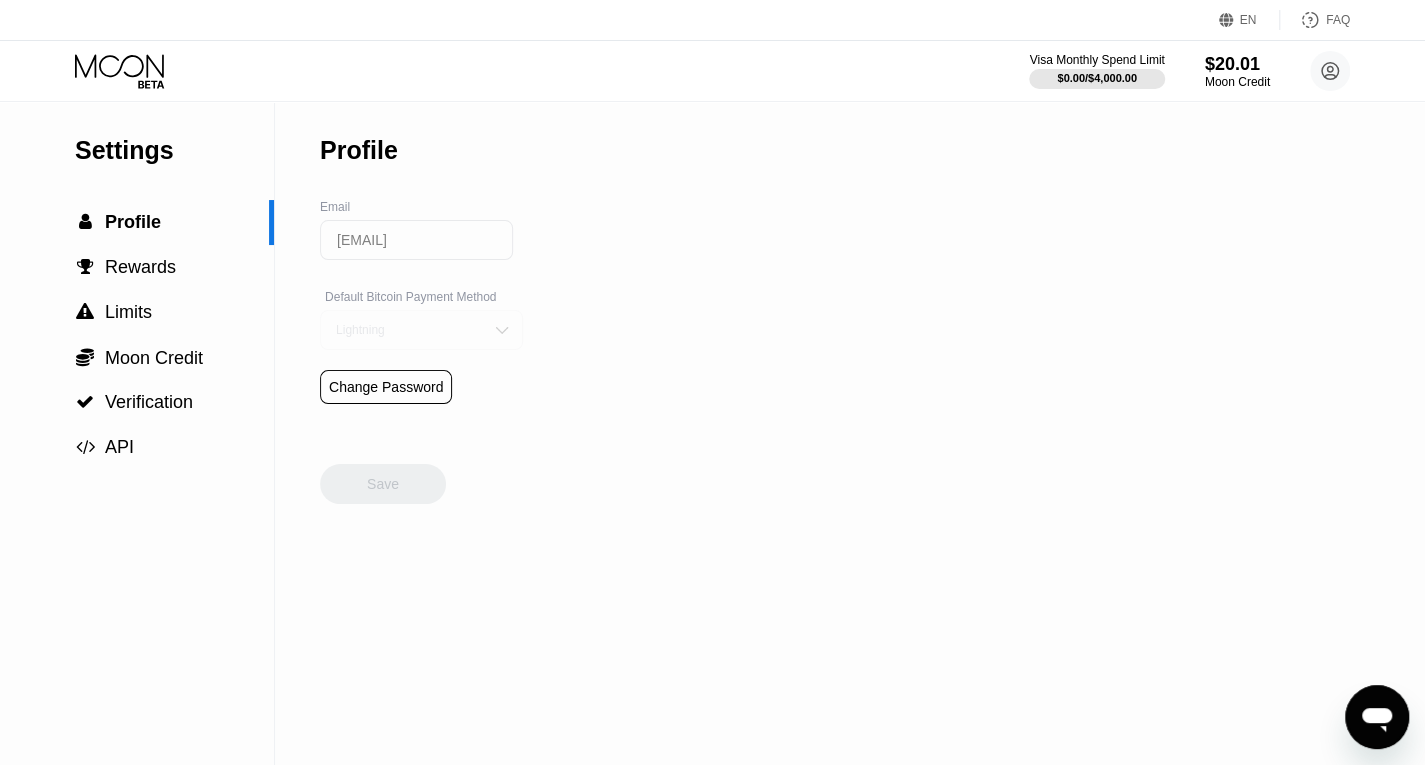 click on "Lightning" at bounding box center [421, 330] 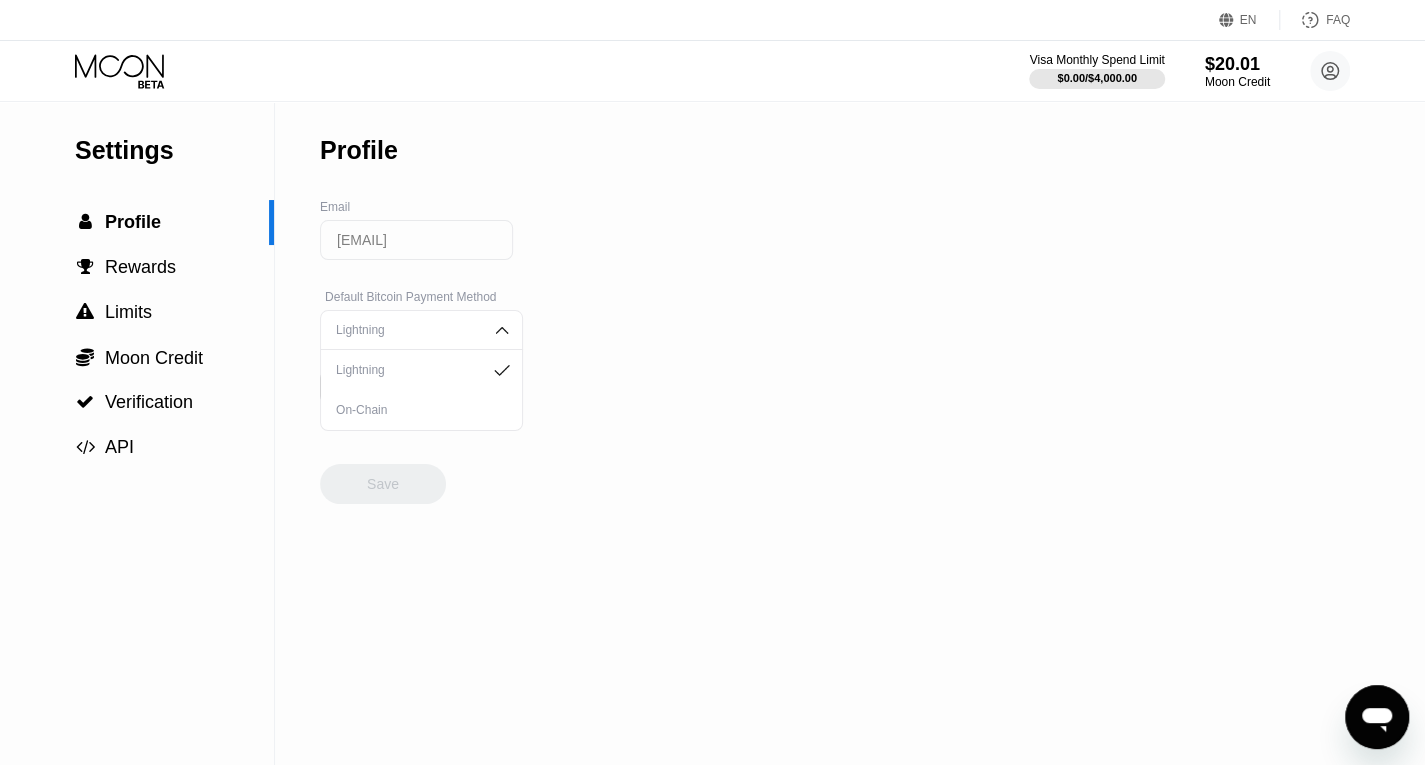 click on "Settings  Profile  Rewards  Limits  Moon Credit  Verification  API Profile Email hermann.ring@protonmail.com Default Bitcoin Payment Method Lightning Lightning On-Chain Change Password Save" at bounding box center [712, 433] 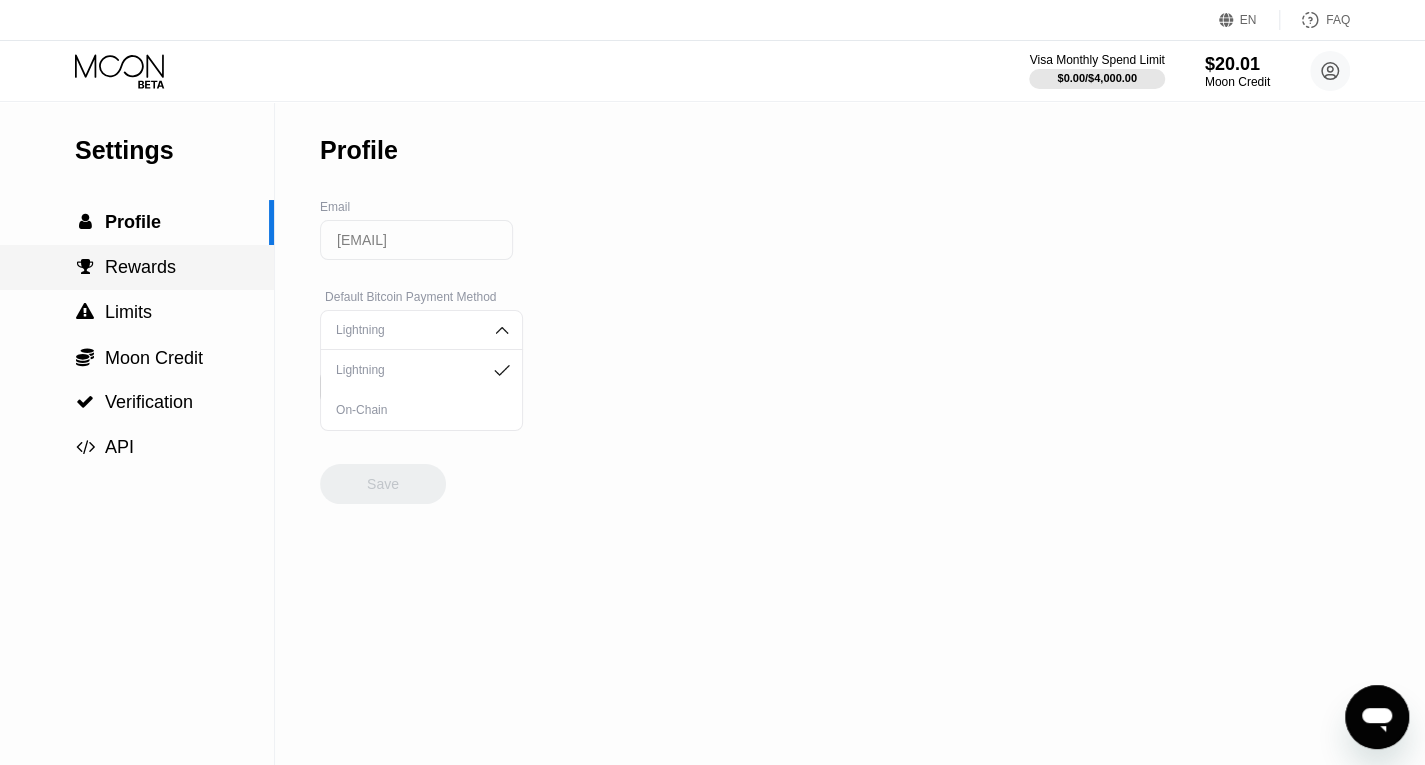 click on " Rewards" at bounding box center [137, 267] 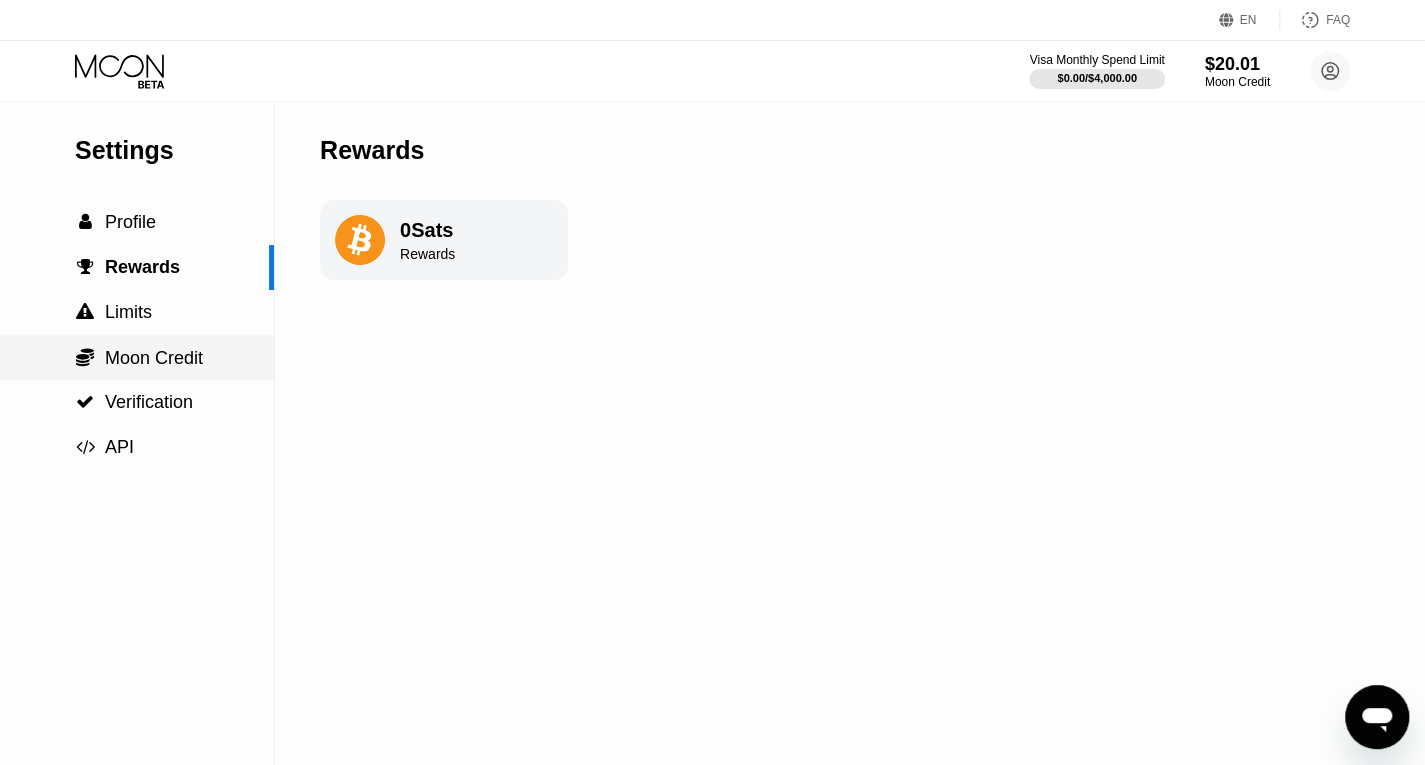 click on "Moon Credit" at bounding box center [154, 358] 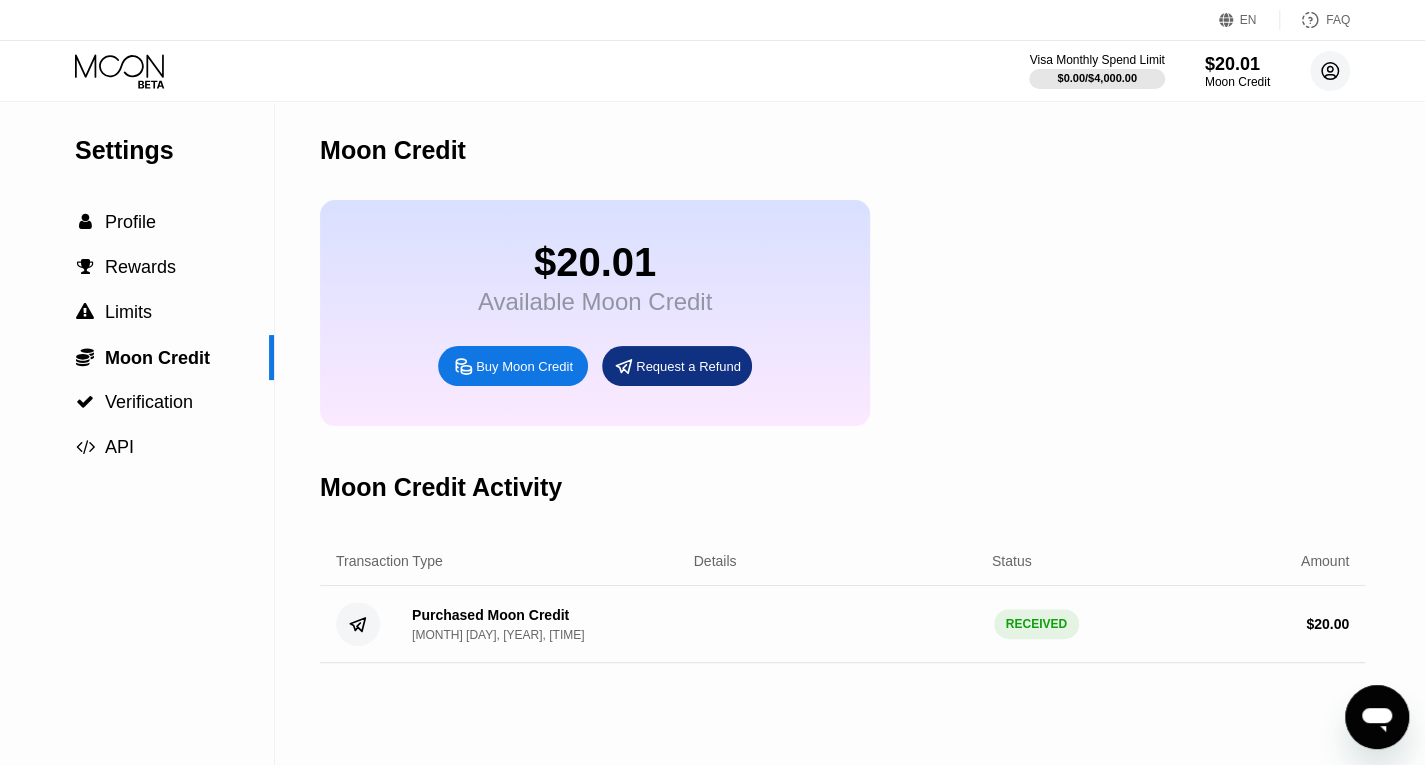 click 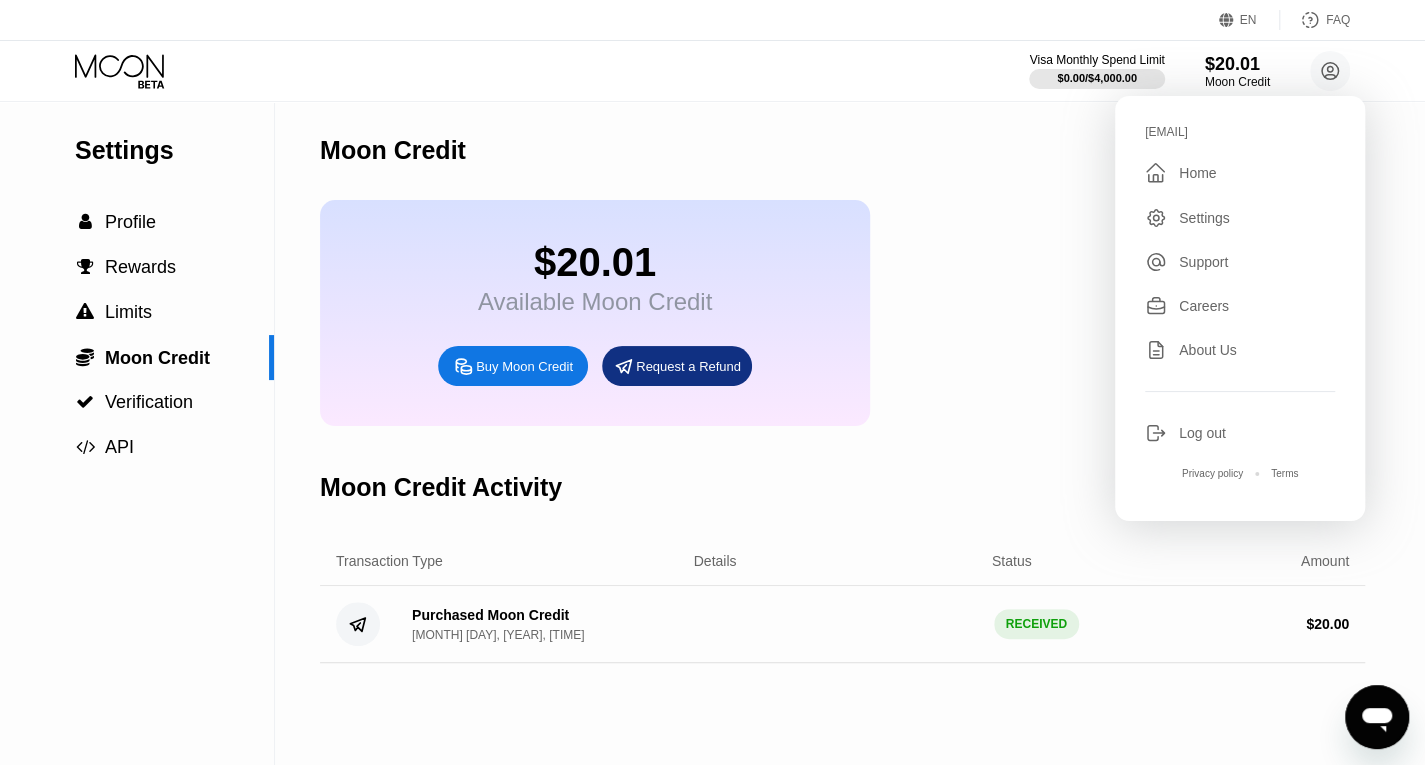click on "Settings" at bounding box center [1204, 218] 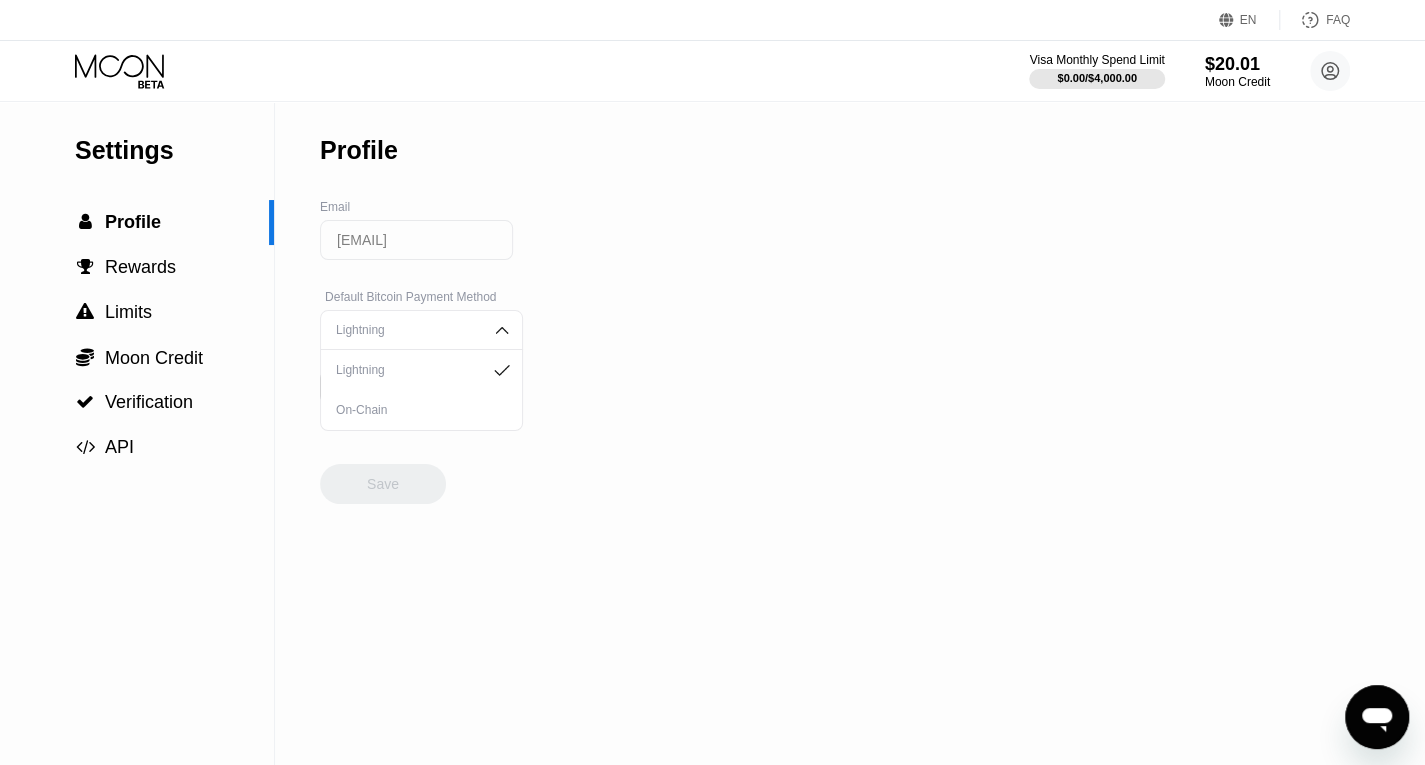 click on "[EMAIL]" at bounding box center [416, 240] 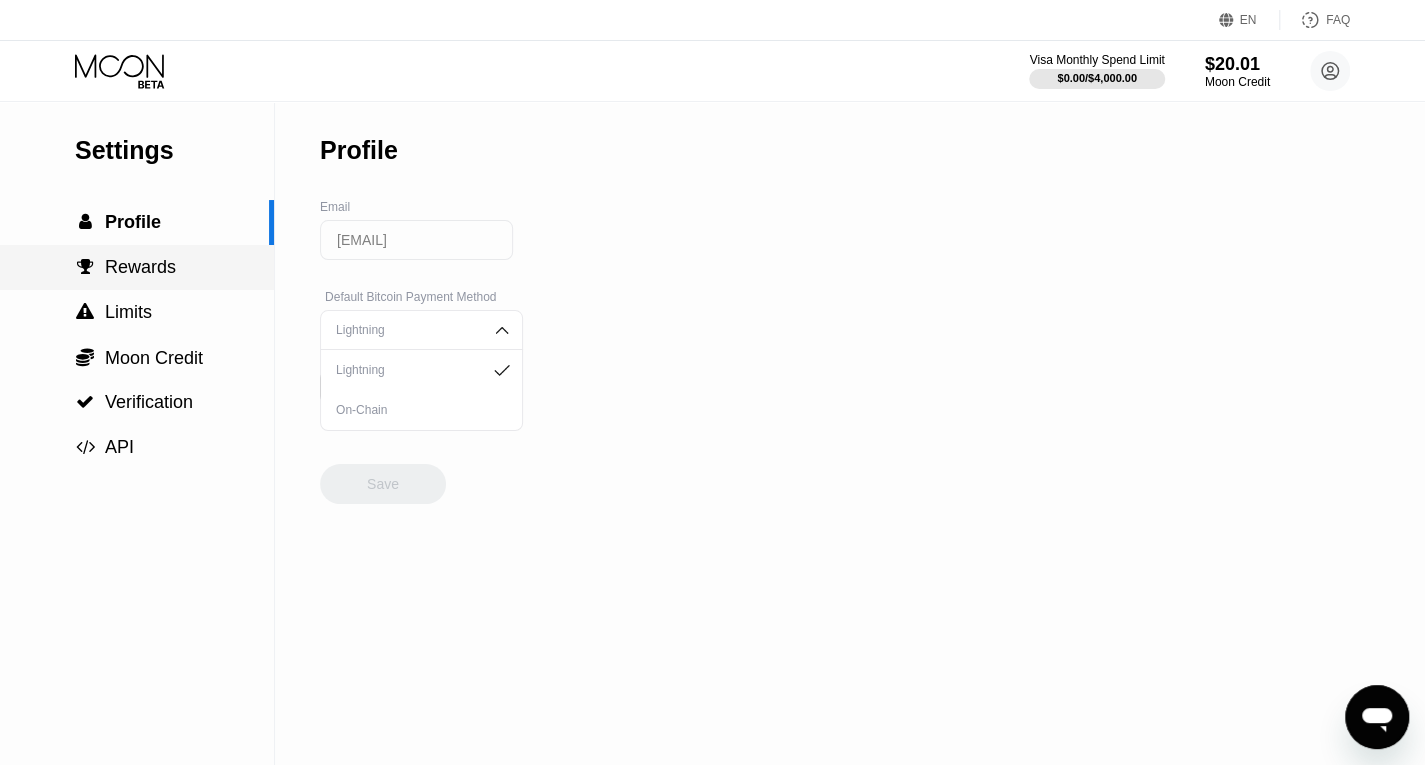 click on " Rewards" at bounding box center (137, 267) 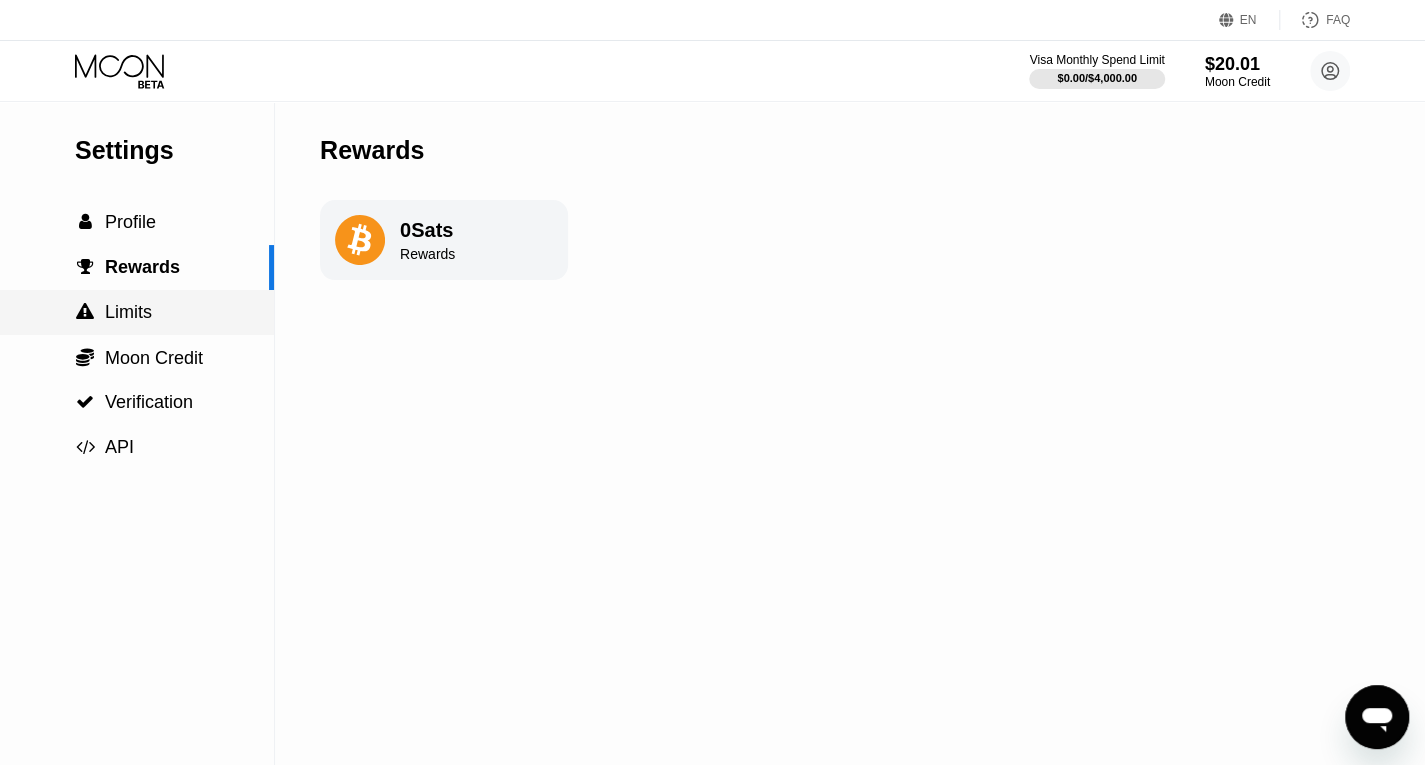 click on " Limits" at bounding box center [137, 312] 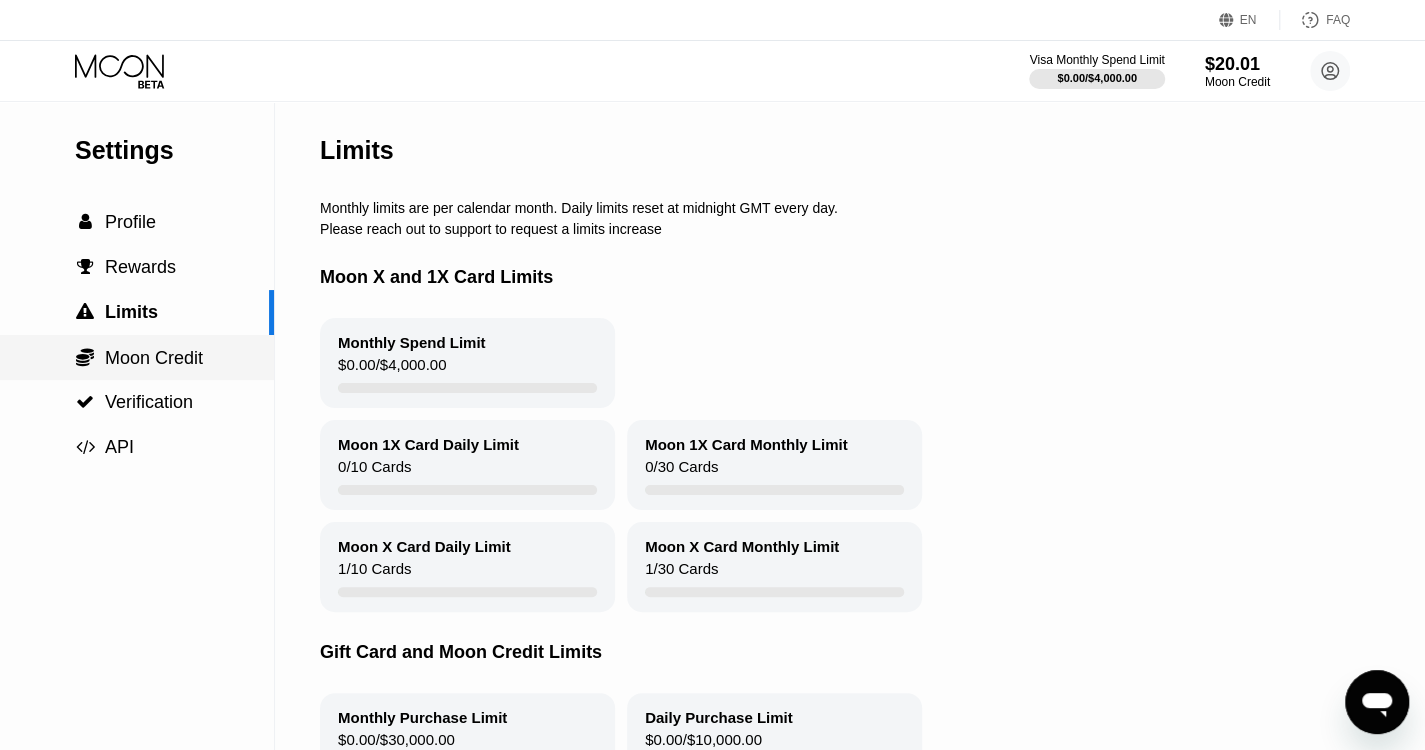 click on "Moon Credit" at bounding box center [154, 358] 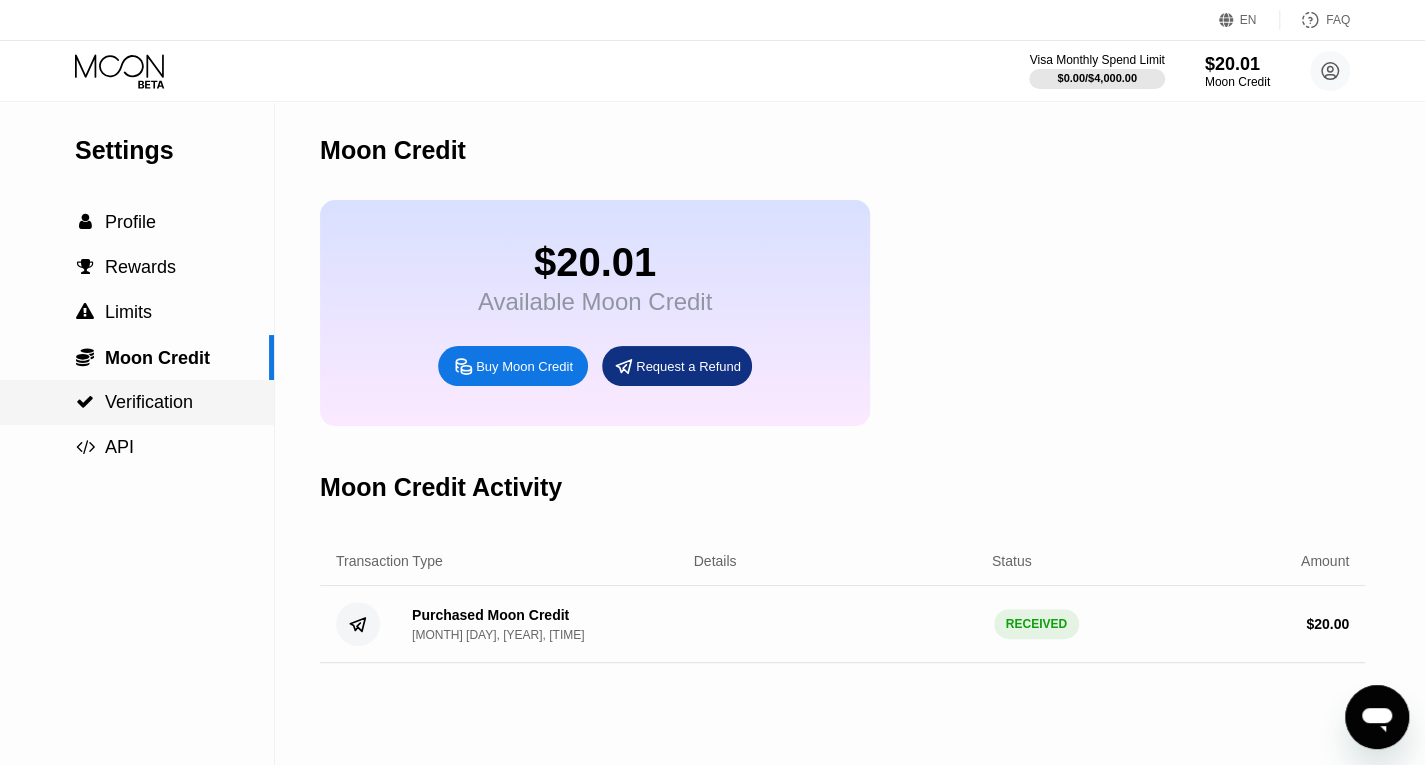 click on "Verification" at bounding box center (149, 402) 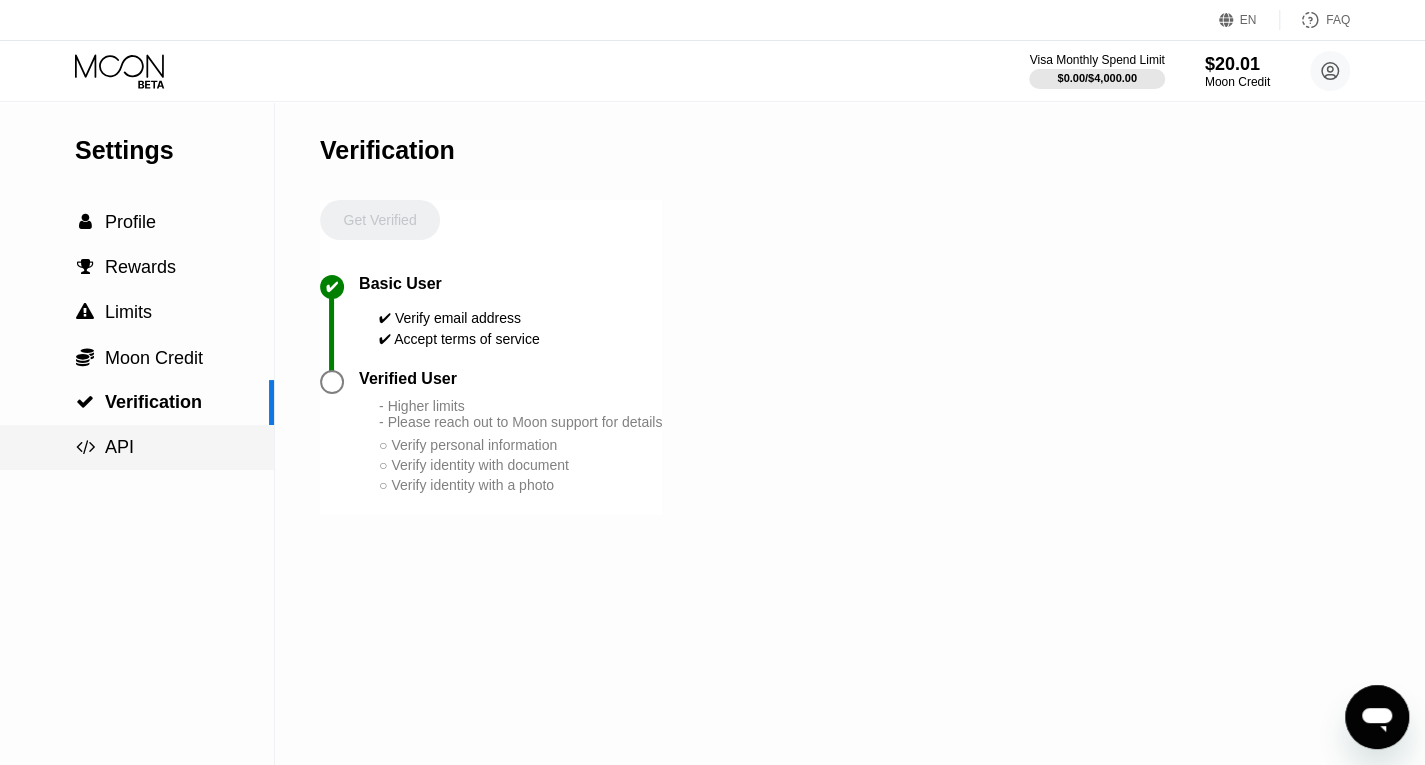 click on " API" at bounding box center [137, 447] 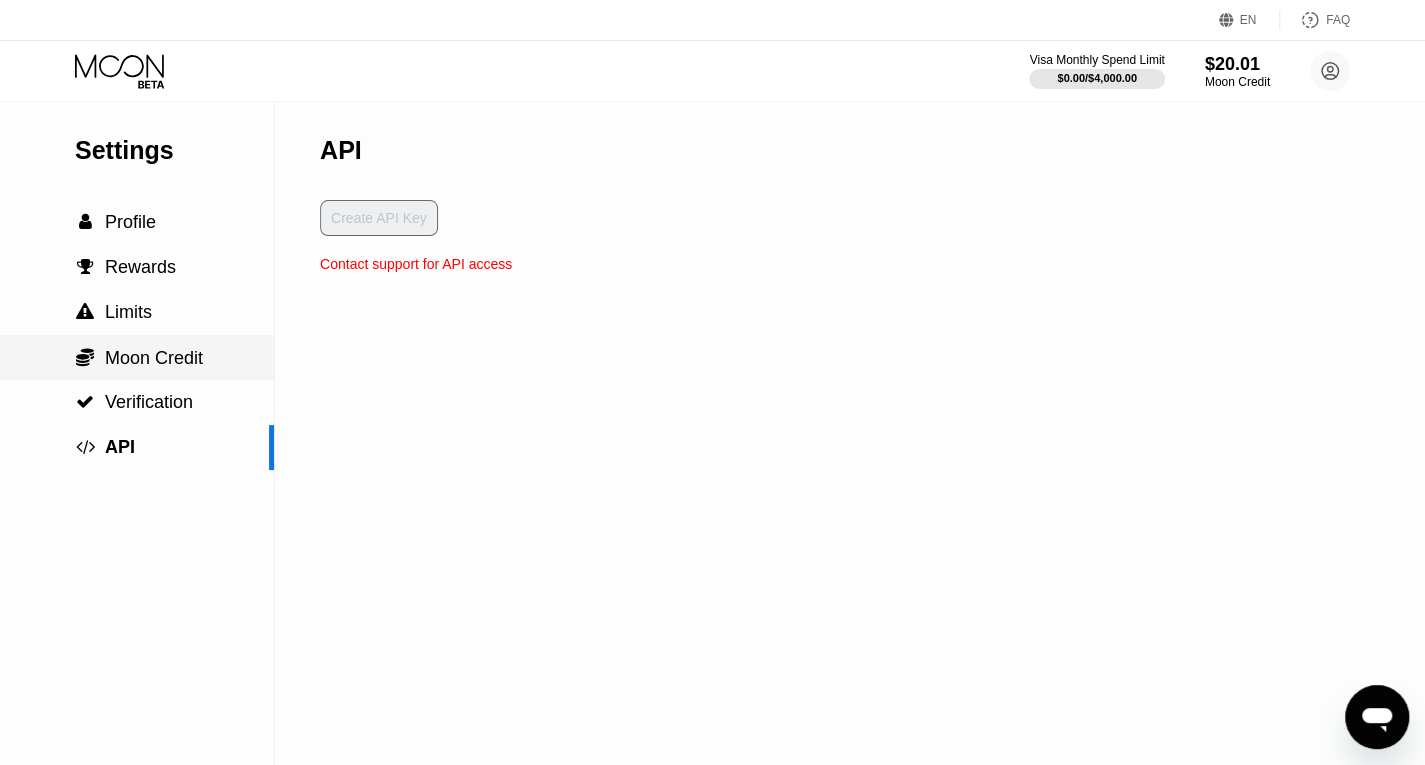 click on "Moon Credit" at bounding box center [154, 358] 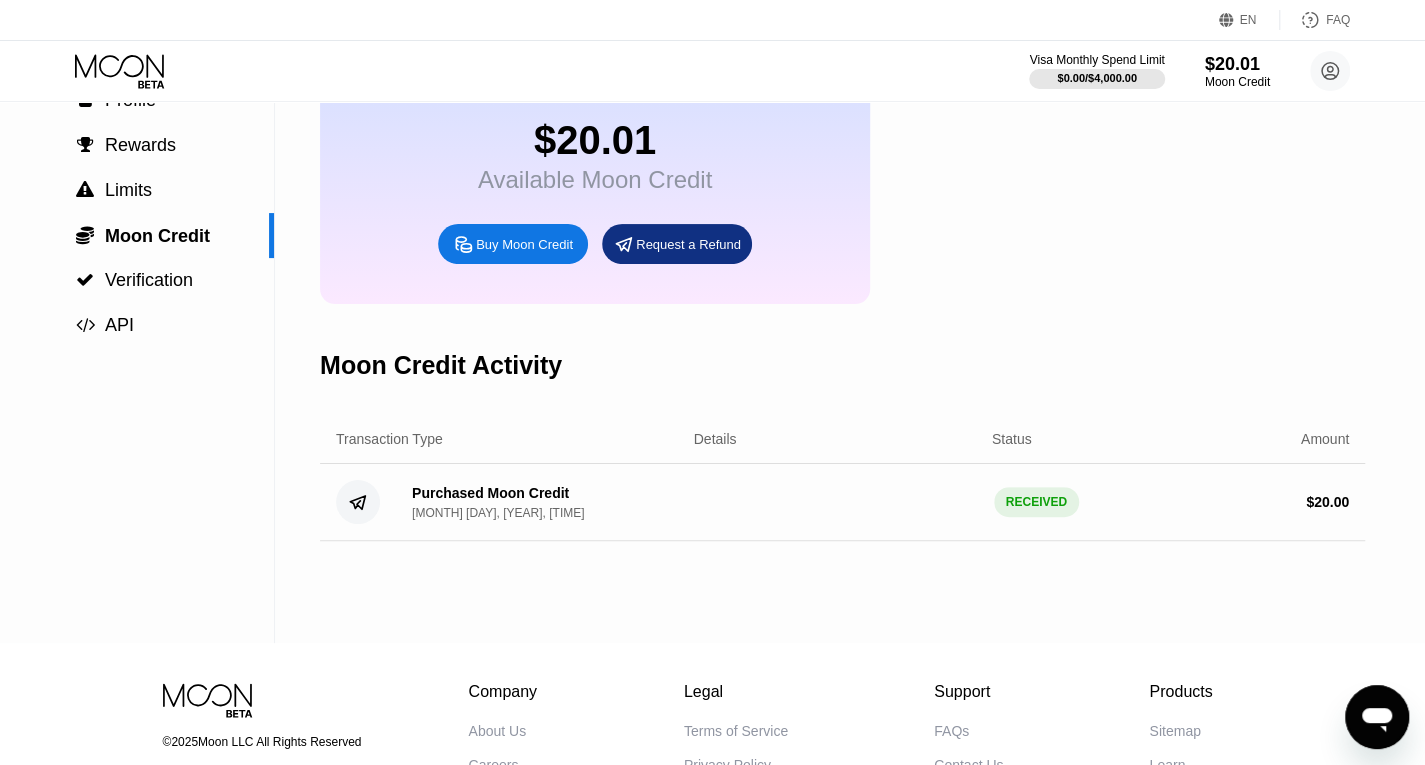 scroll, scrollTop: 0, scrollLeft: 0, axis: both 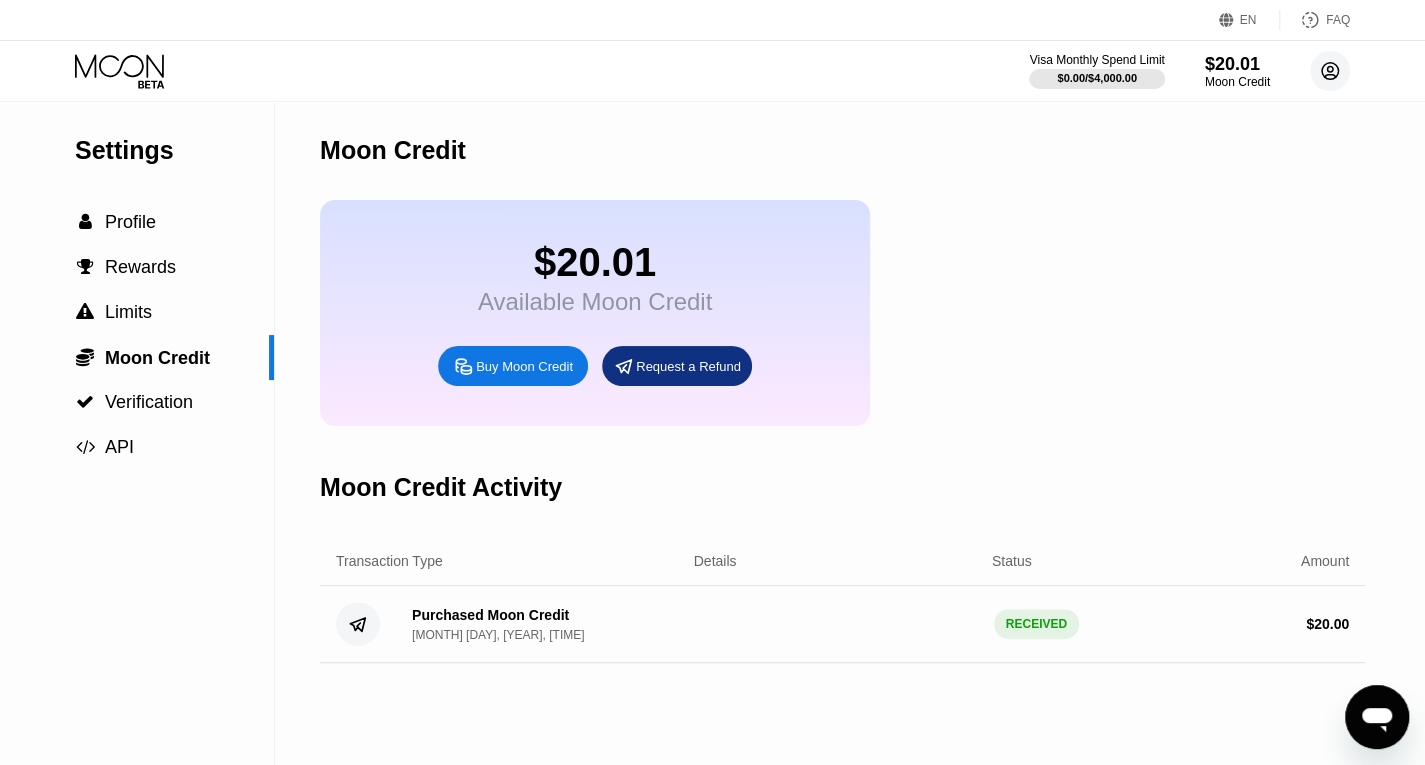 click 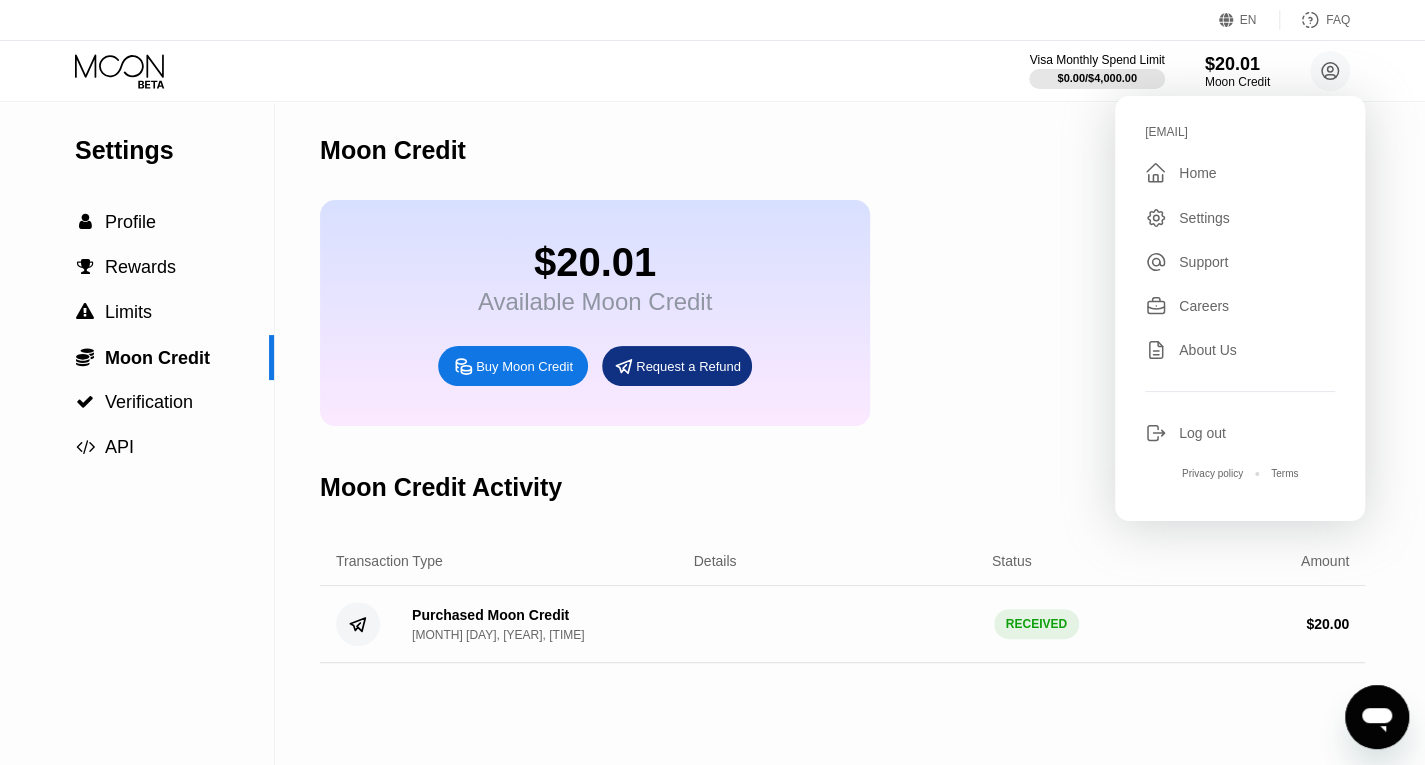 click on "Home" at bounding box center (1197, 173) 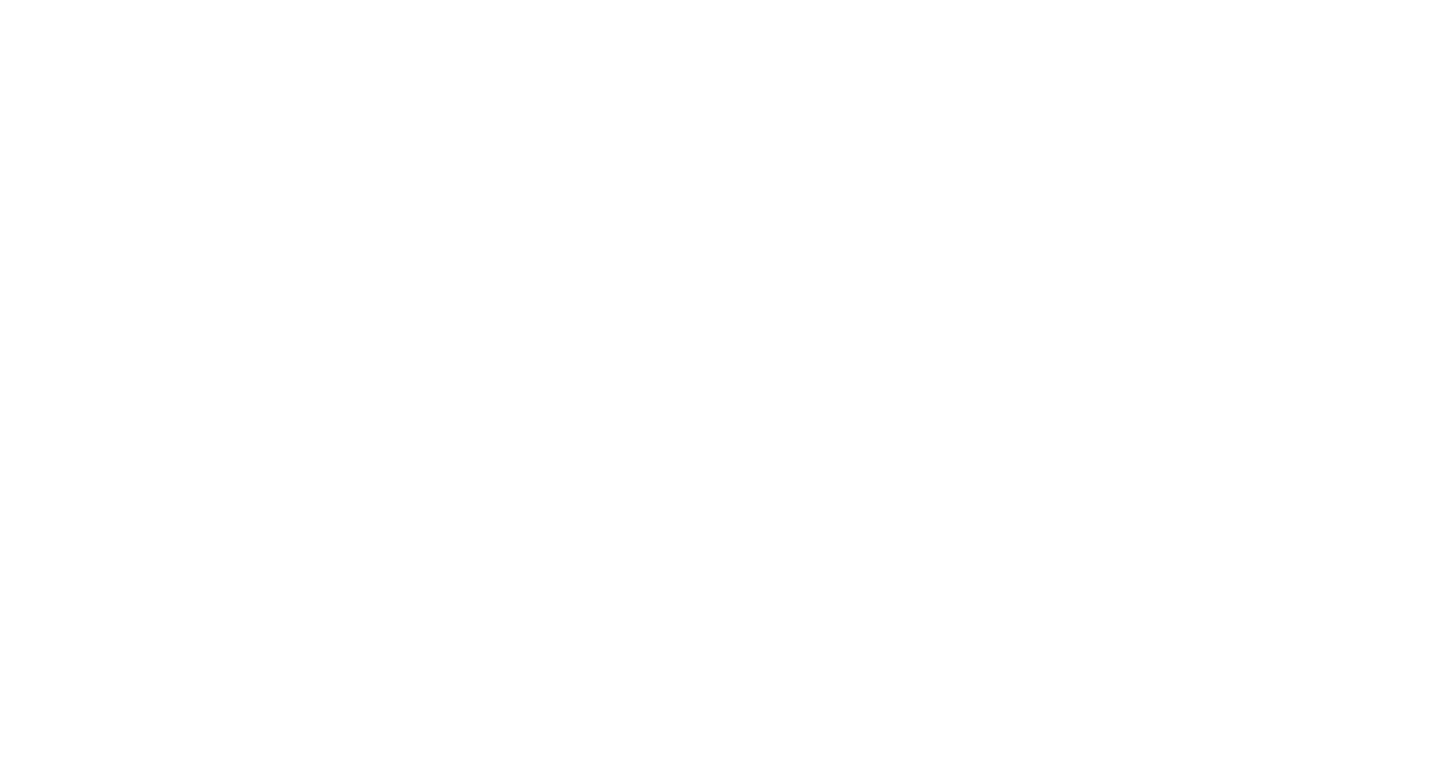 scroll, scrollTop: 0, scrollLeft: 0, axis: both 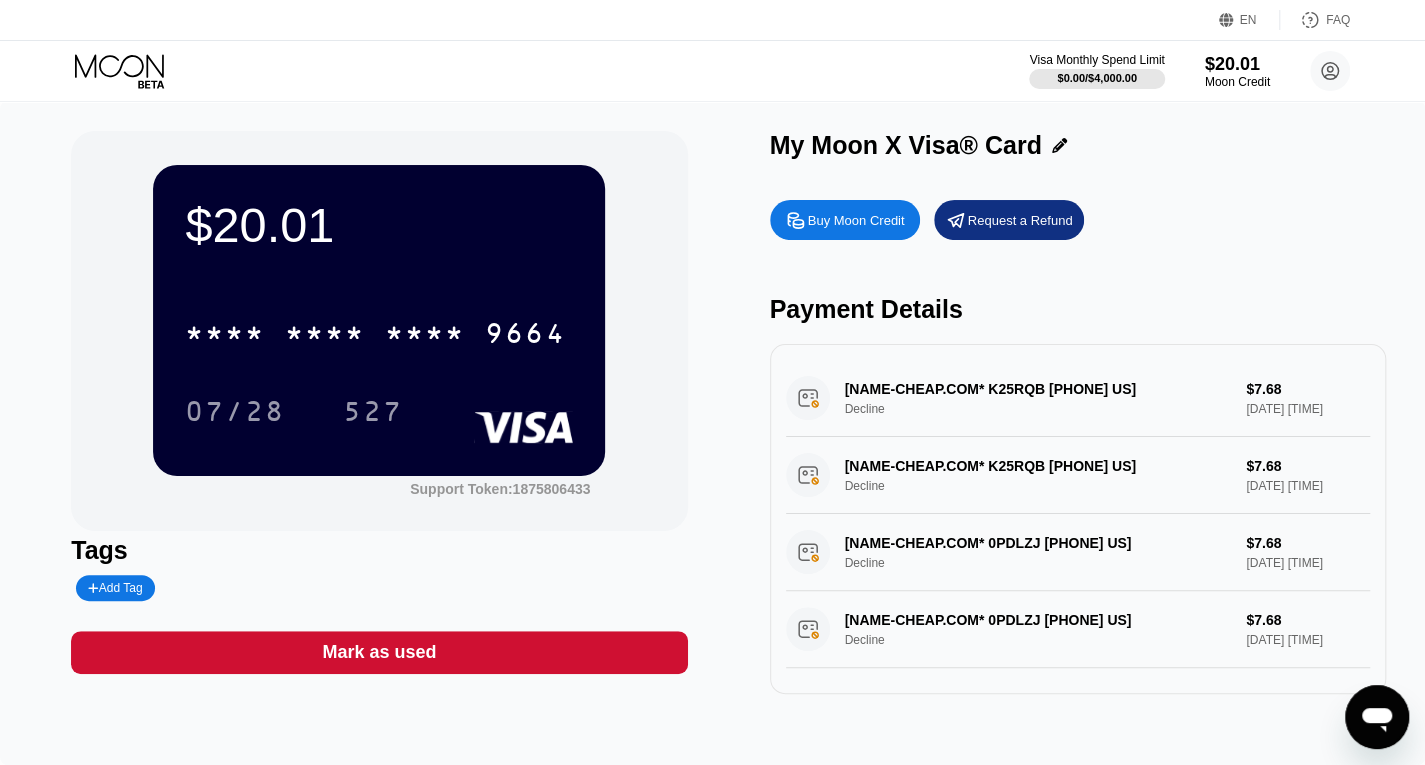 drag, startPoint x: 1289, startPoint y: 402, endPoint x: 1236, endPoint y: 398, distance: 53.15073 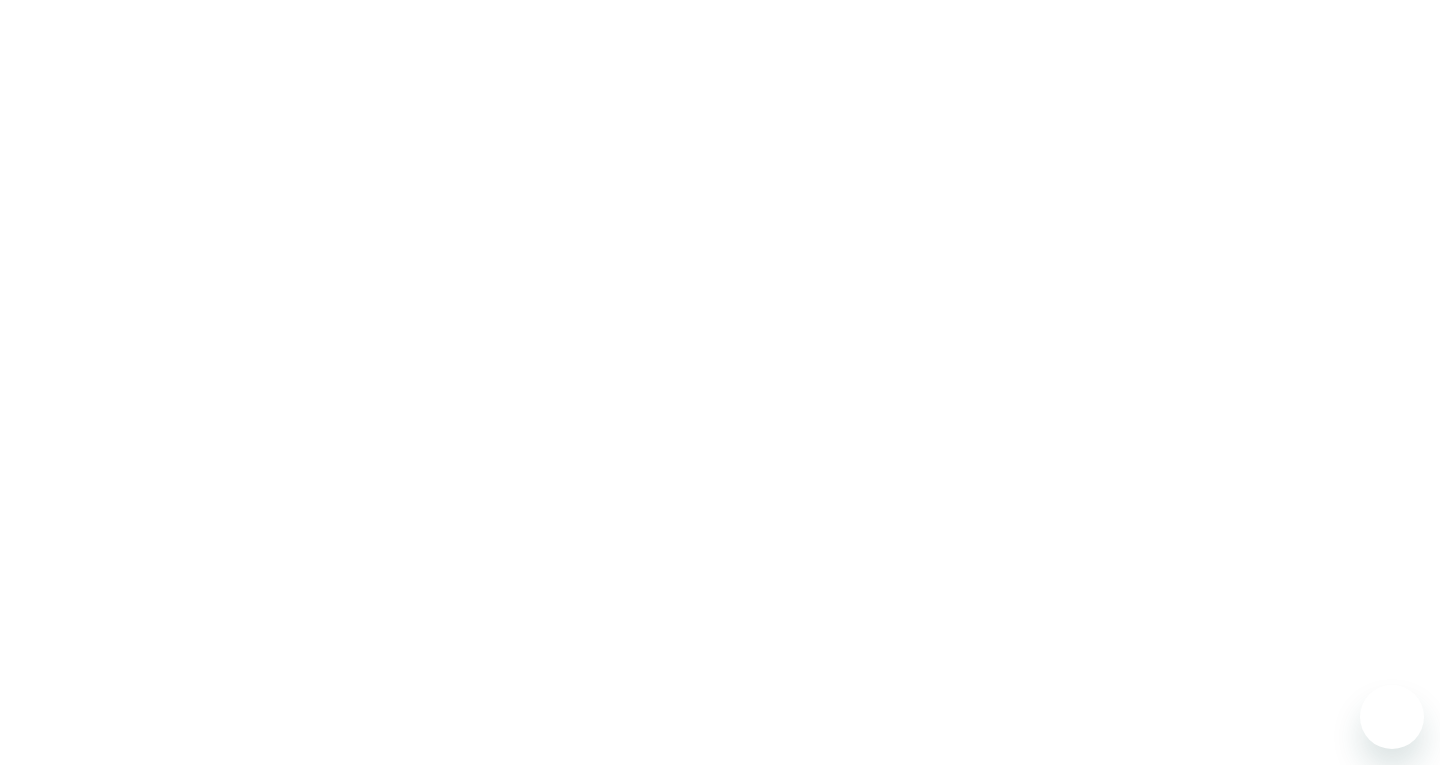 scroll, scrollTop: 0, scrollLeft: 0, axis: both 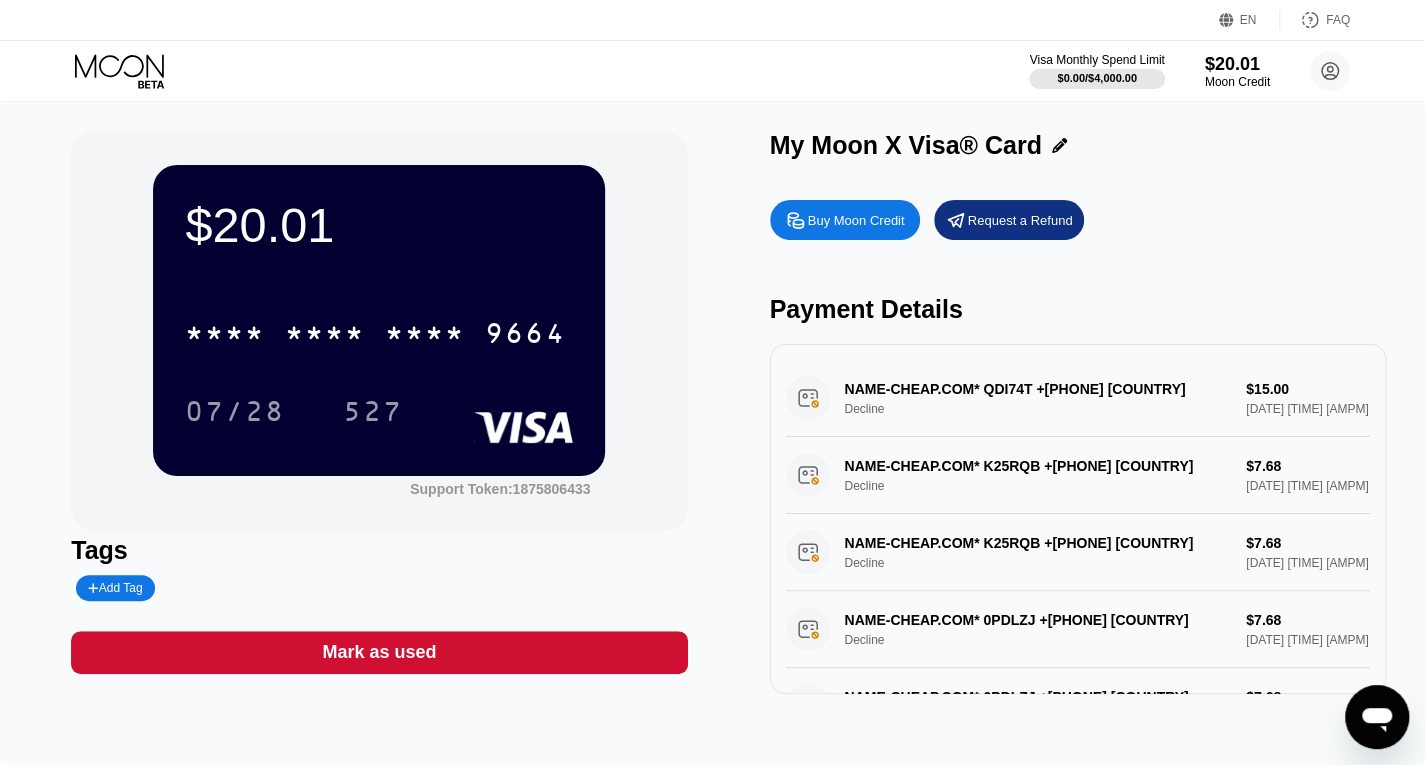 click on "$20.01" at bounding box center [379, 225] 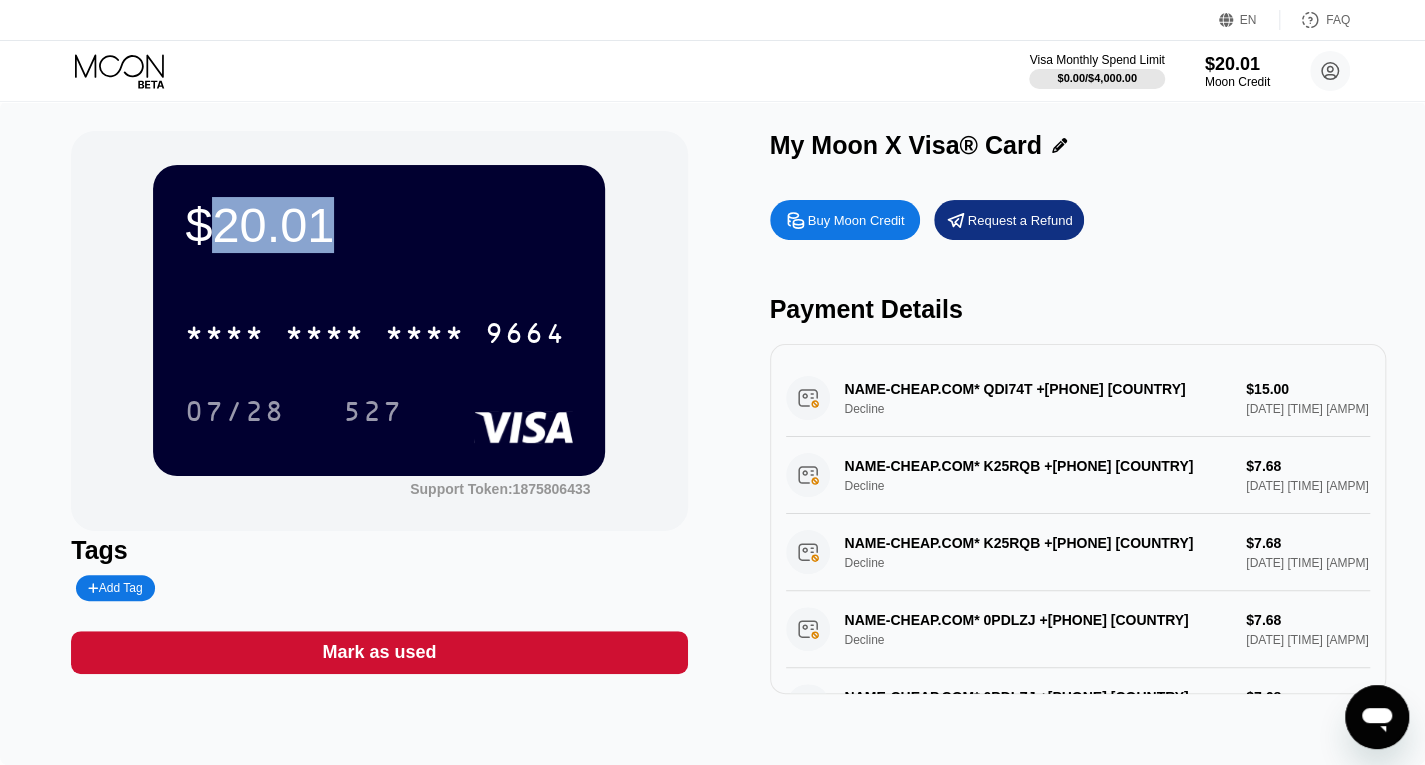 click on "$20.01" at bounding box center [379, 225] 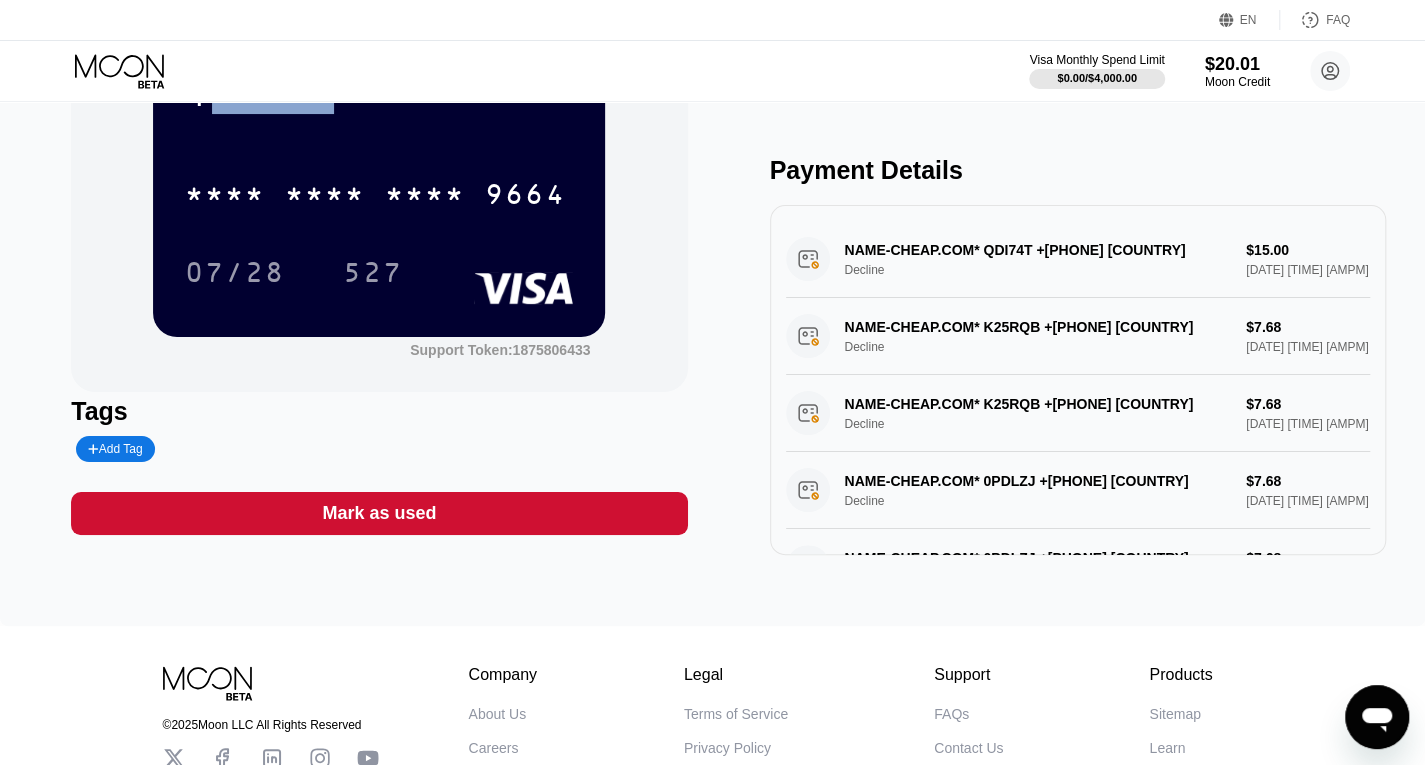 scroll, scrollTop: 106, scrollLeft: 0, axis: vertical 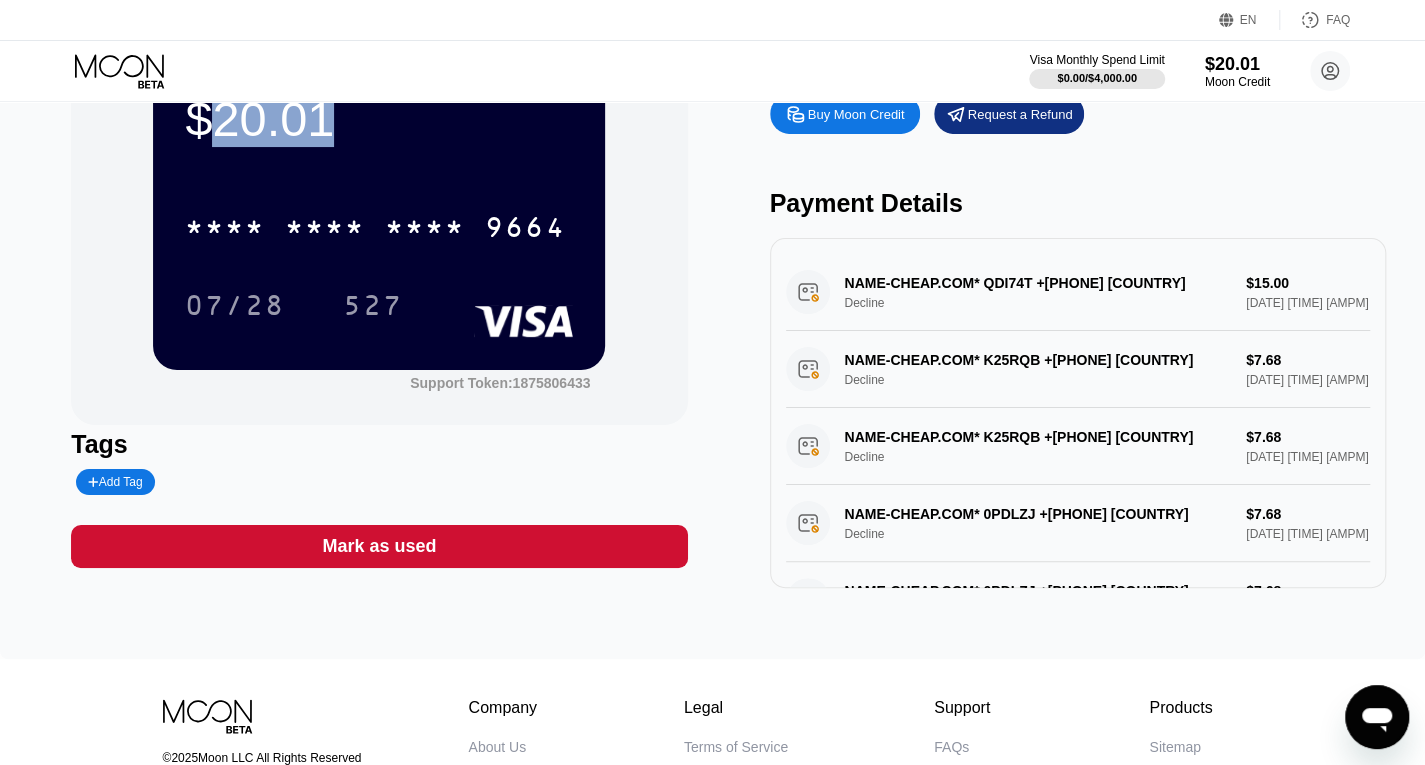 drag, startPoint x: 1185, startPoint y: 278, endPoint x: 1261, endPoint y: 293, distance: 77.46612 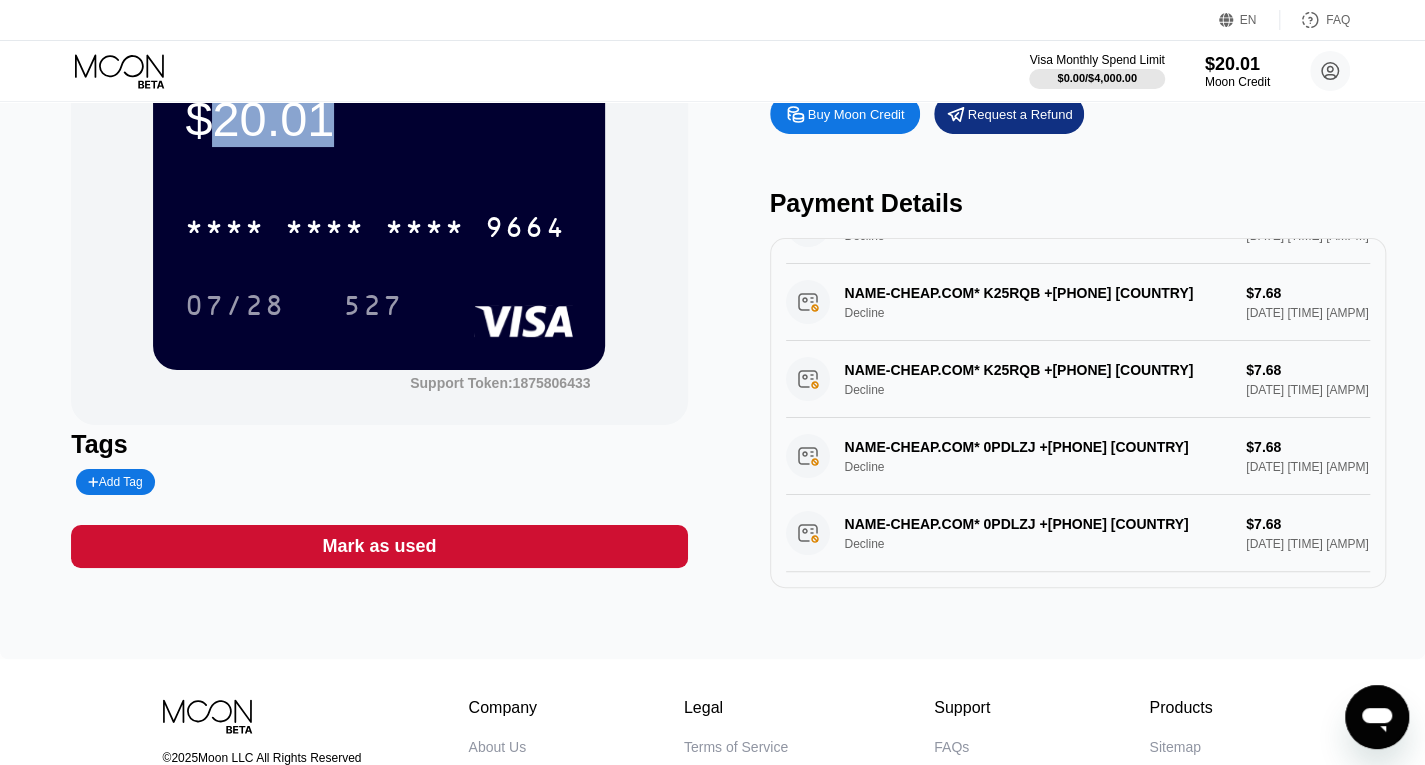 scroll, scrollTop: 138, scrollLeft: 0, axis: vertical 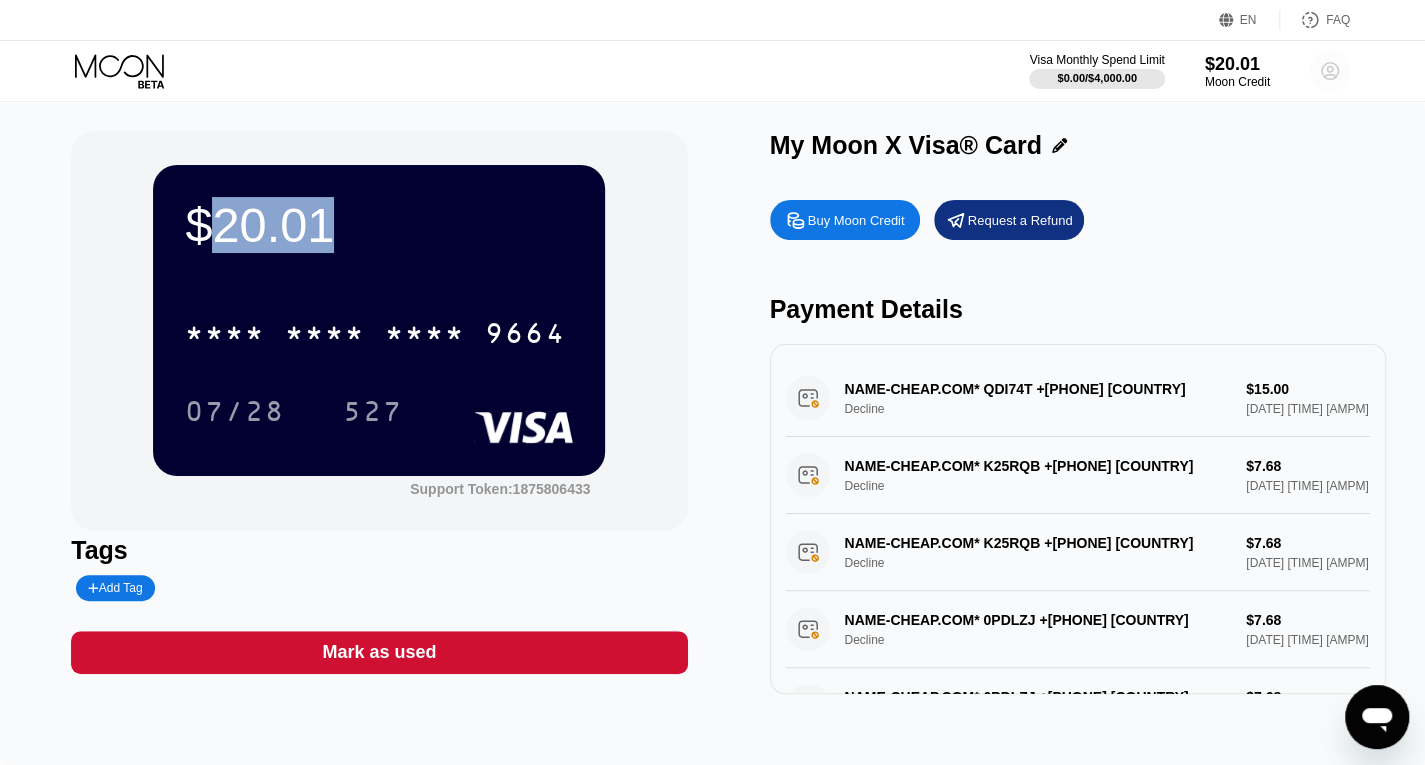 click 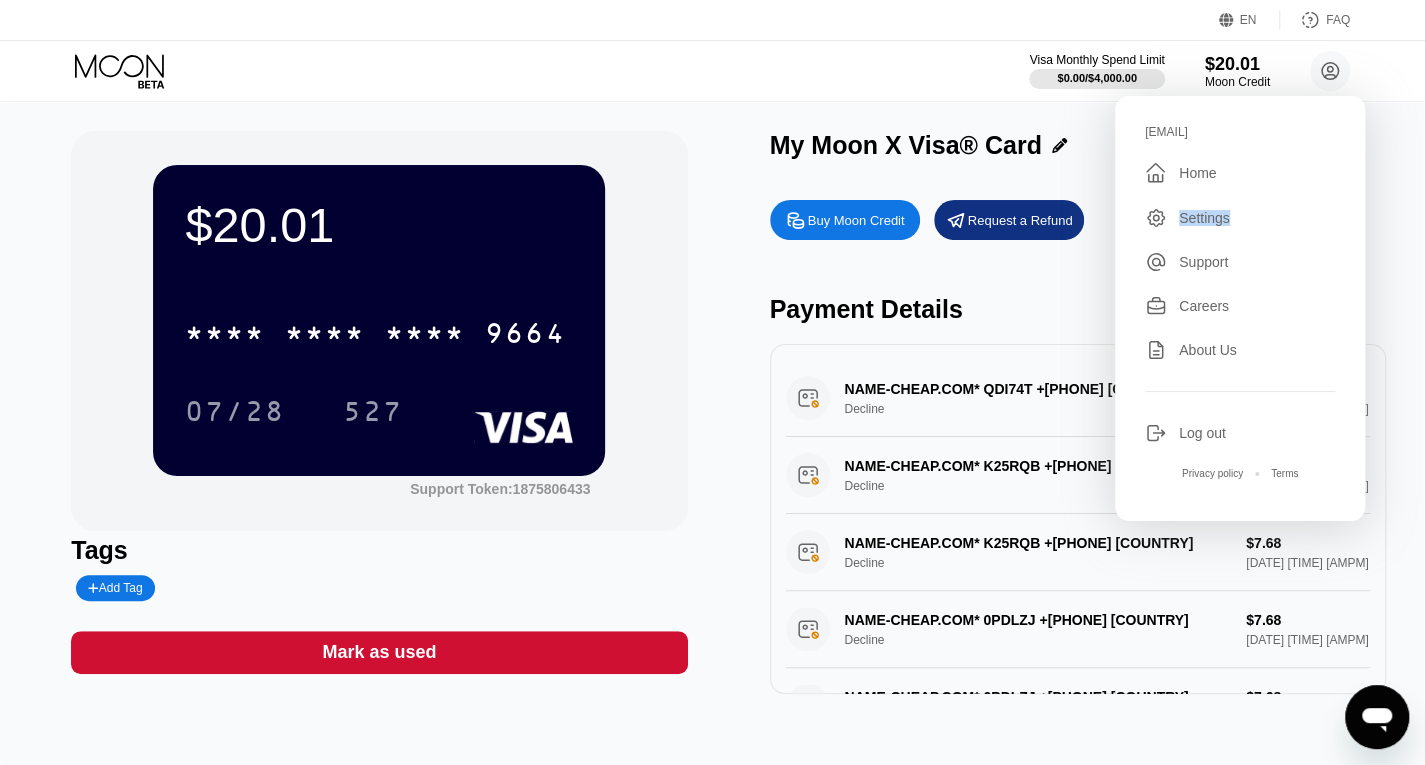 click on "Settings" at bounding box center [1204, 218] 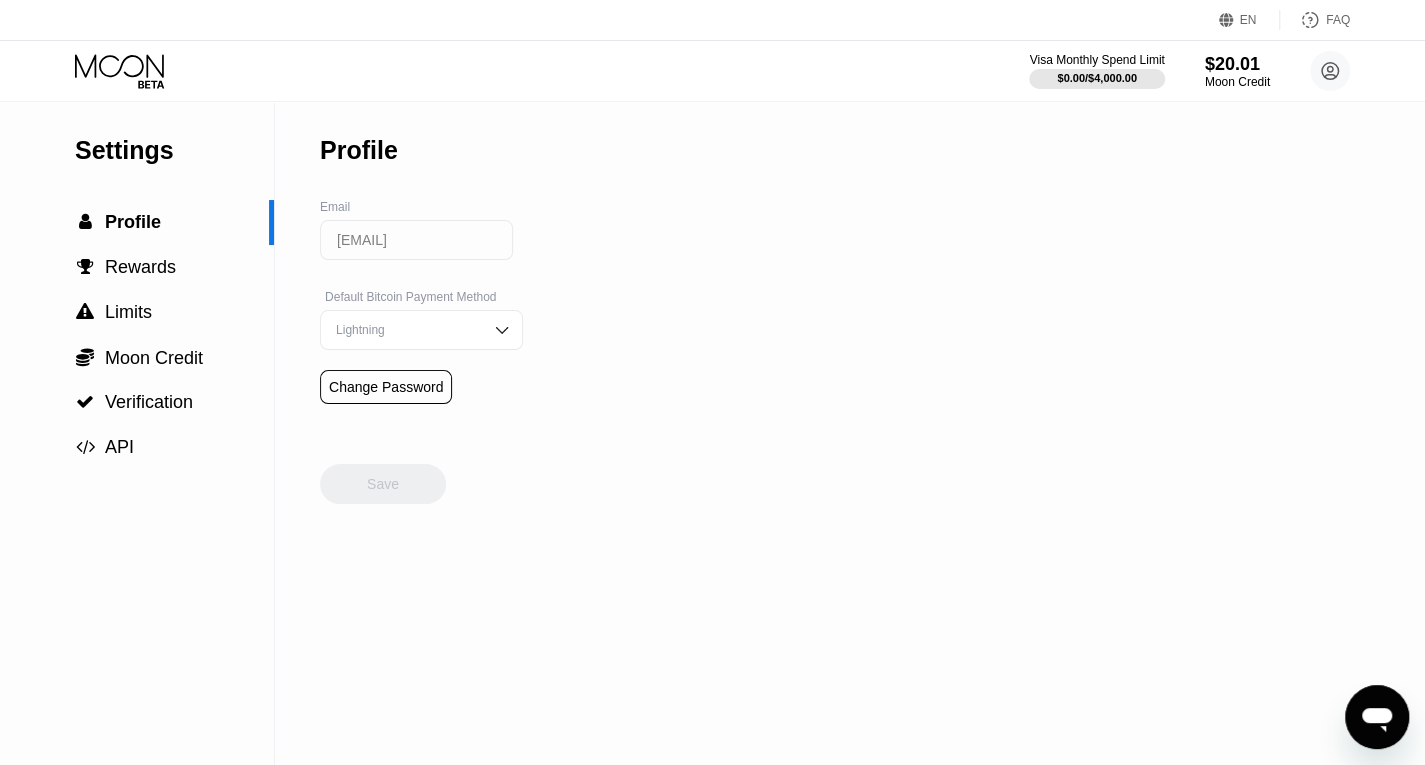 click on "[EMAIL]" at bounding box center (416, 240) 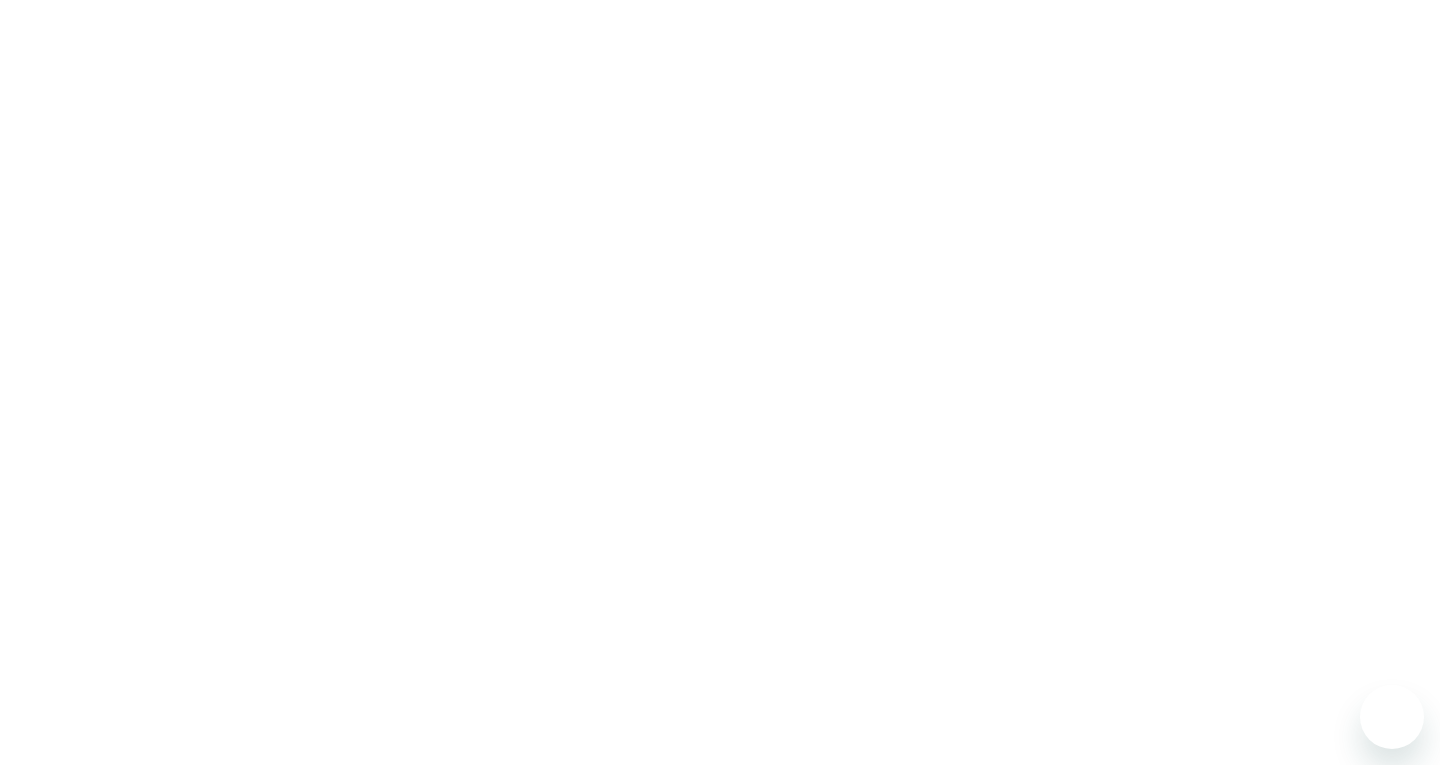 scroll, scrollTop: 0, scrollLeft: 0, axis: both 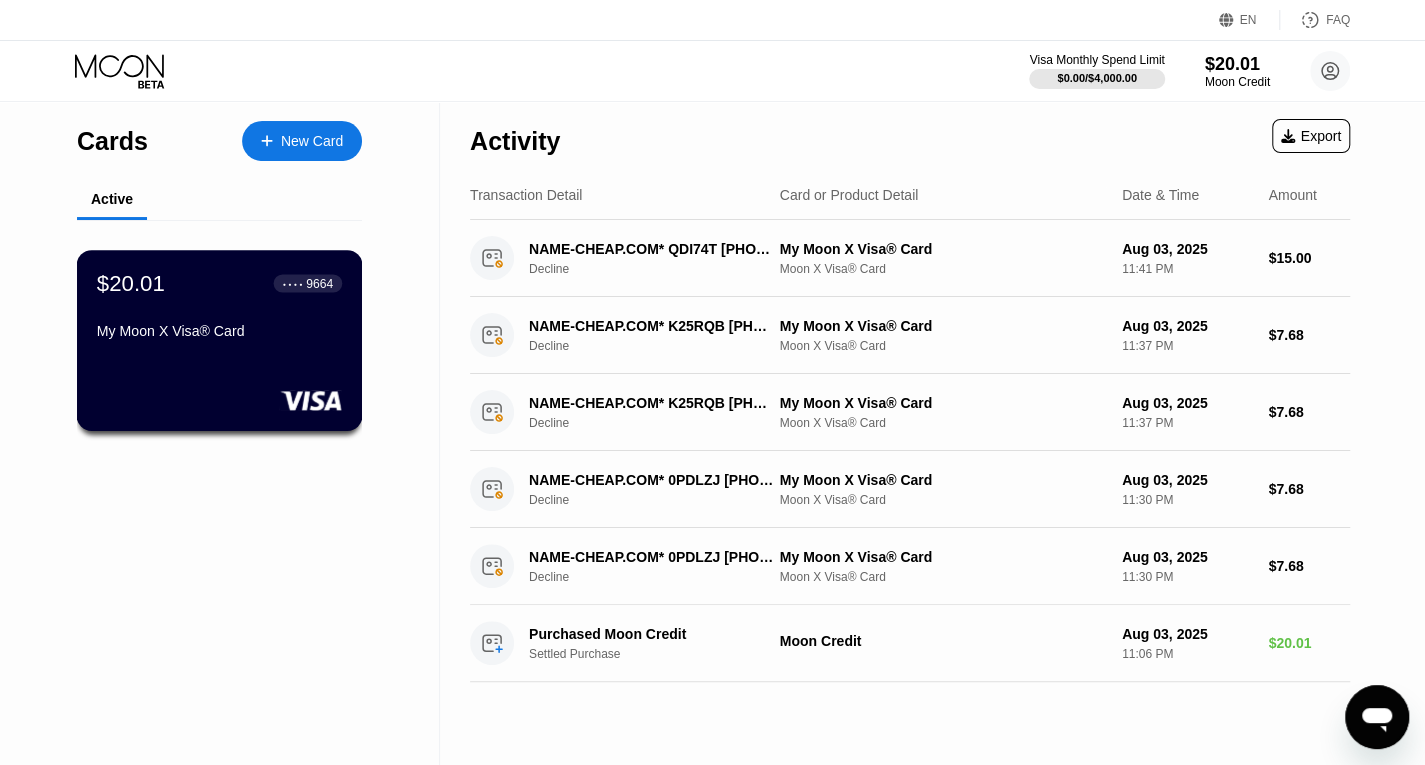 click on "My Moon X Visa® Card" at bounding box center [219, 331] 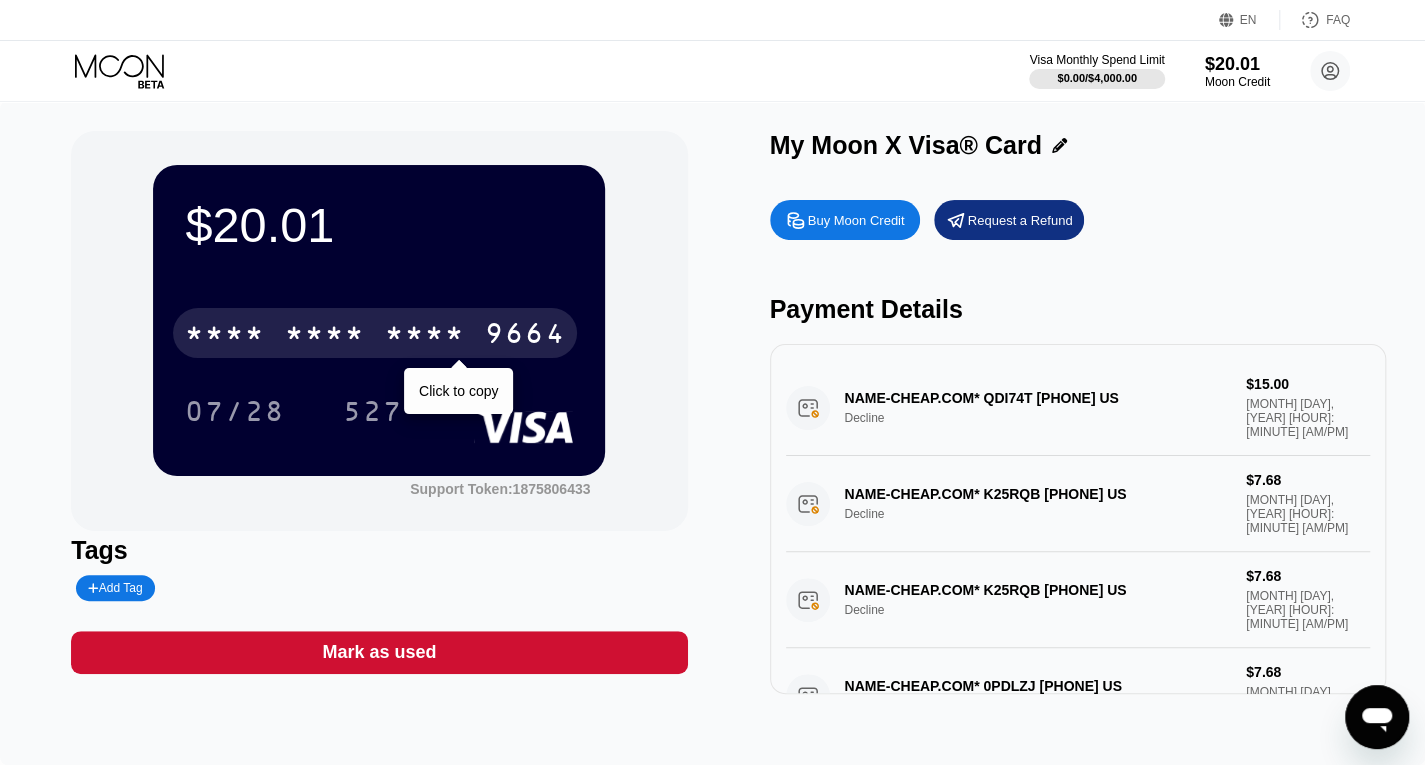 click on "* * * *" at bounding box center (425, 336) 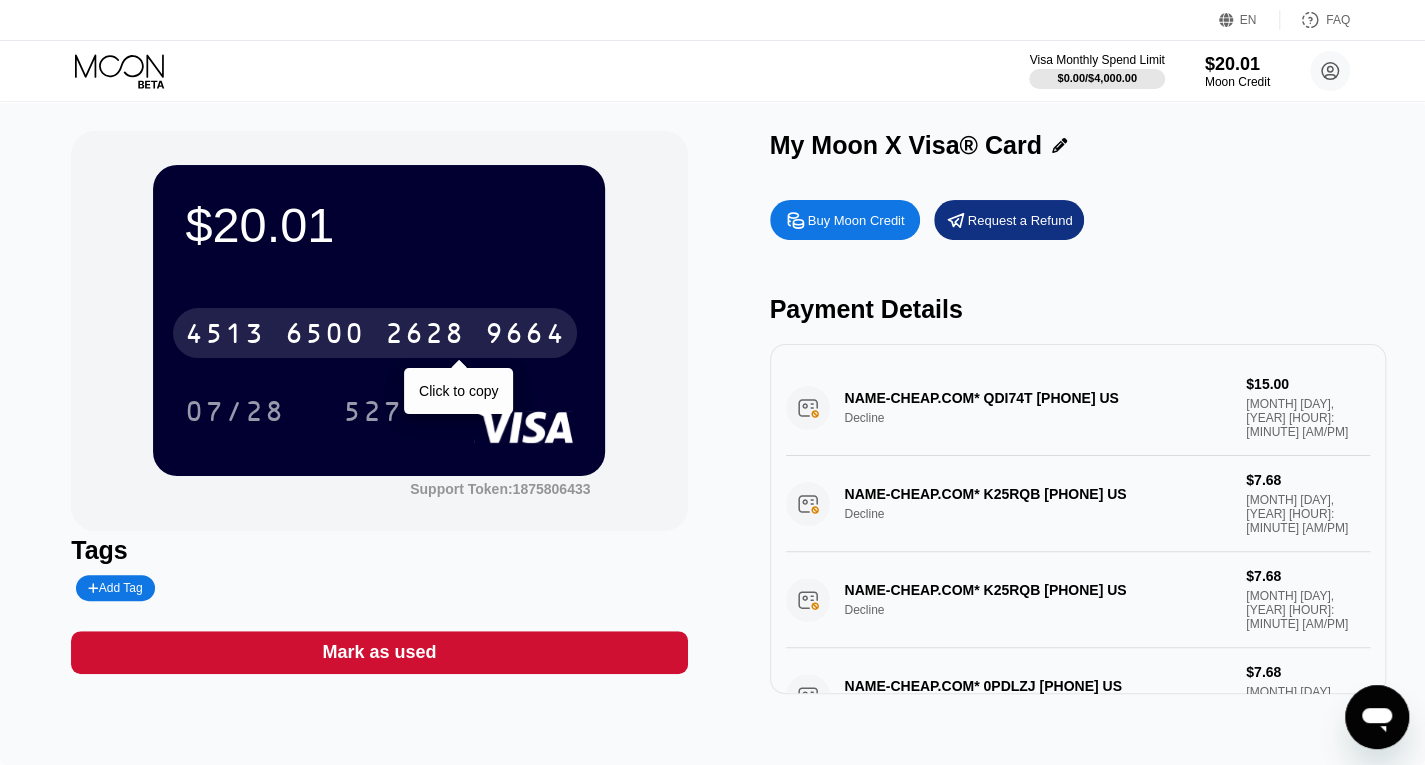click on "[CARD_NUMBER]" at bounding box center (375, 333) 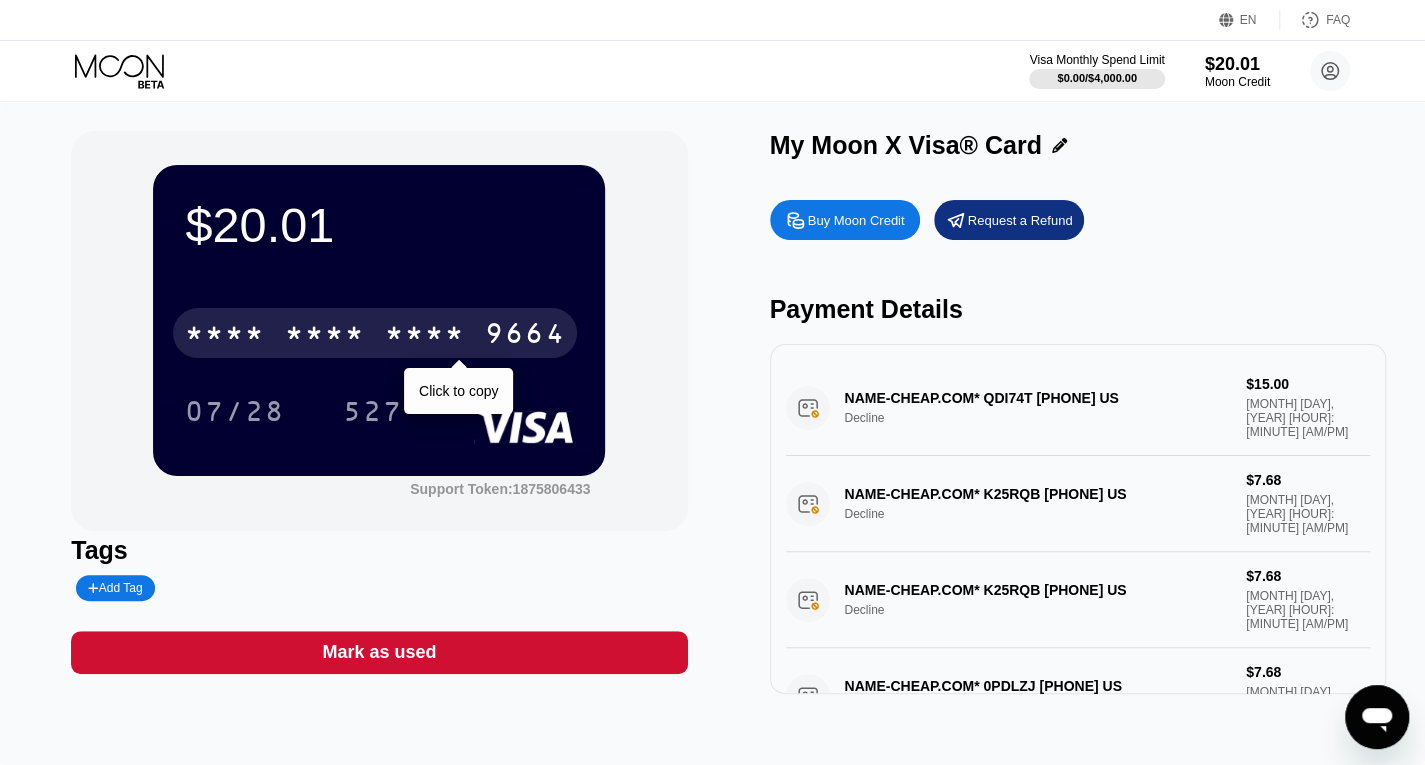 click on "* * * *" at bounding box center [425, 336] 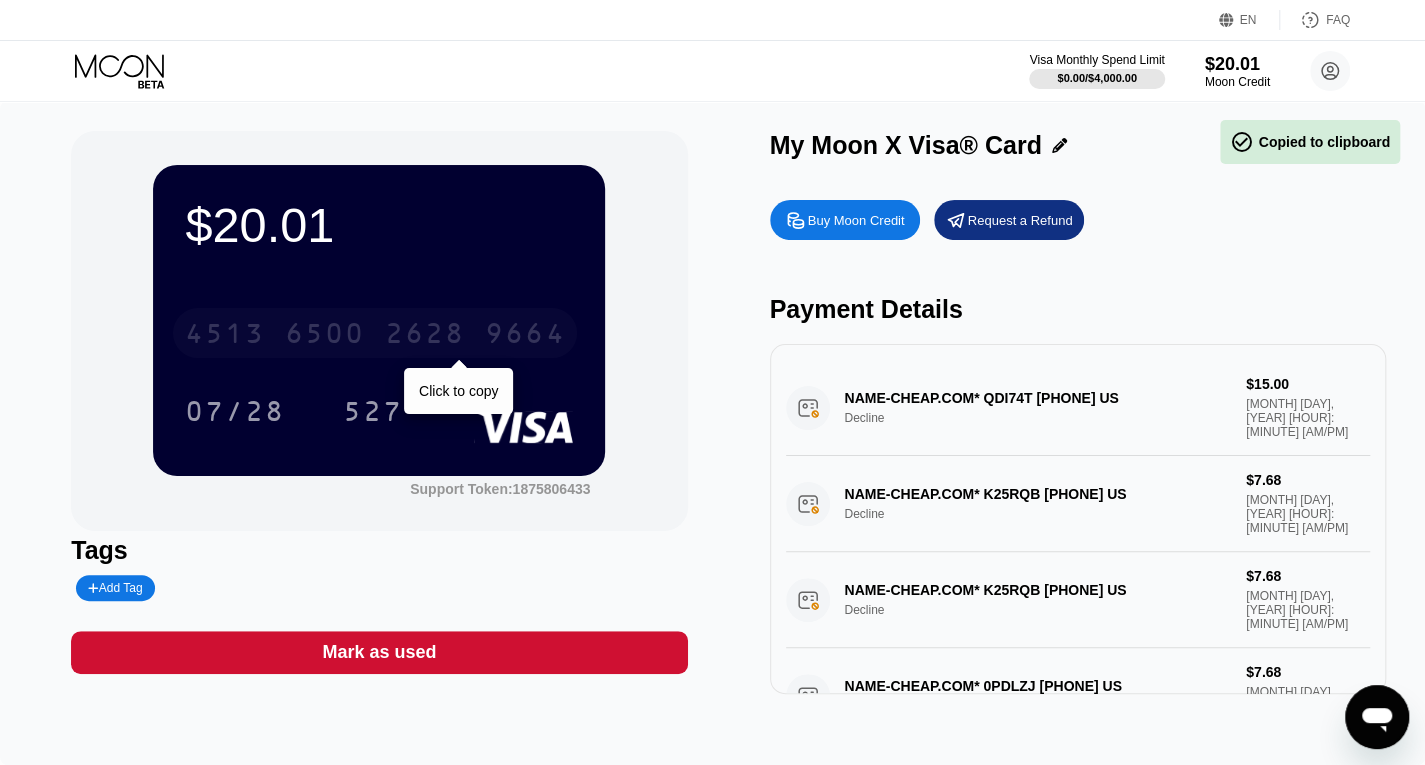 click on "6500" at bounding box center [325, 336] 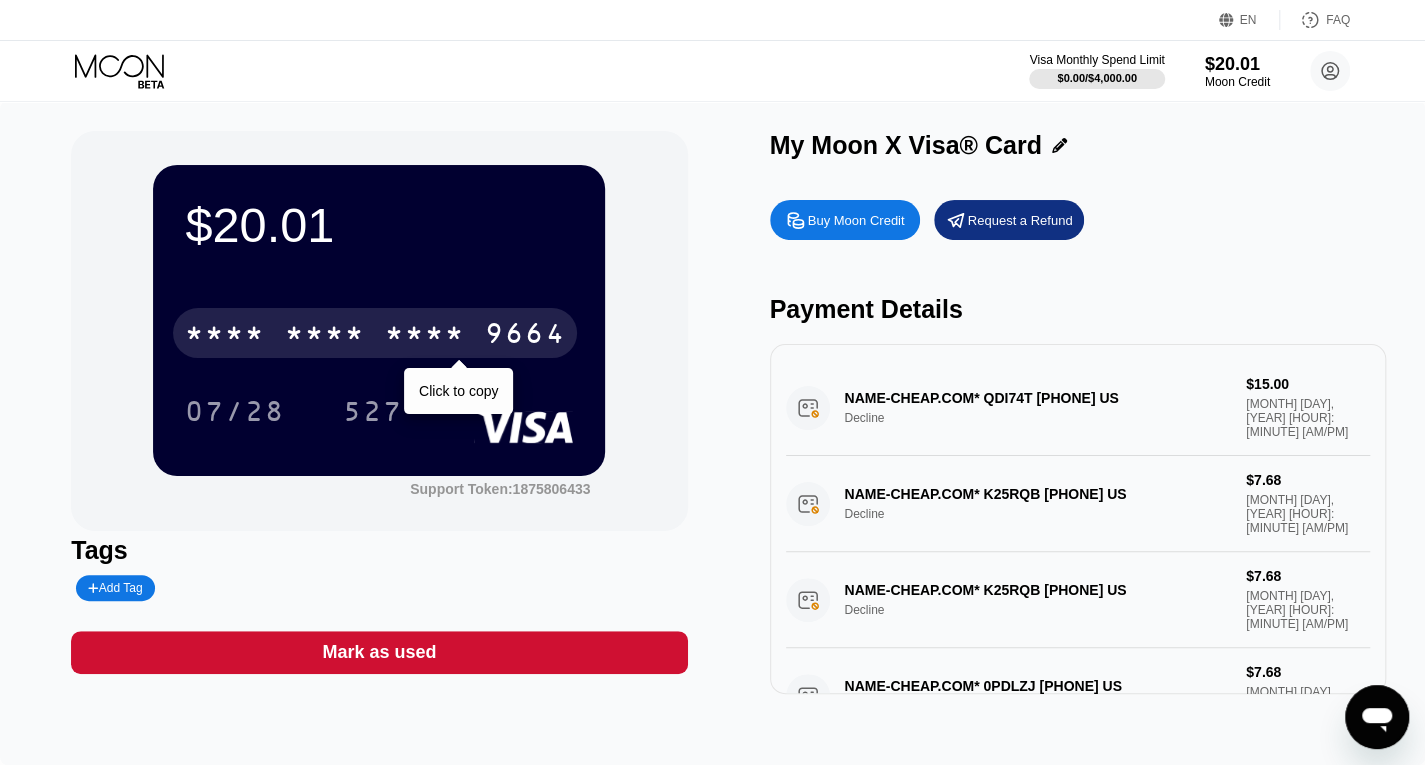click on "* * * *" at bounding box center (325, 336) 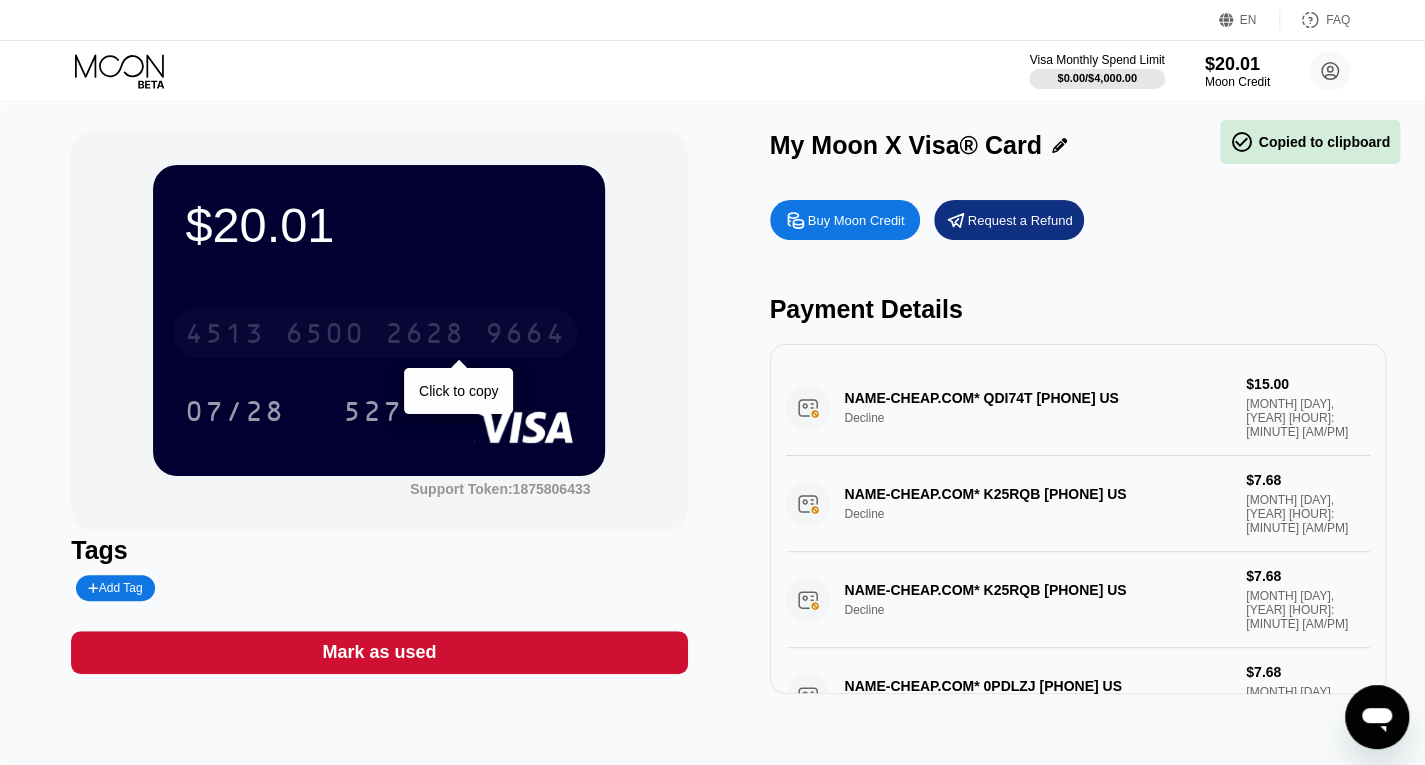 drag, startPoint x: 568, startPoint y: 336, endPoint x: 289, endPoint y: 336, distance: 279 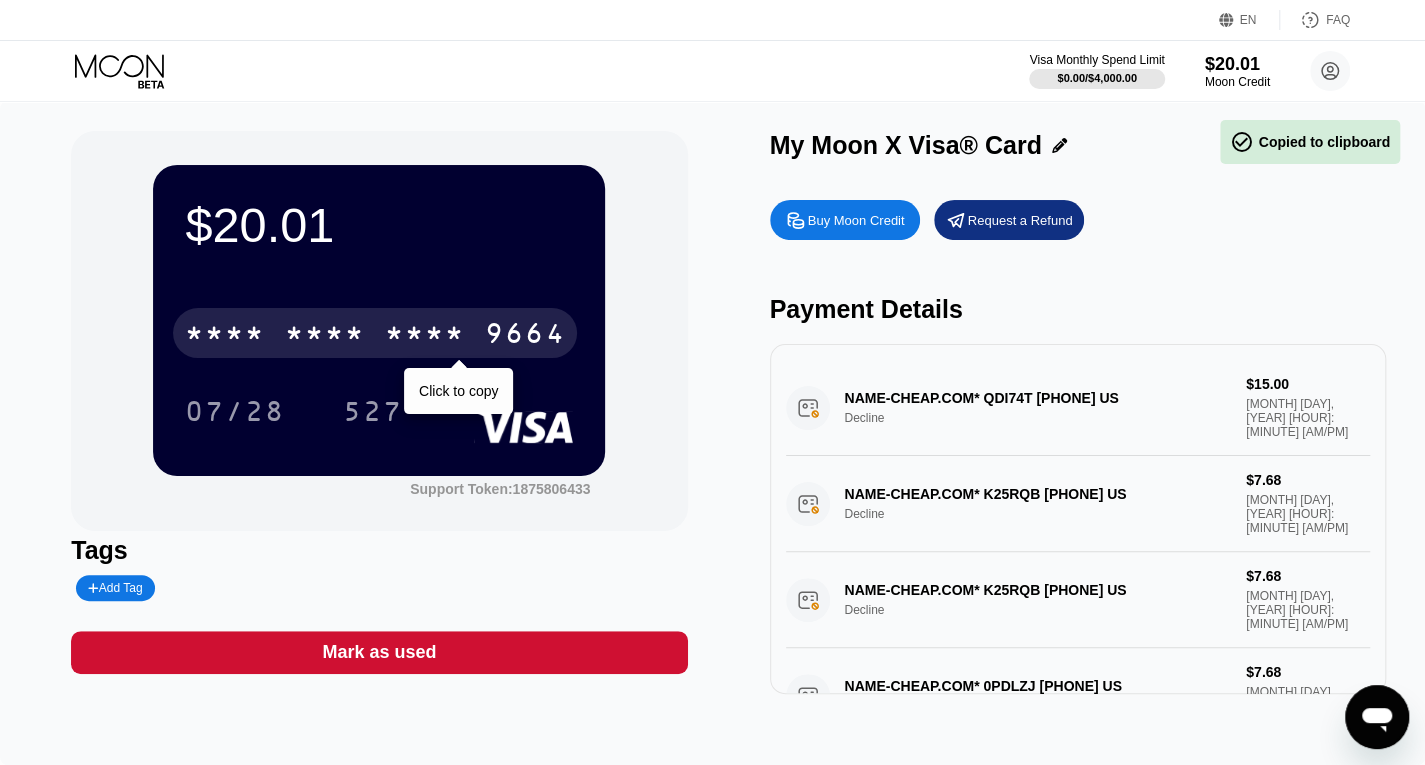 click on "* * * *" at bounding box center (325, 336) 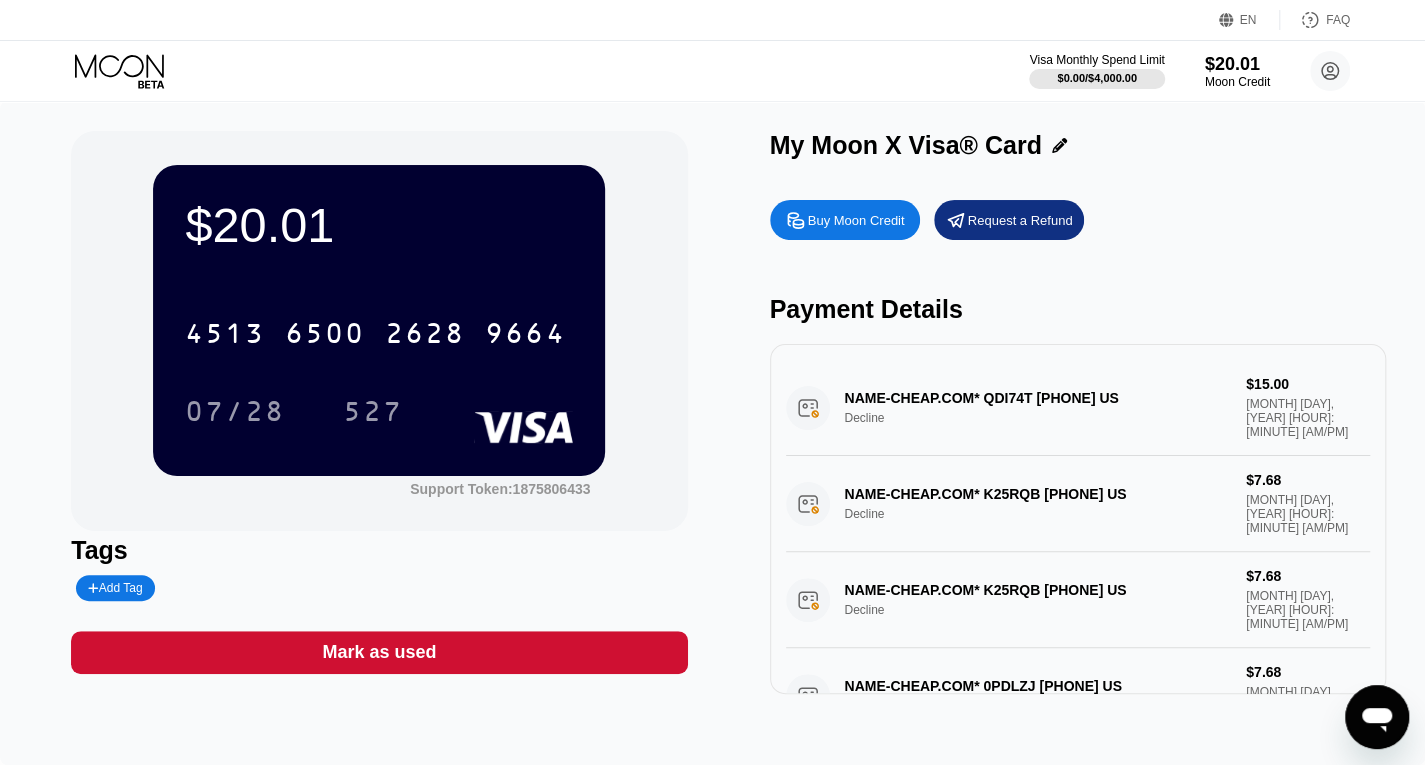 click on "NAME-CHEAP.COM* QDI74T   +13233752822 US Decline $15.00 Aug 03, 2025 11:41 PM" at bounding box center [1078, 408] 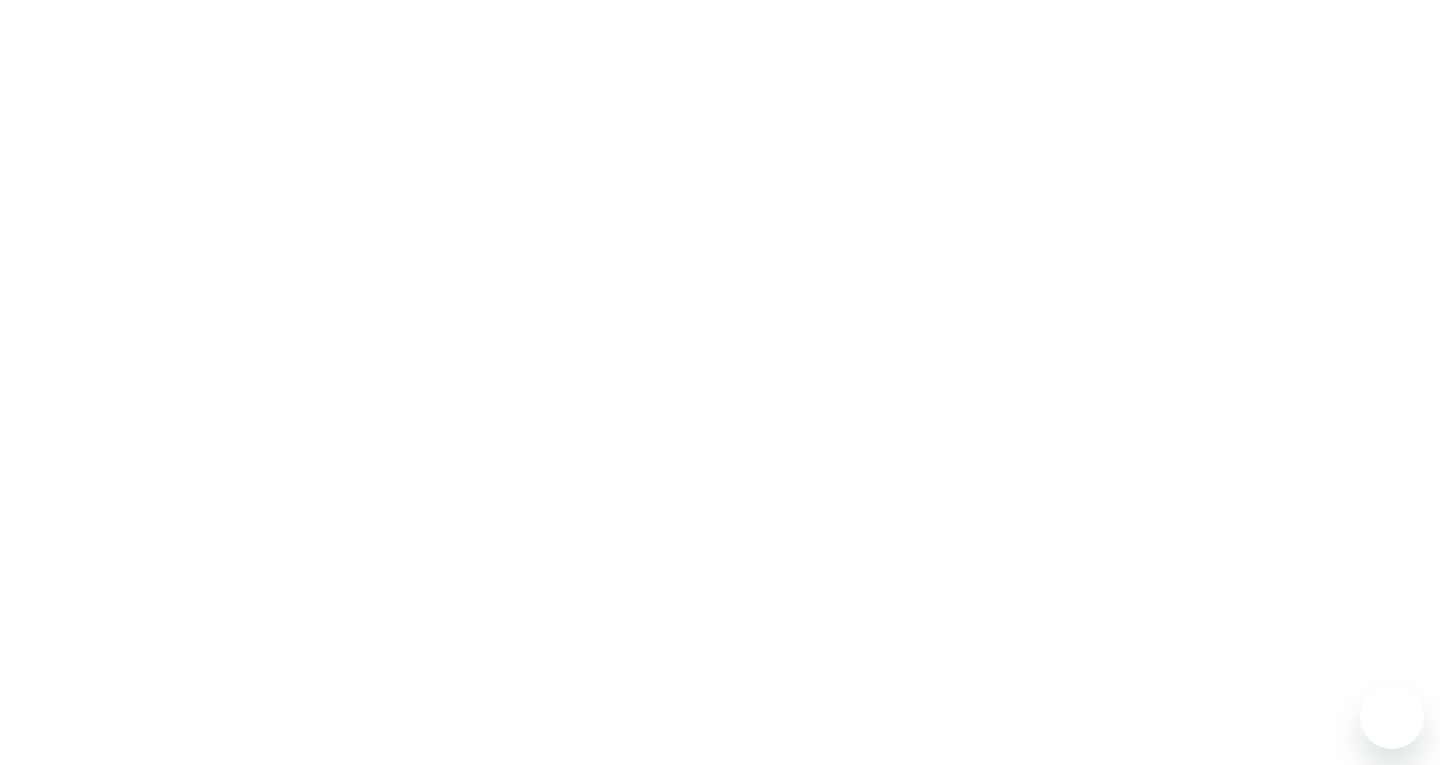 scroll, scrollTop: 0, scrollLeft: 0, axis: both 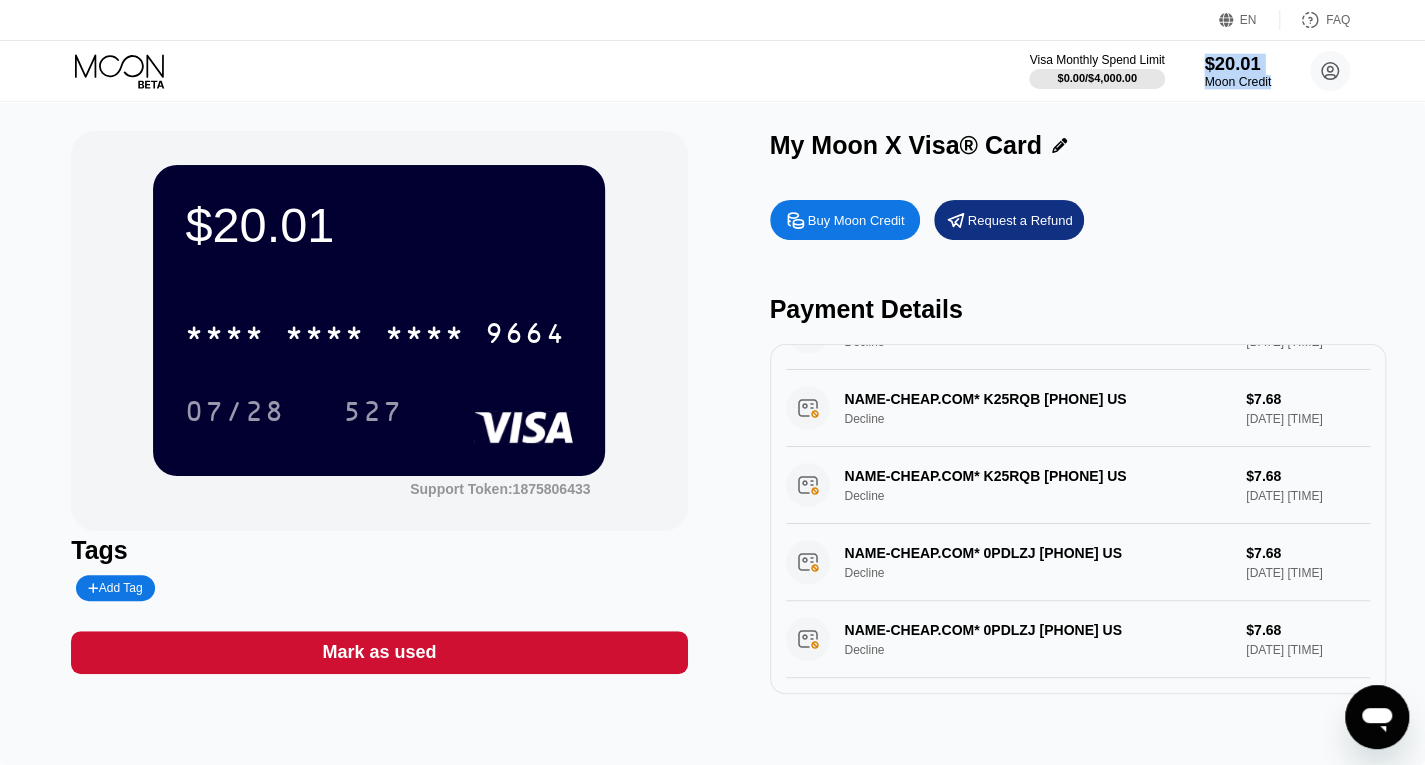 drag, startPoint x: 1268, startPoint y: 77, endPoint x: 1197, endPoint y: 71, distance: 71.25307 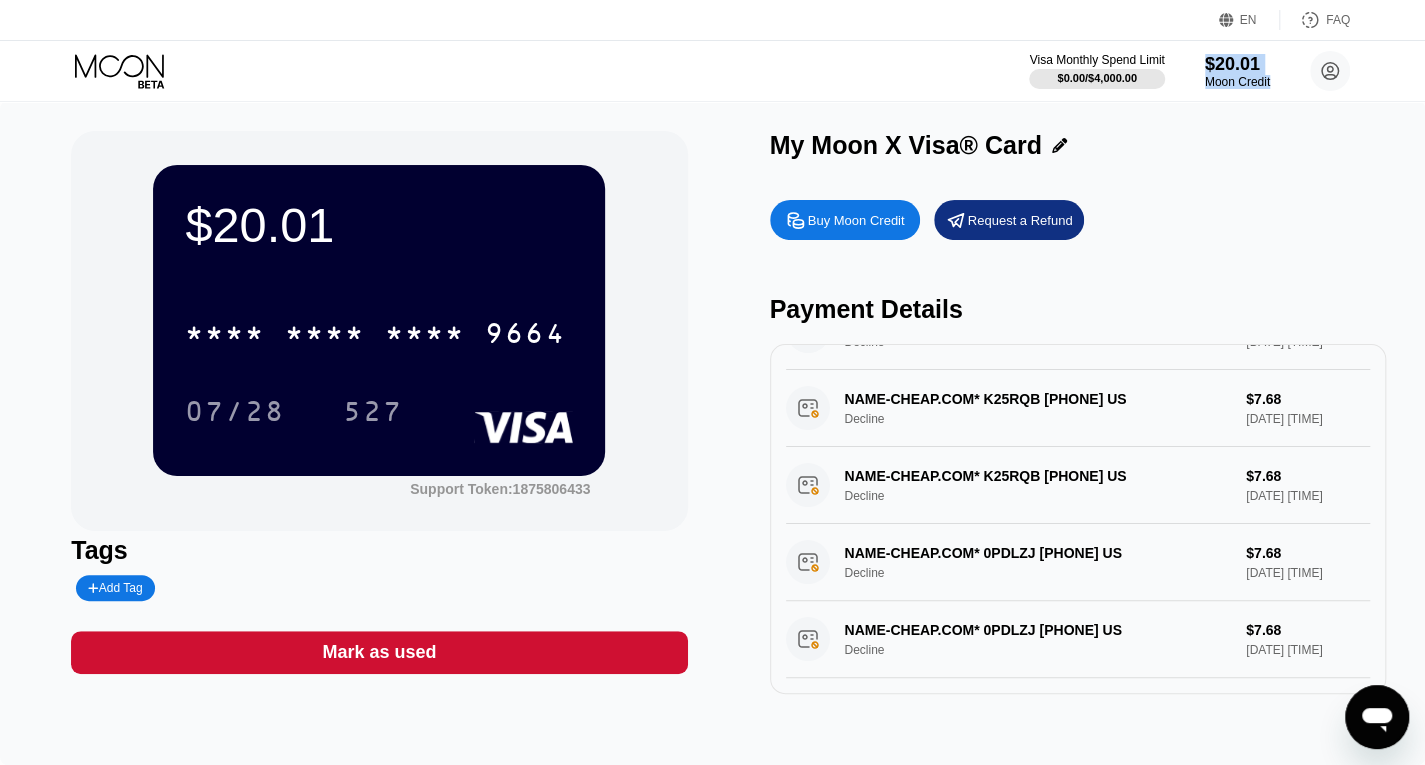 click on "$20.01 * * * * * * * * * * * * 9664 07/28 527 Support Token:  1875806433 Tags  Add Tag Mark as used My Moon X Visa® Card Buy Moon Credit Request a Refund Payment Details NAME-CHEAP.COM* AHKCFR   [PHONE] US Decline $7.68 [DATE] [TIME] NAME-CHEAP.COM* AHKCFR   [PHONE] US Decline $7.68 [DATE] [TIME] NAME-CHEAP.COM* QDI74T   [PHONE] US Decline $15.00 [DATE] [TIME] NAME-CHEAP.COM* K25RQB   [PHONE] US Decline $7.68 [DATE] [TIME] NAME-CHEAP.COM* K25RQB   [PHONE] US Decline $7.68 [DATE] [TIME] NAME-CHEAP.COM* 0PDLZJ   [PHONE] US Decline $7.68 [DATE] [TIME] NAME-CHEAP.COM* 0PDLZJ   [PHONE] US Decline $7.68 [DATE] [TIME]" at bounding box center (712, 433) 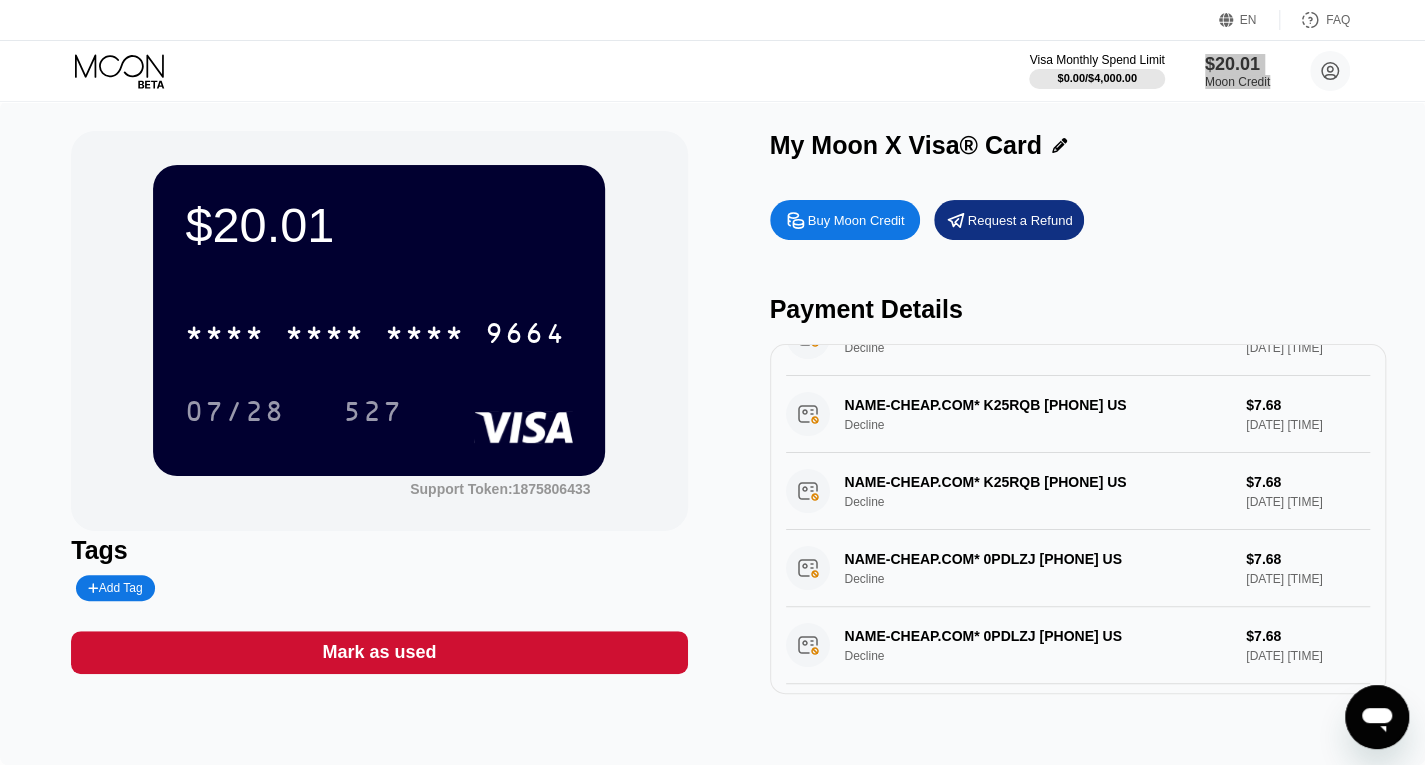 click 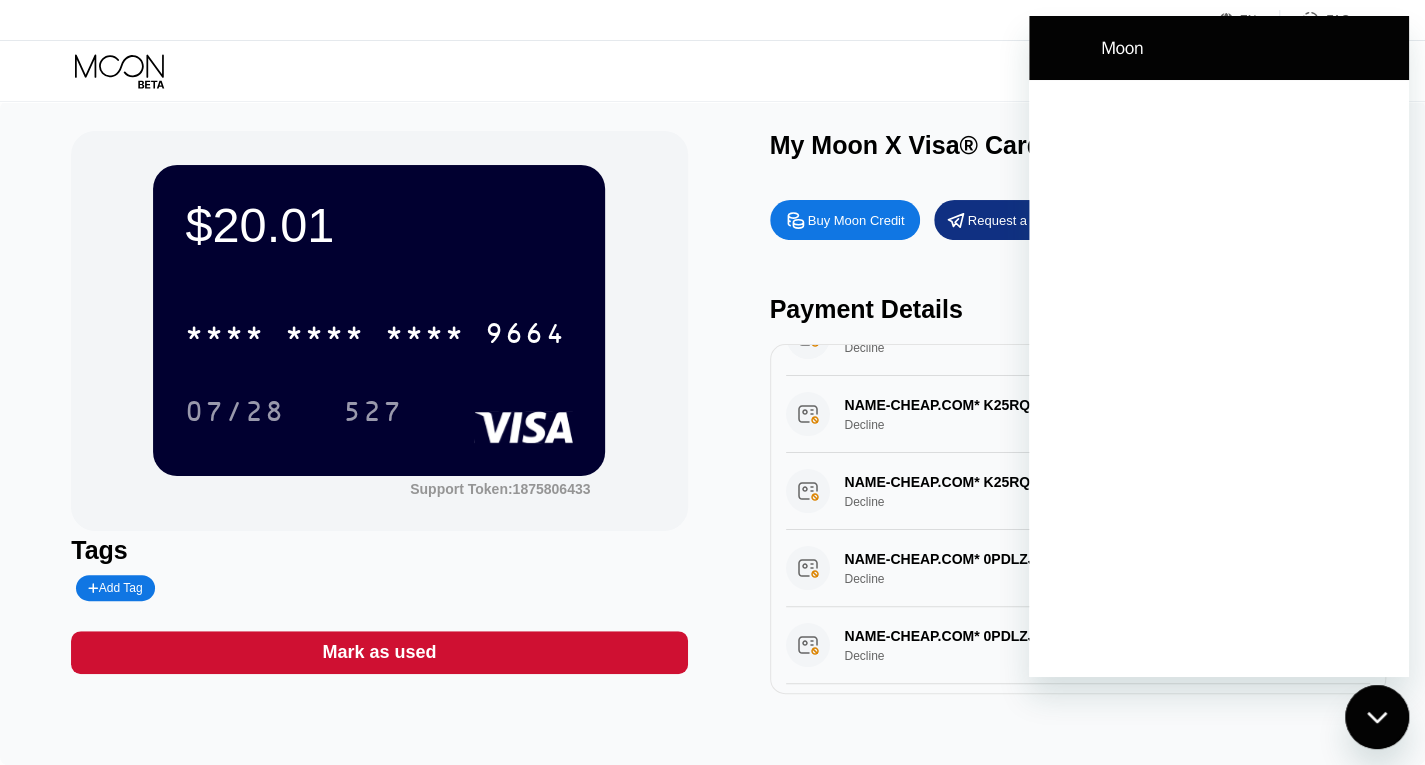 scroll, scrollTop: 0, scrollLeft: 0, axis: both 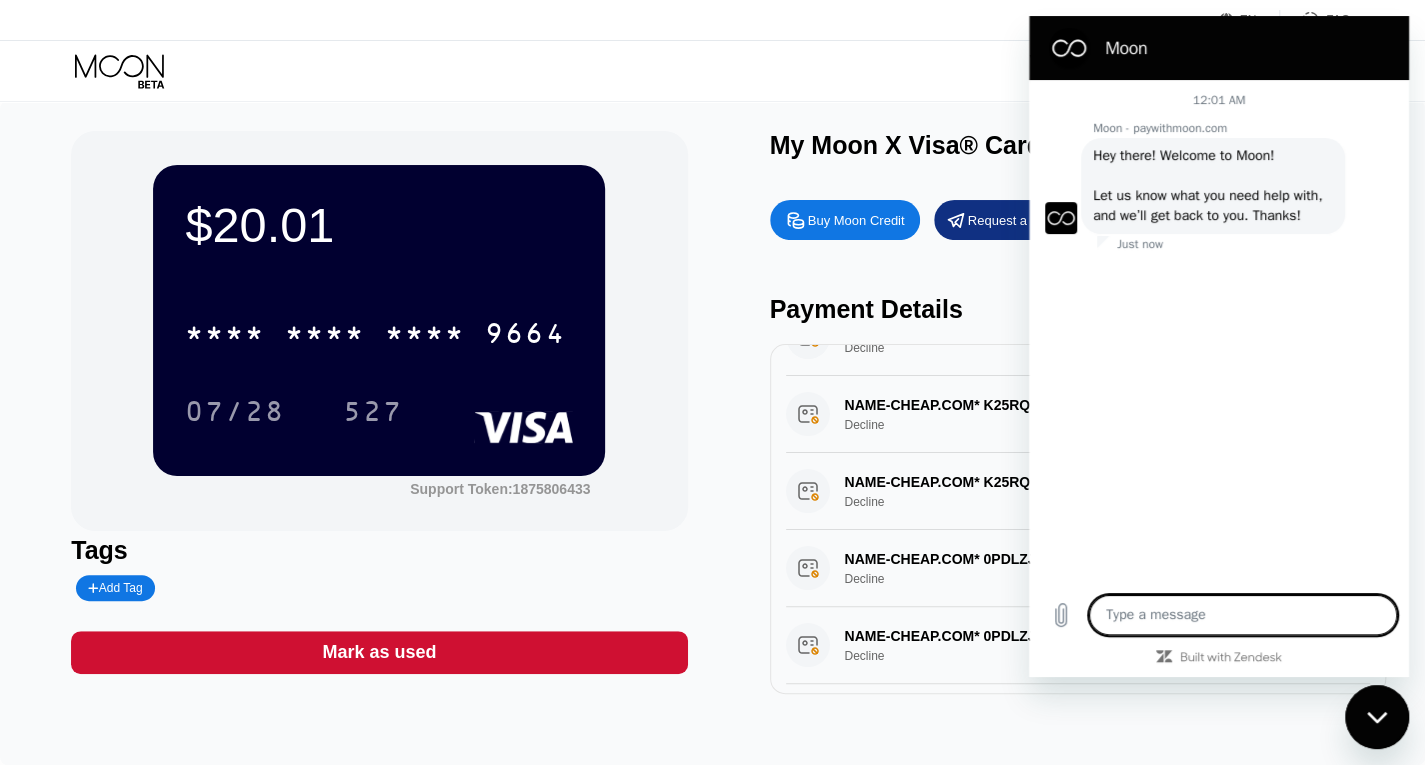 type on "x" 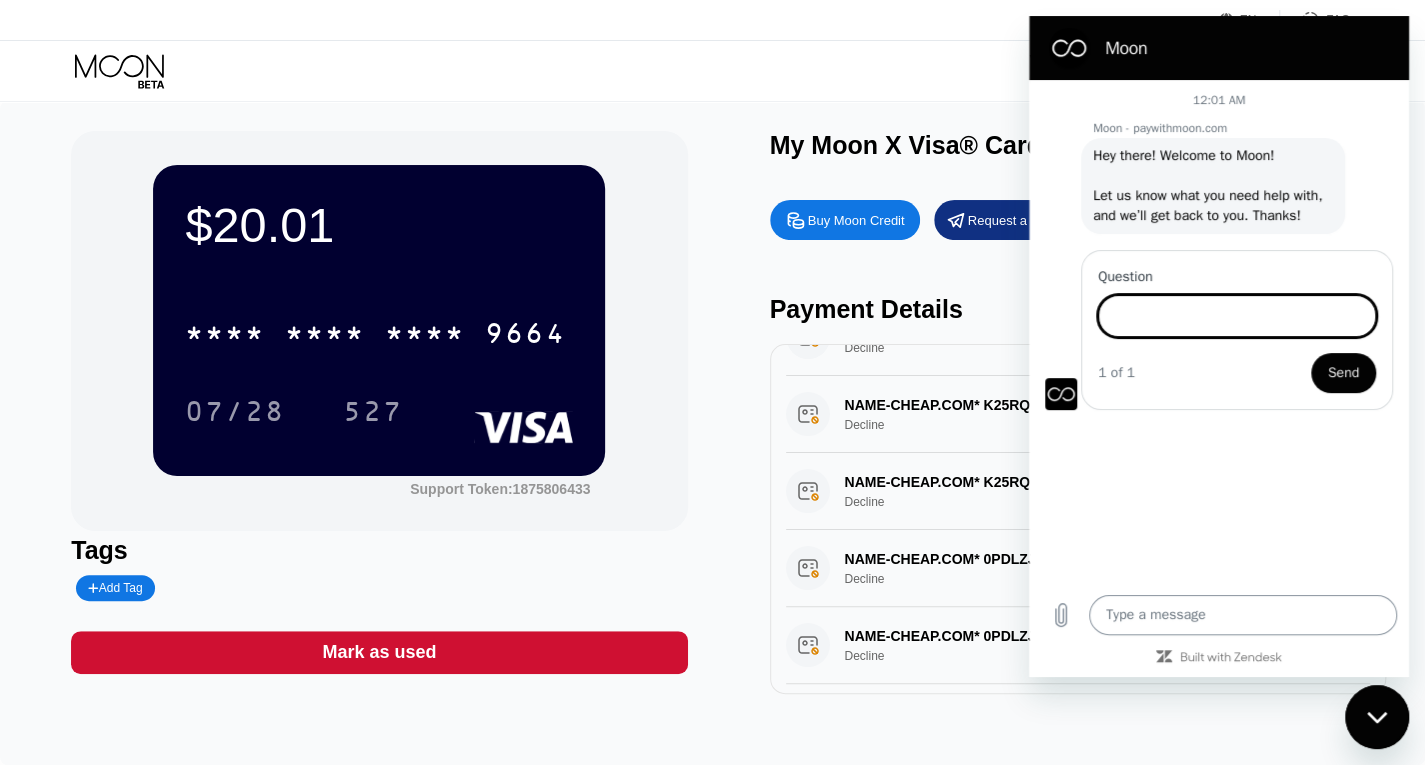 click at bounding box center (1243, 615) 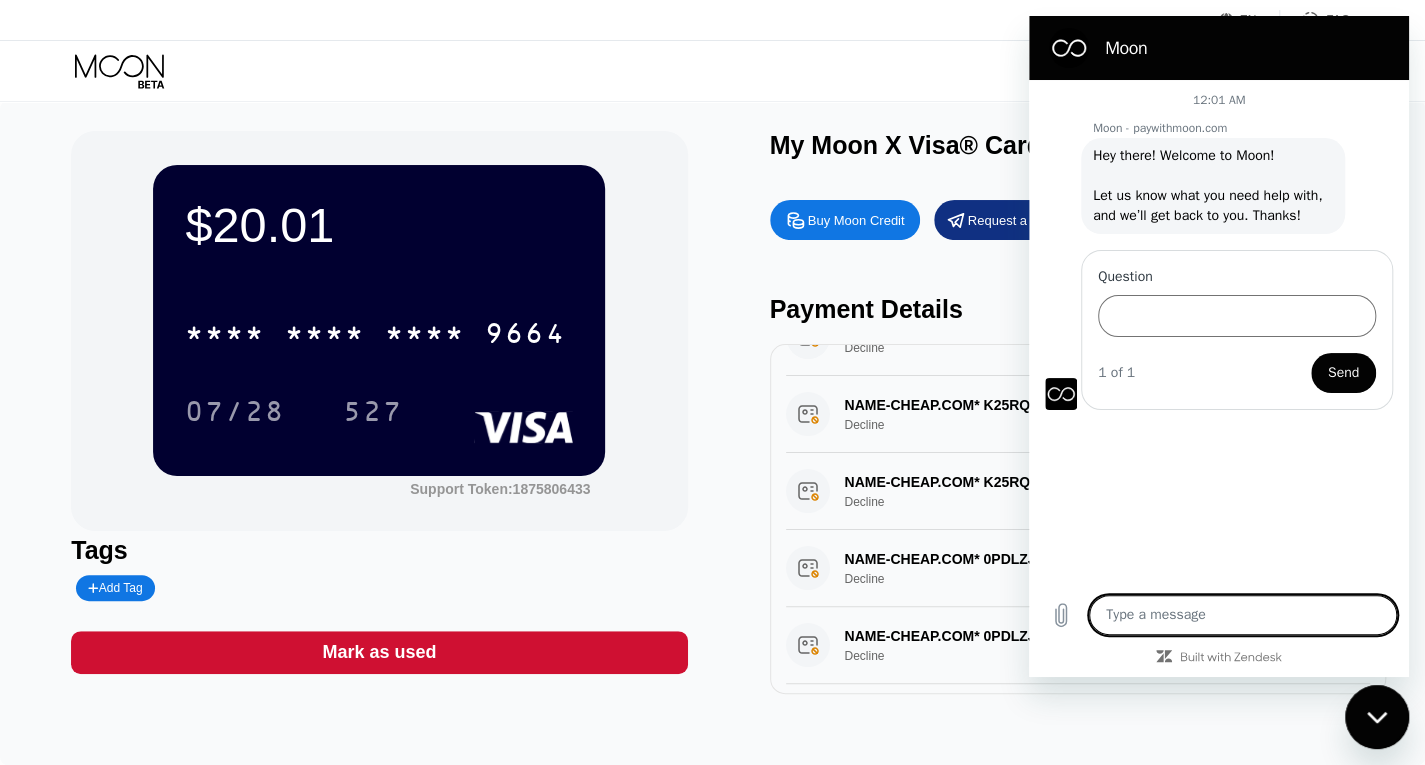 type on "w" 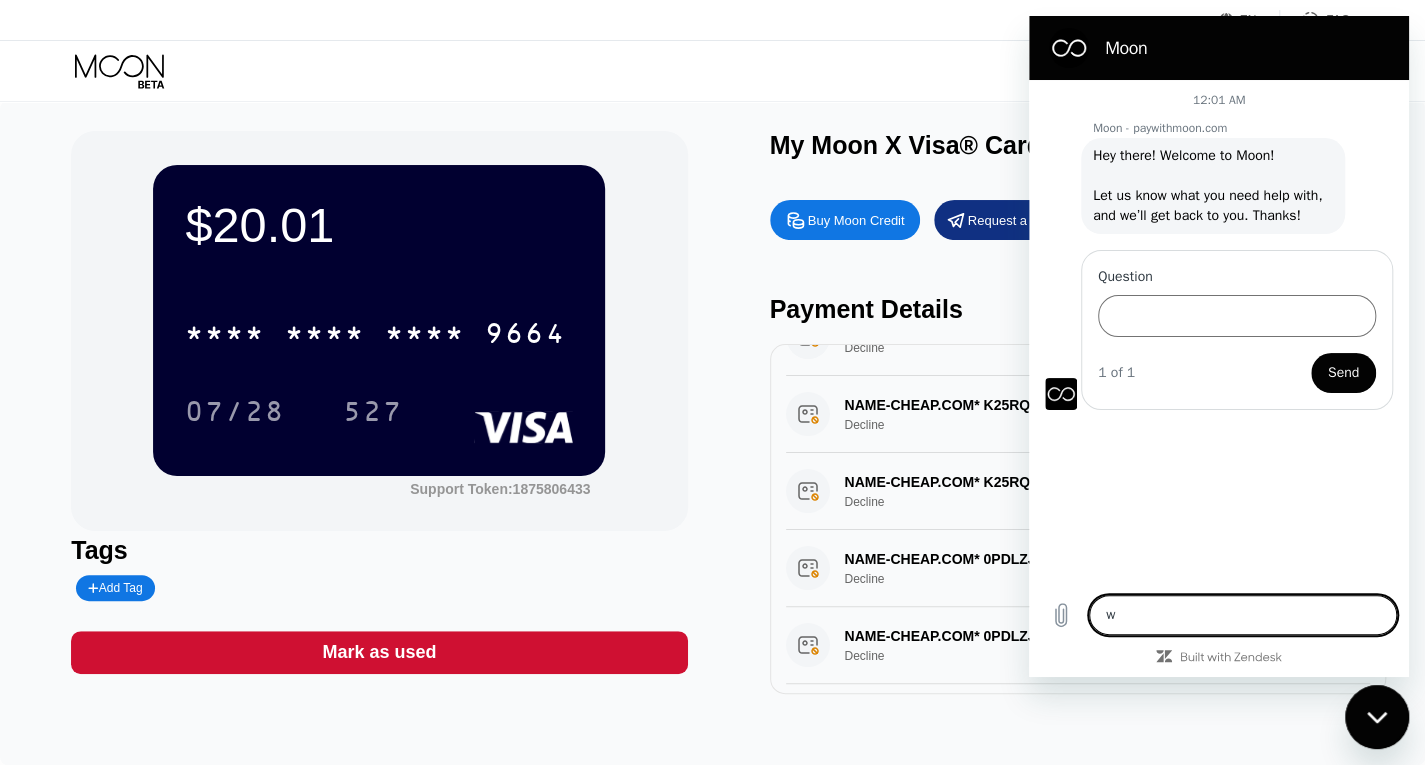 type on "wh" 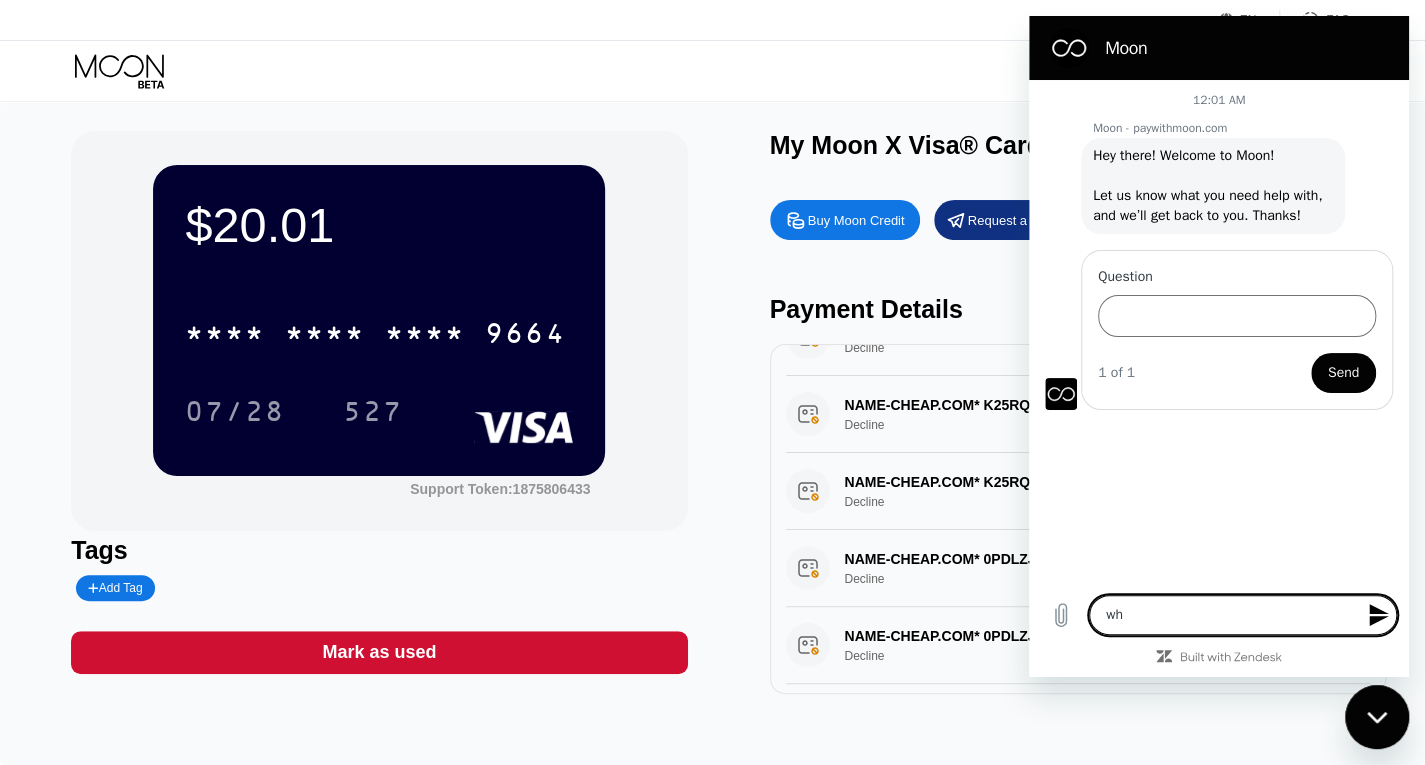 type on "whe" 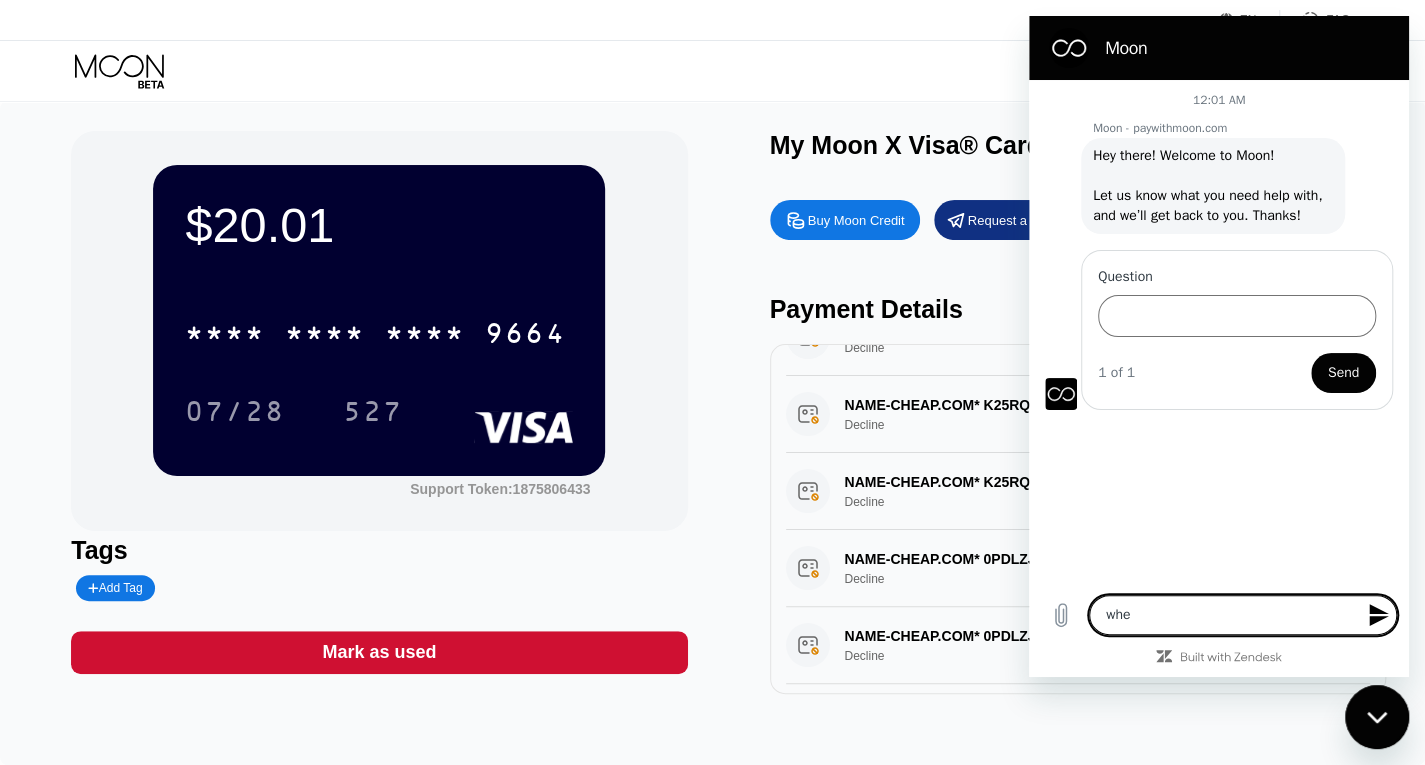 type on "wher" 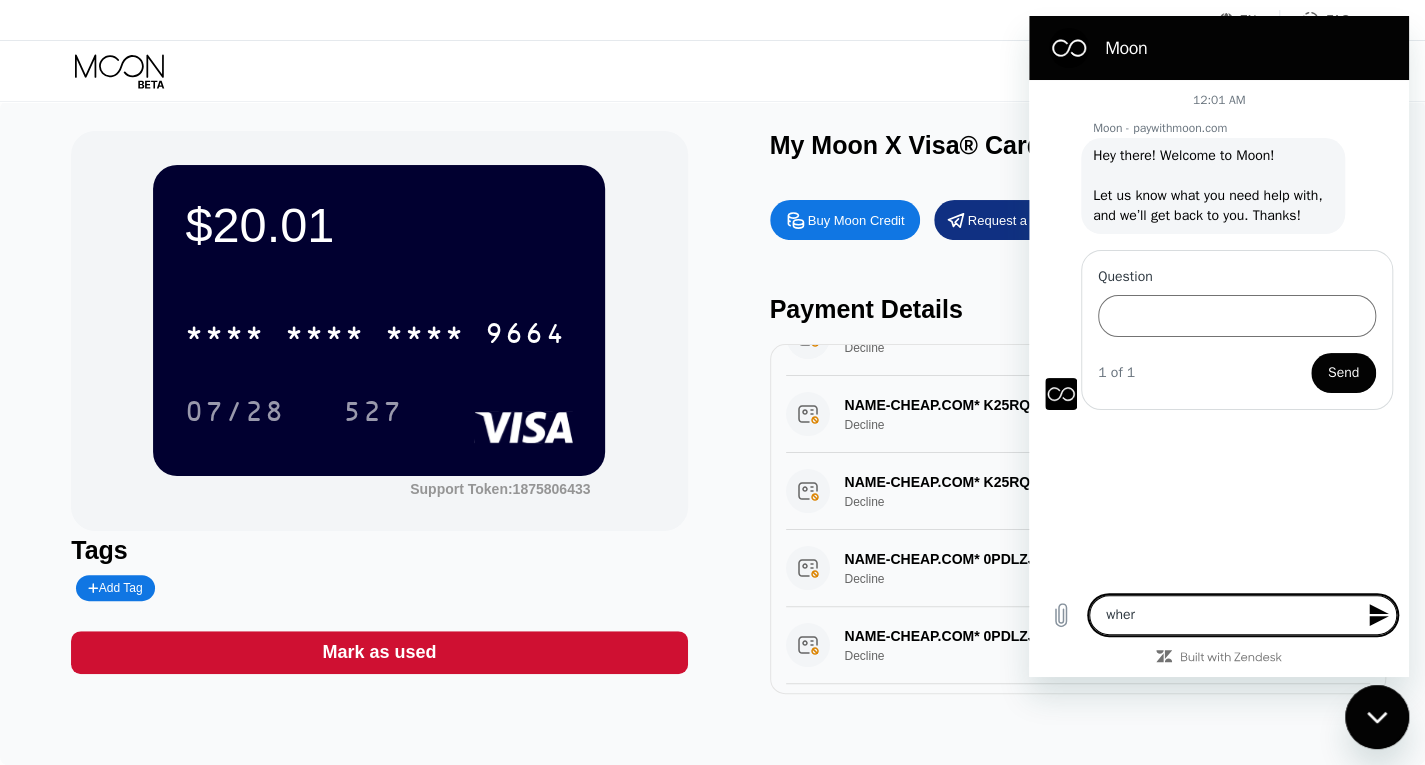 type on "where" 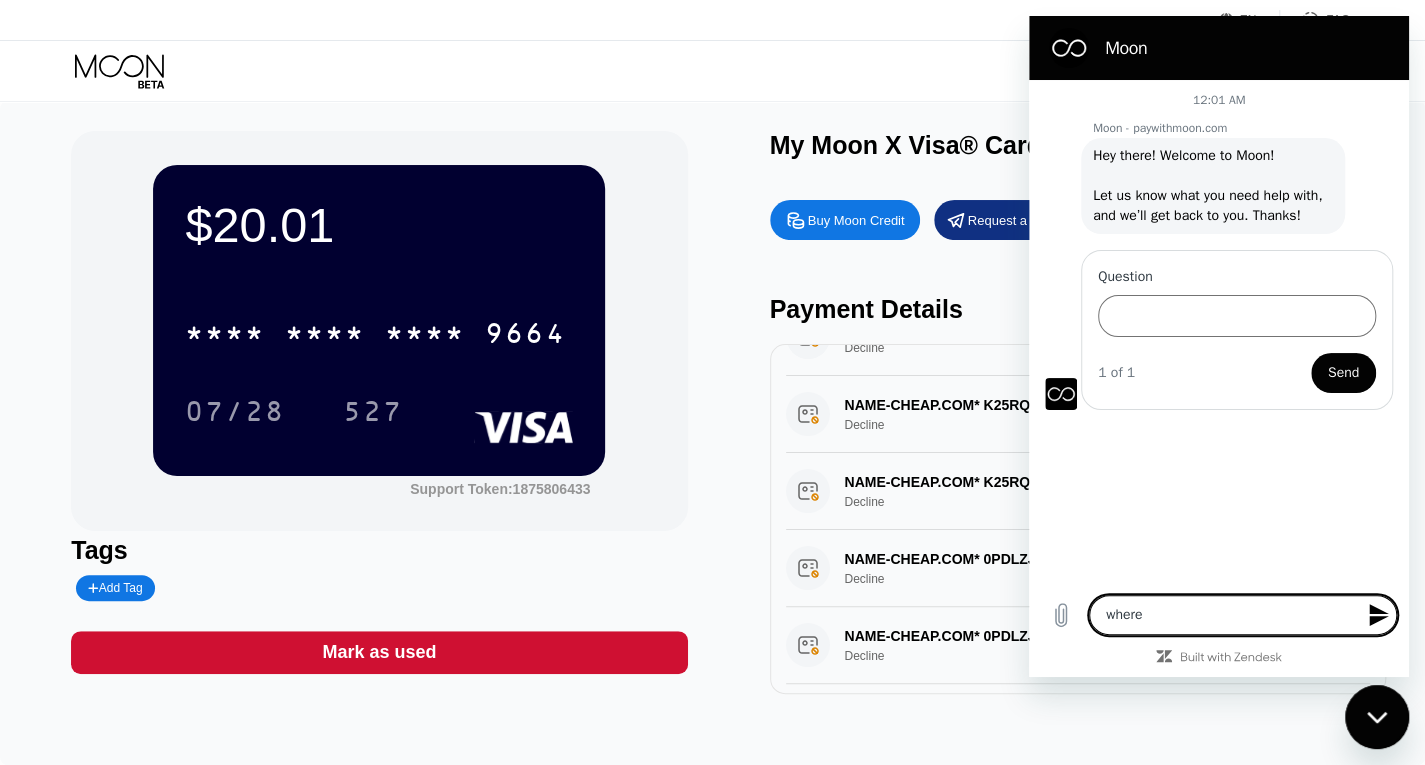 type on "where" 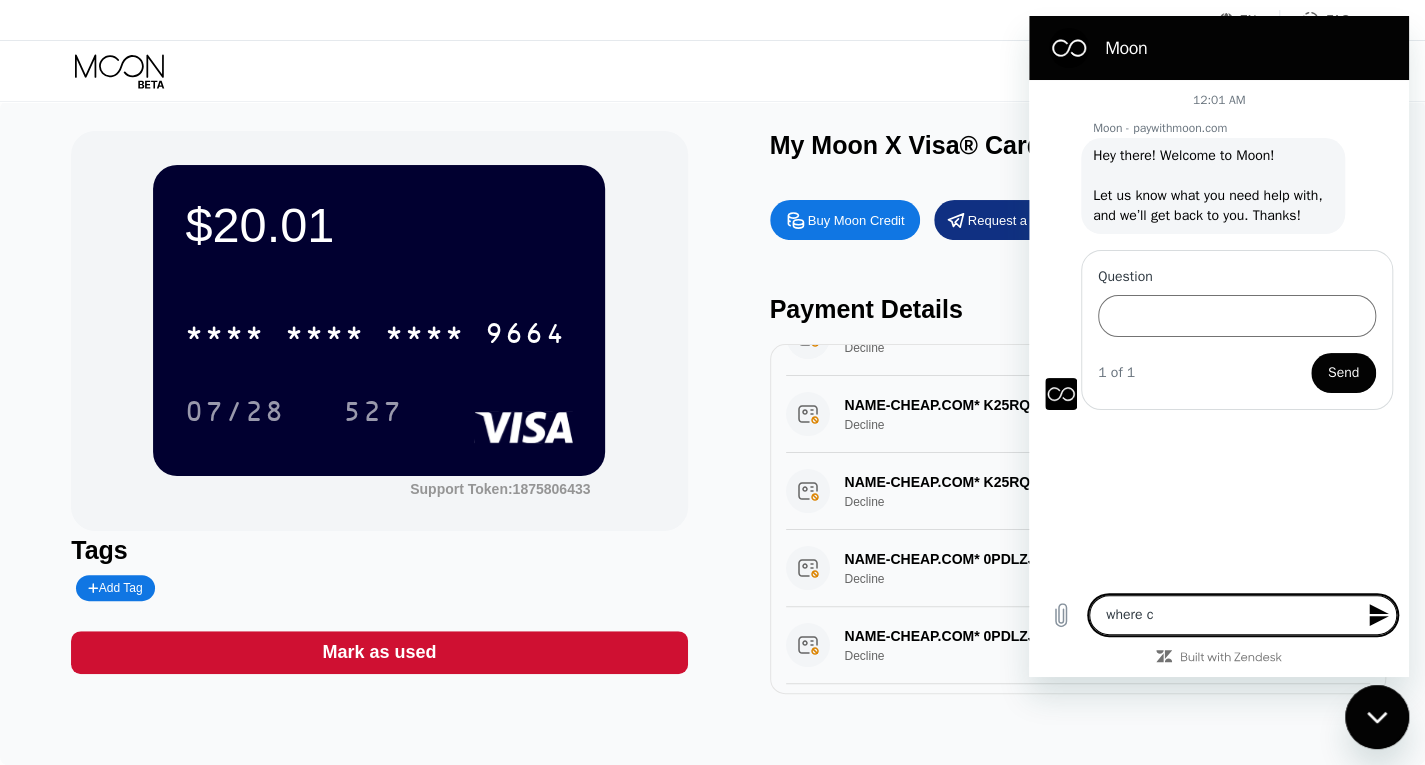 type on "where ca" 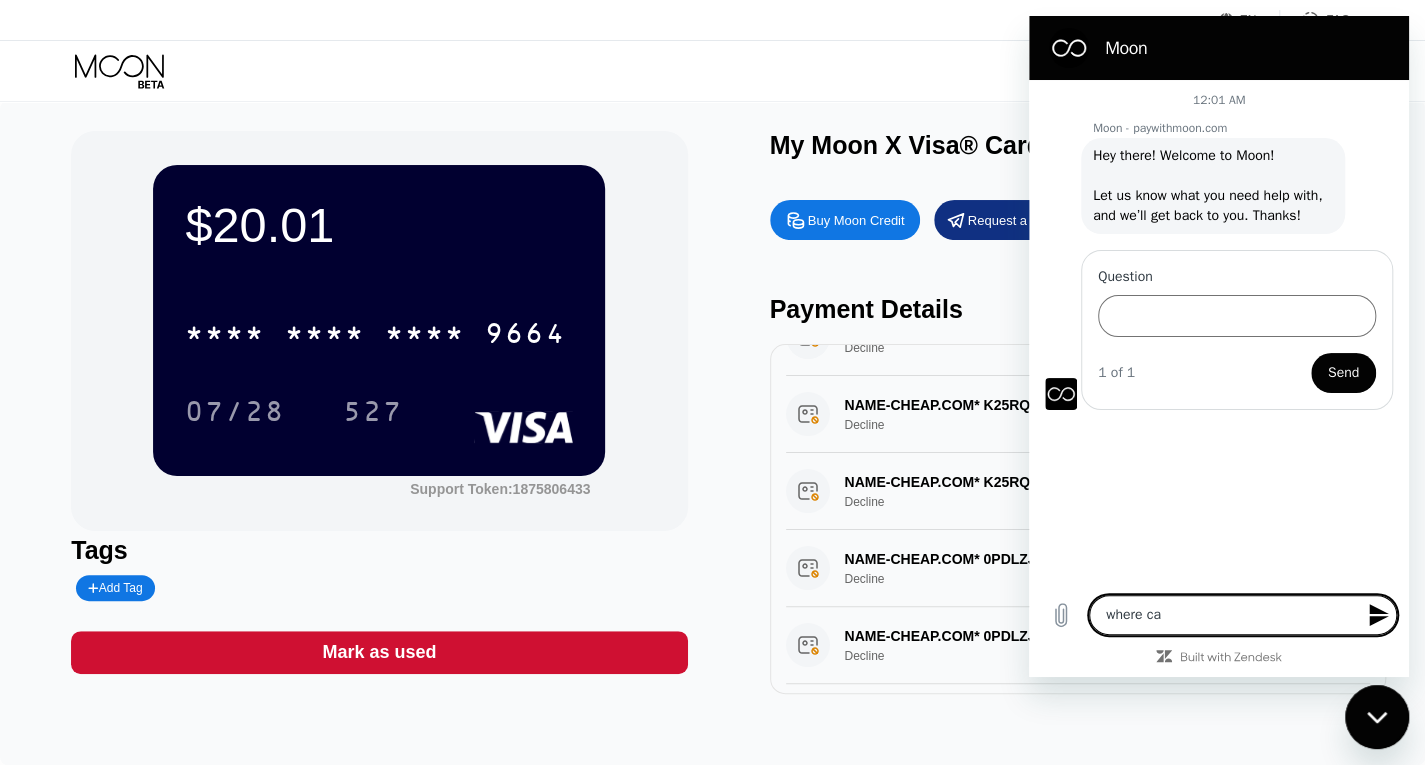 type on "where can" 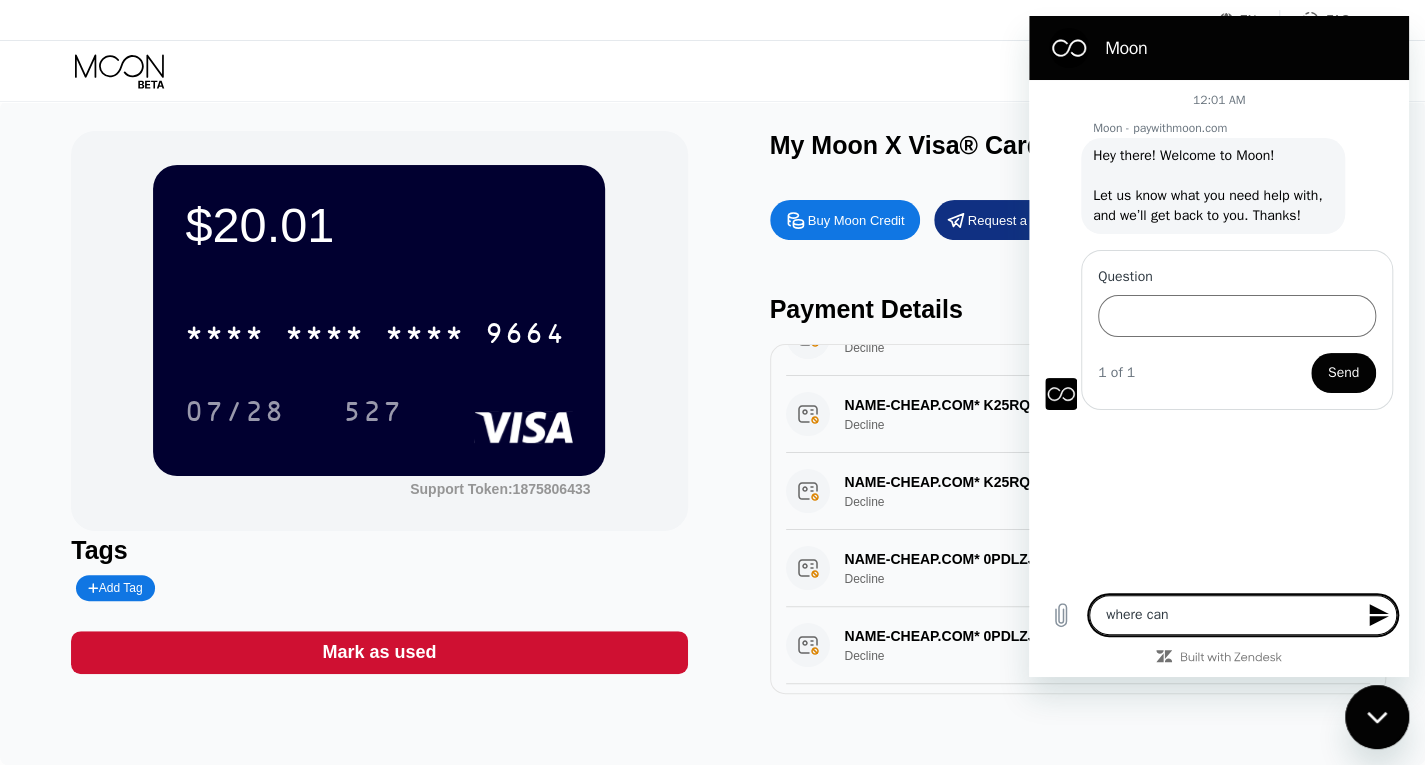 type on "where can" 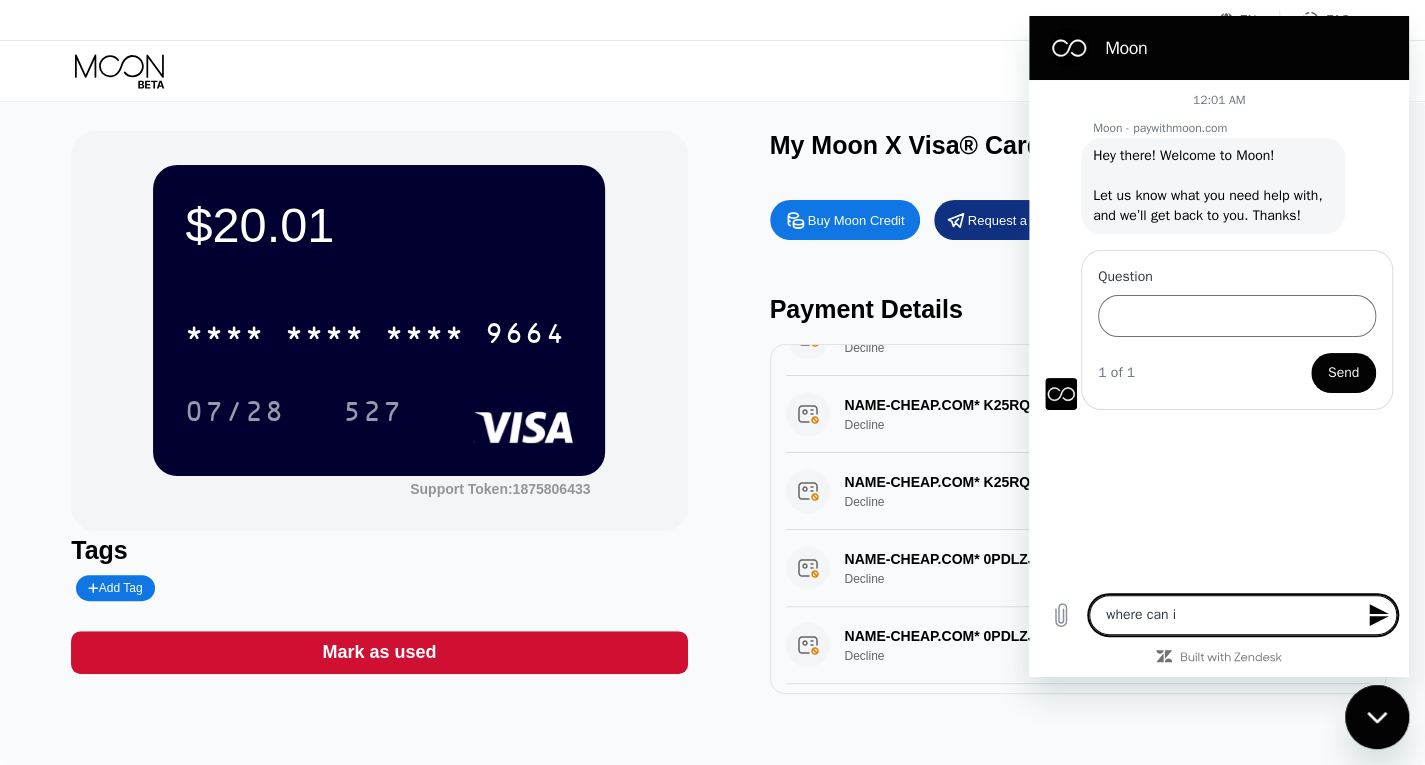 type on "where can i" 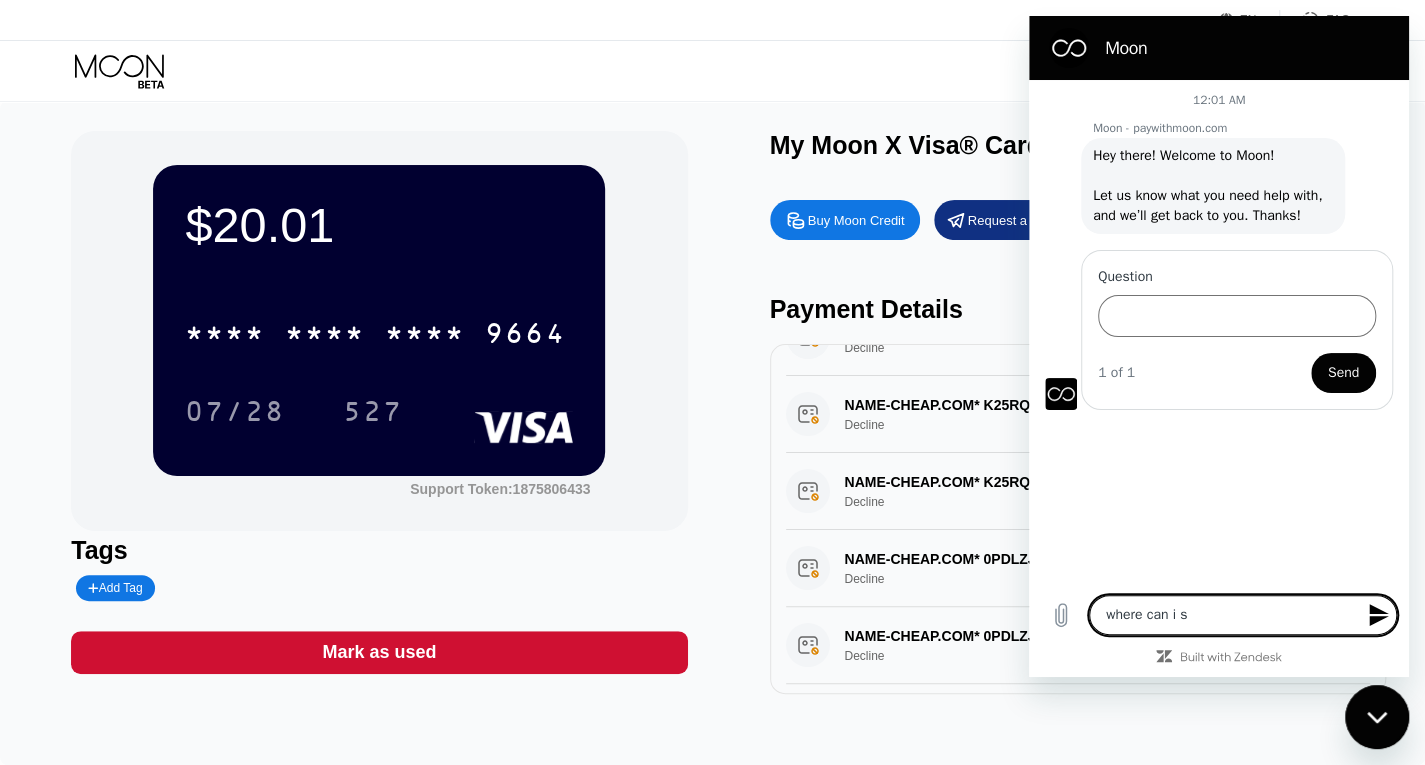type on "where can i se" 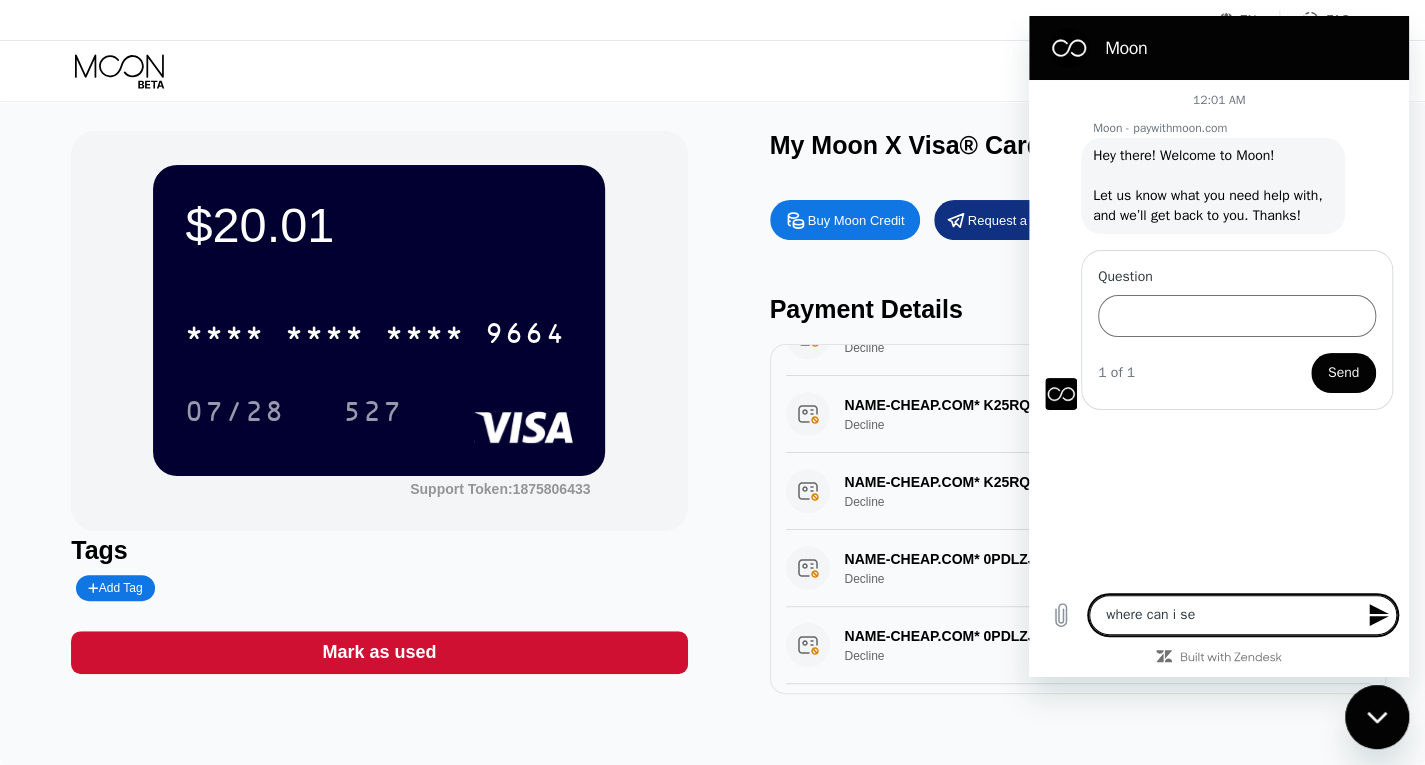 type on "where can i see" 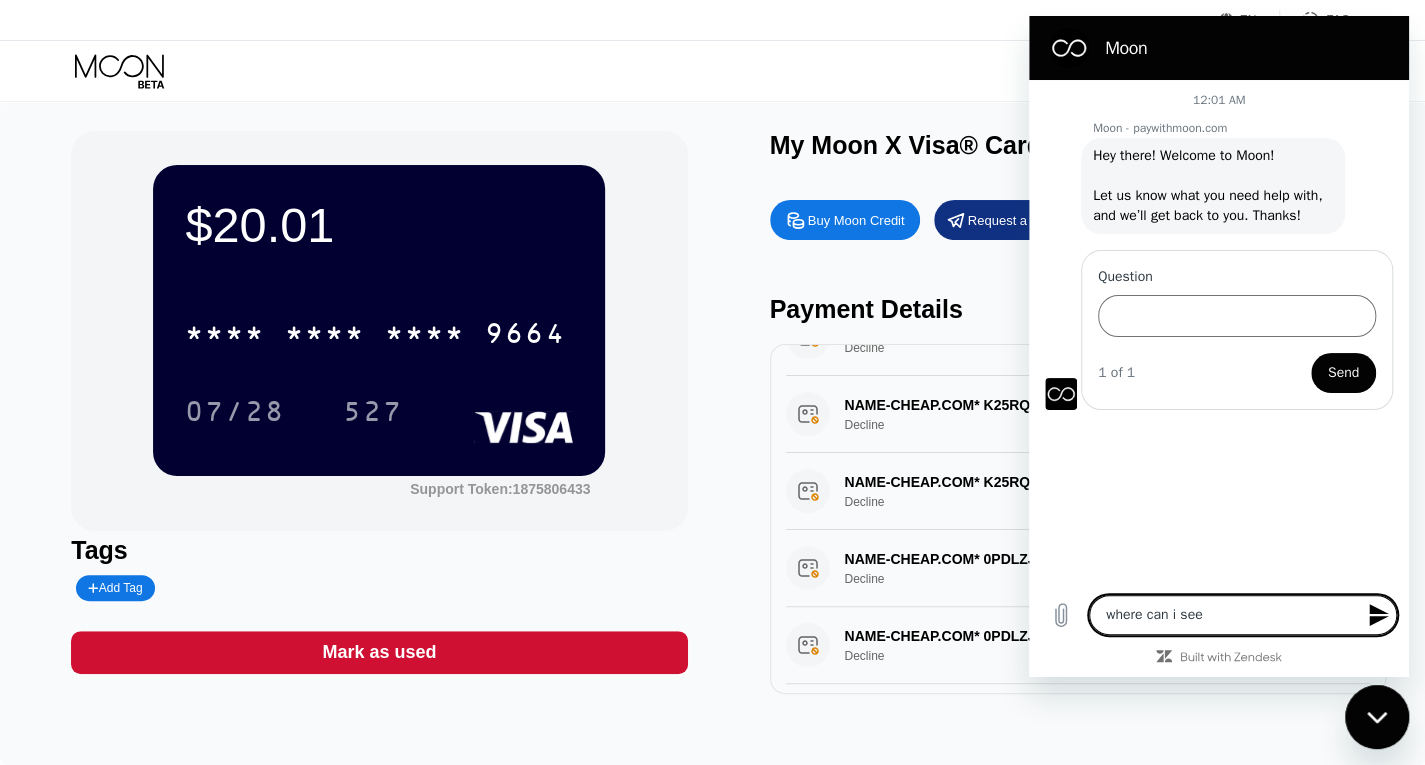 type on "where can i see" 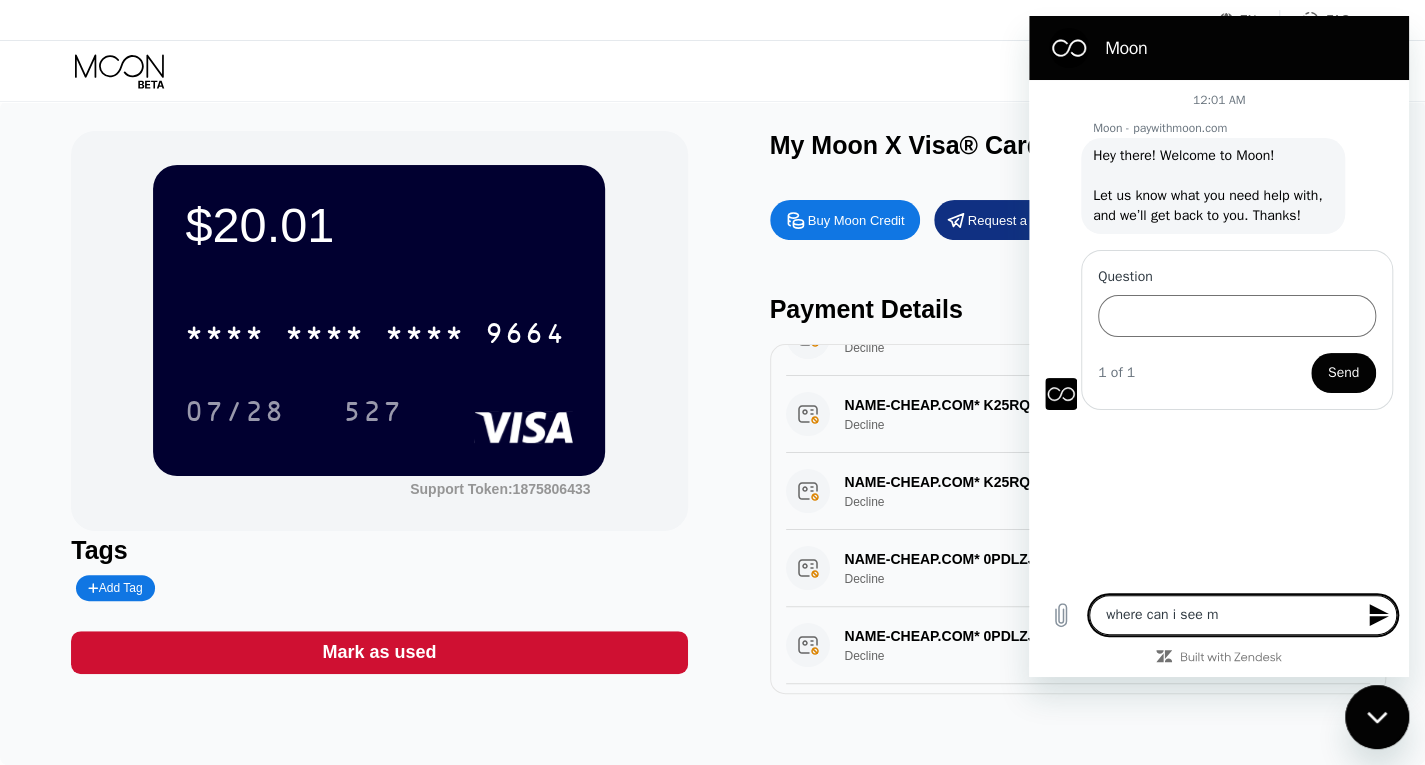 type on "where can i see my" 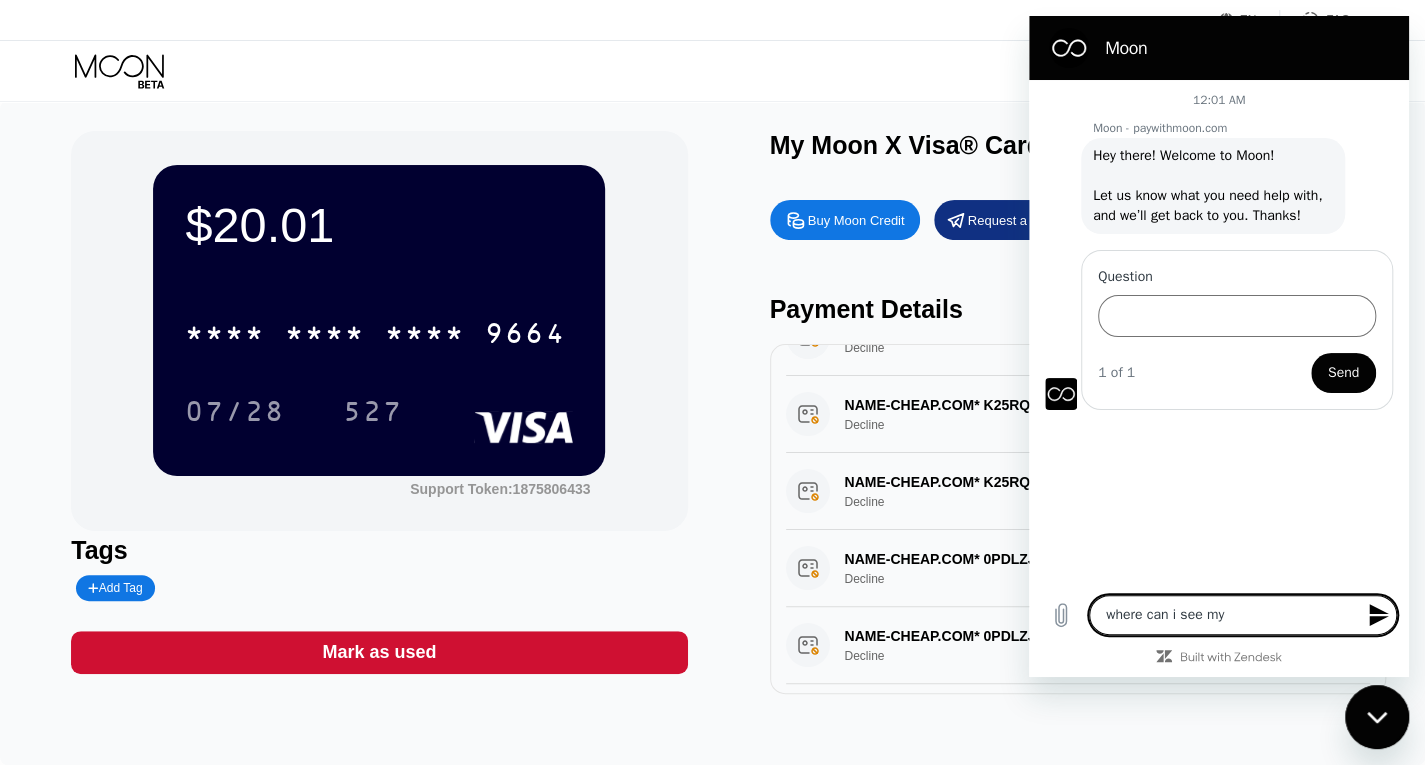 type on "where can i see my" 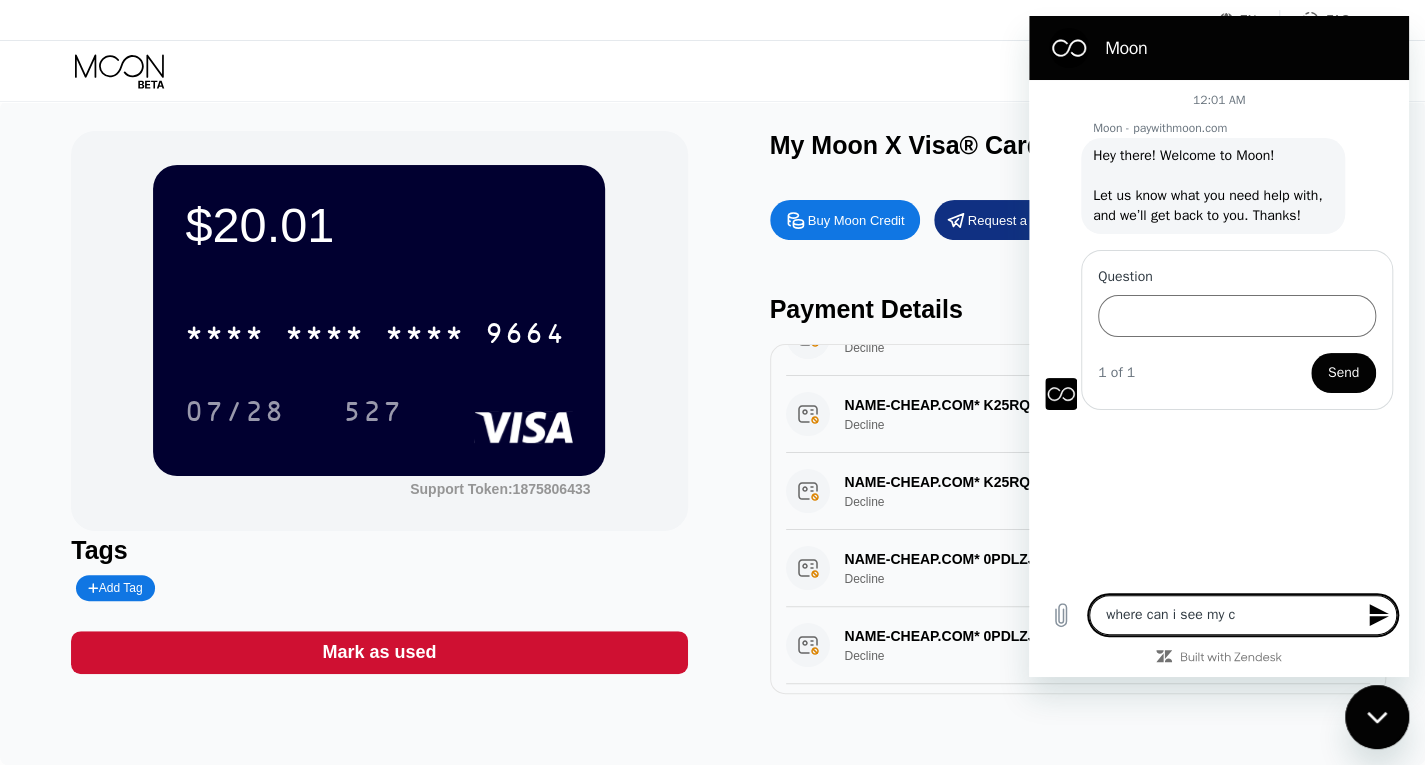 type on "where can i see my ca" 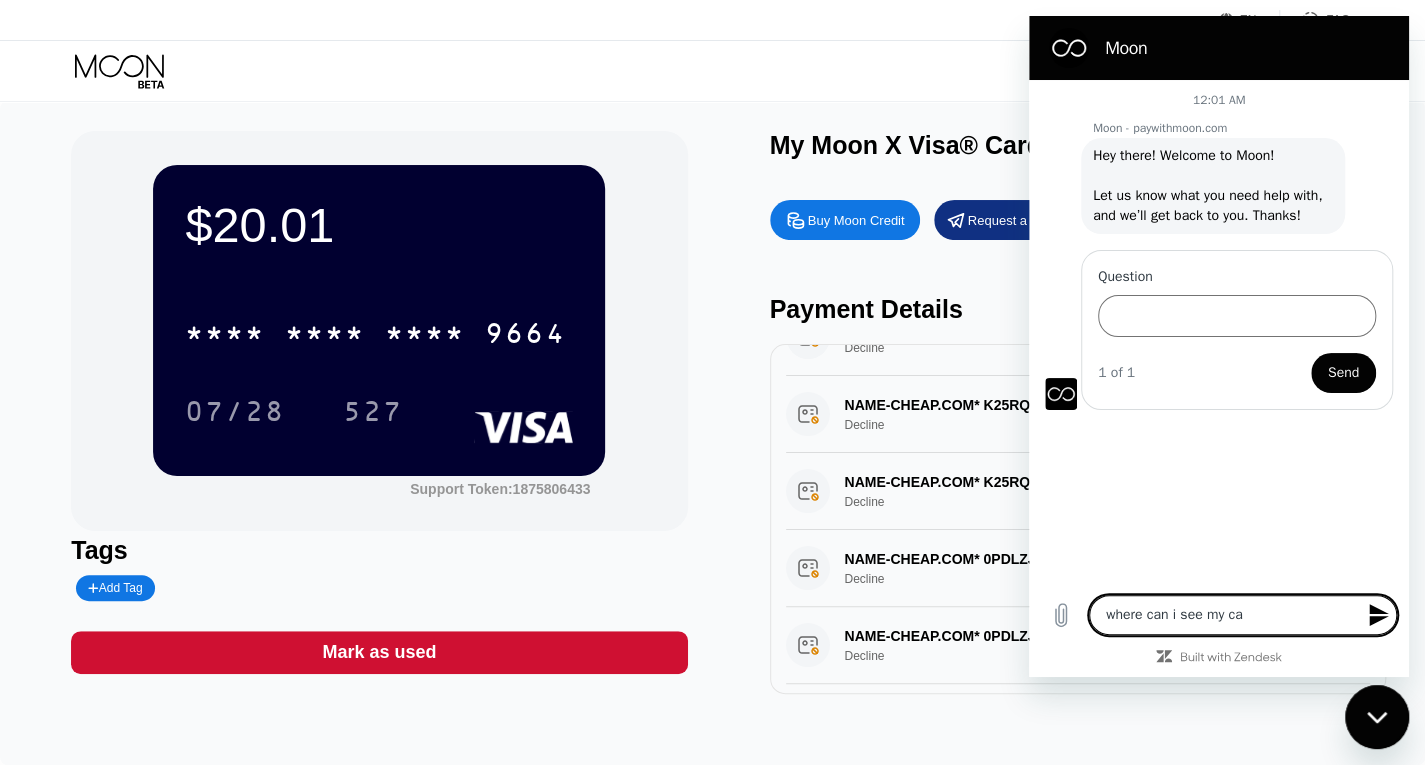 type on "where can i see my car" 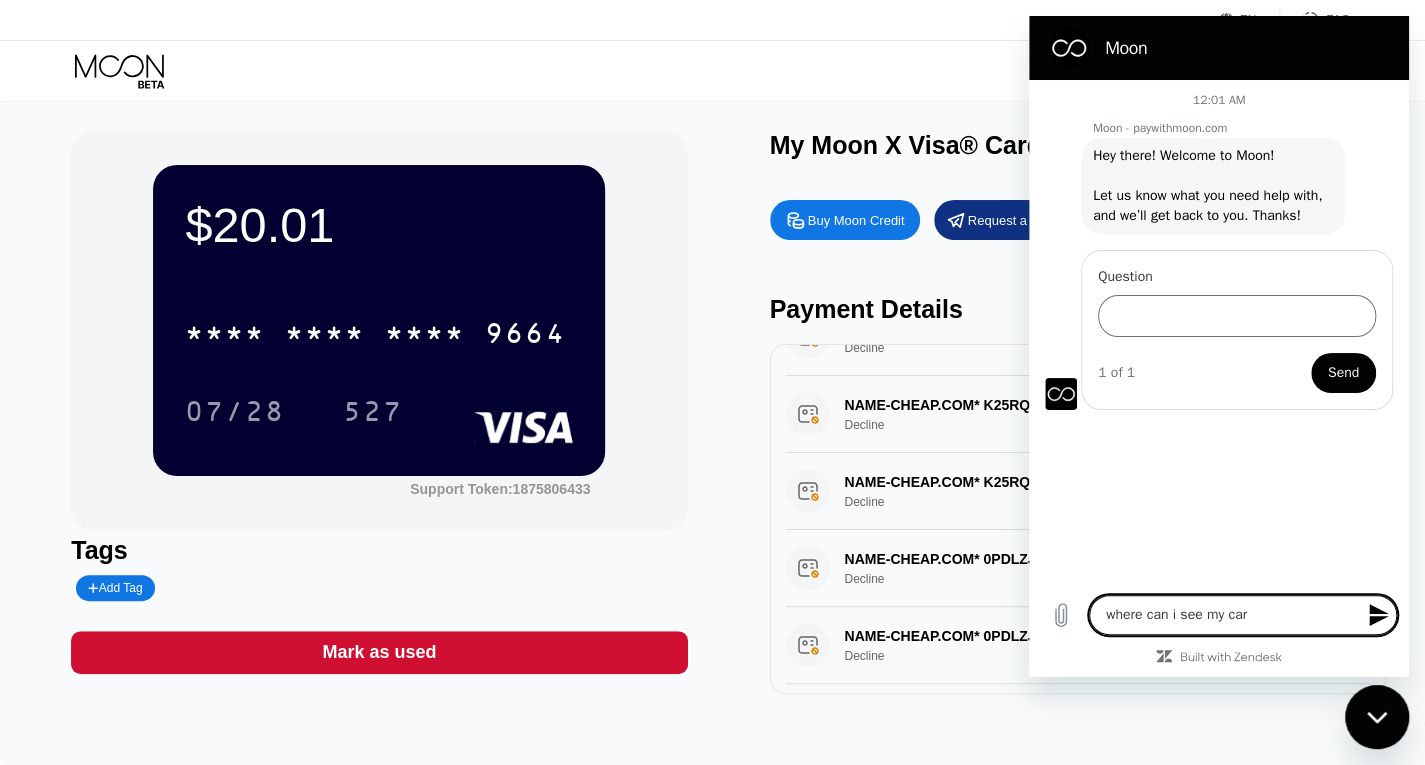 type on "where can i see my card" 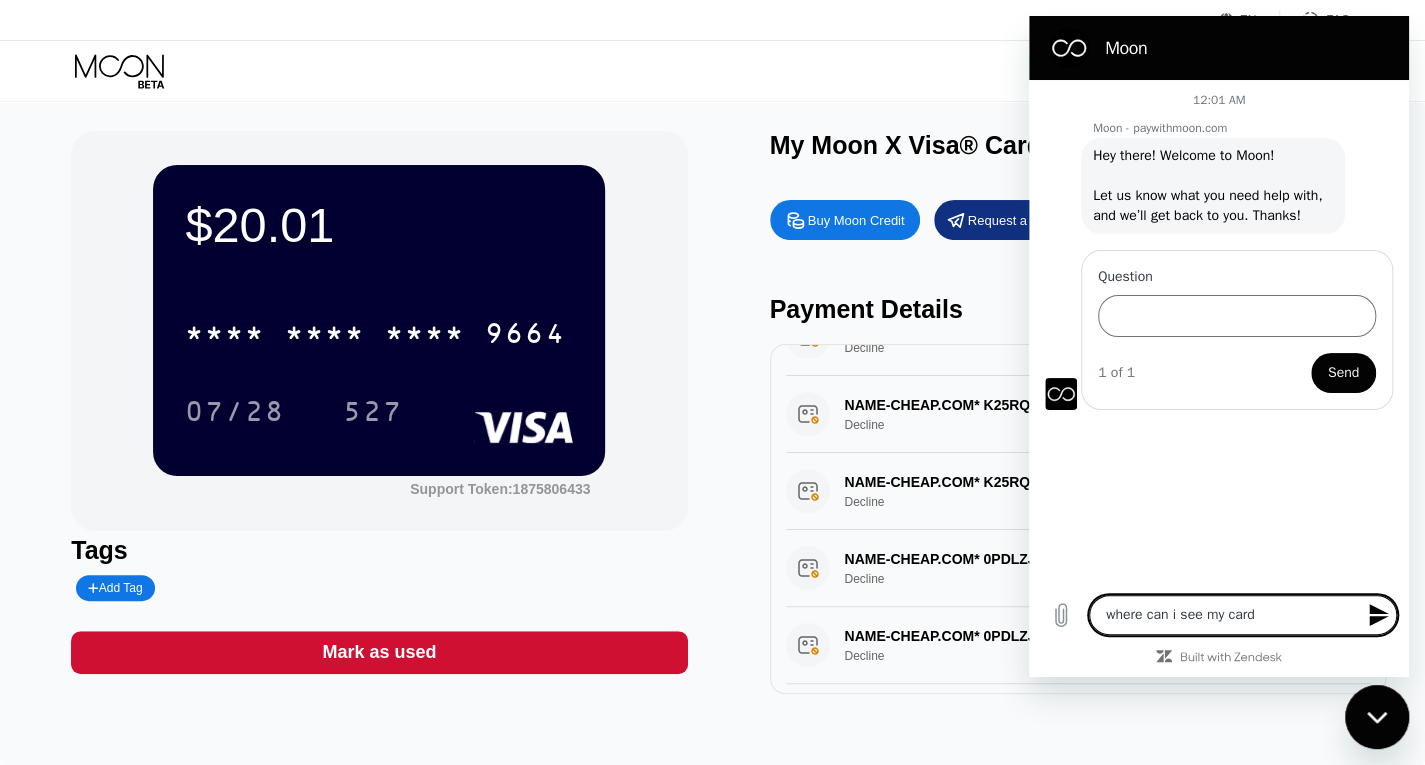 type on "where can i see my card" 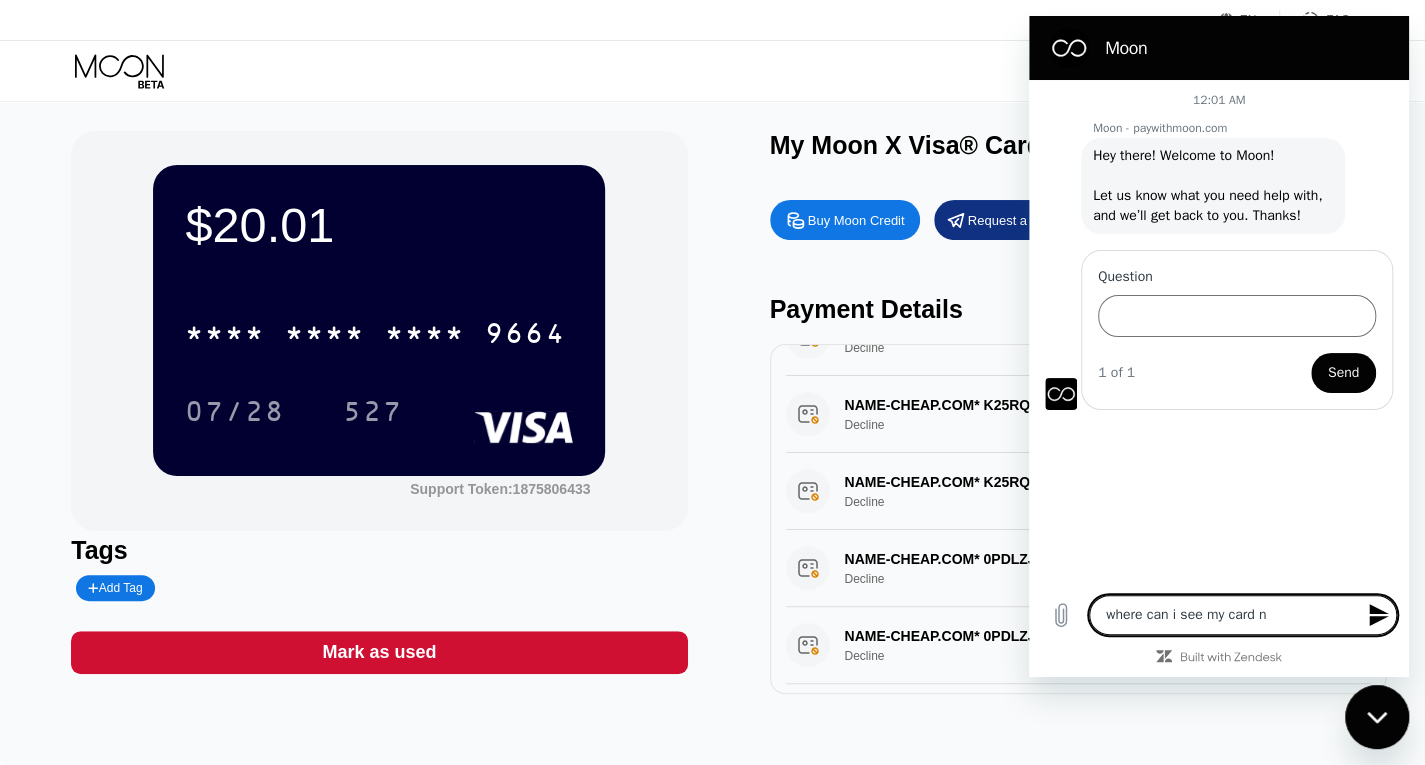 type on "where can i see my card na" 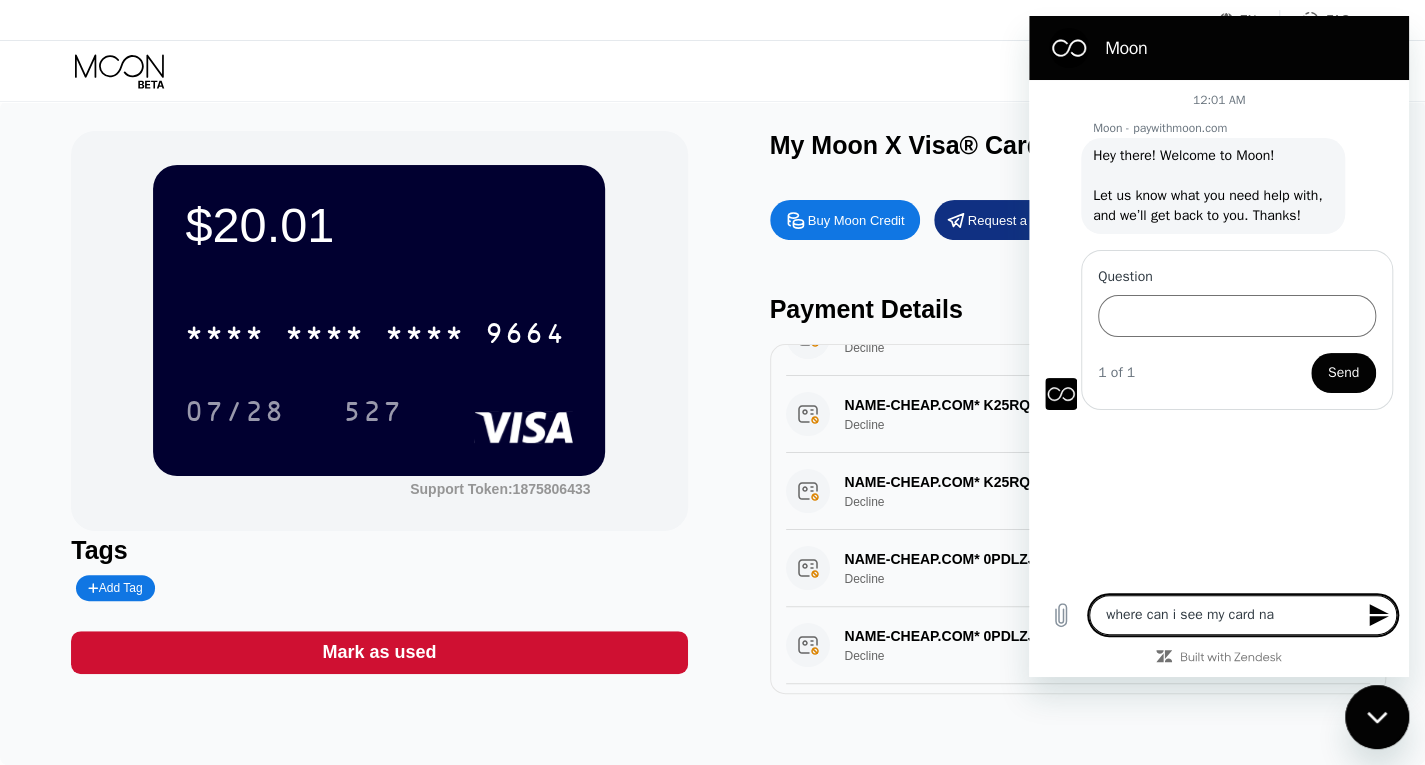 type on "where can i see my card nam" 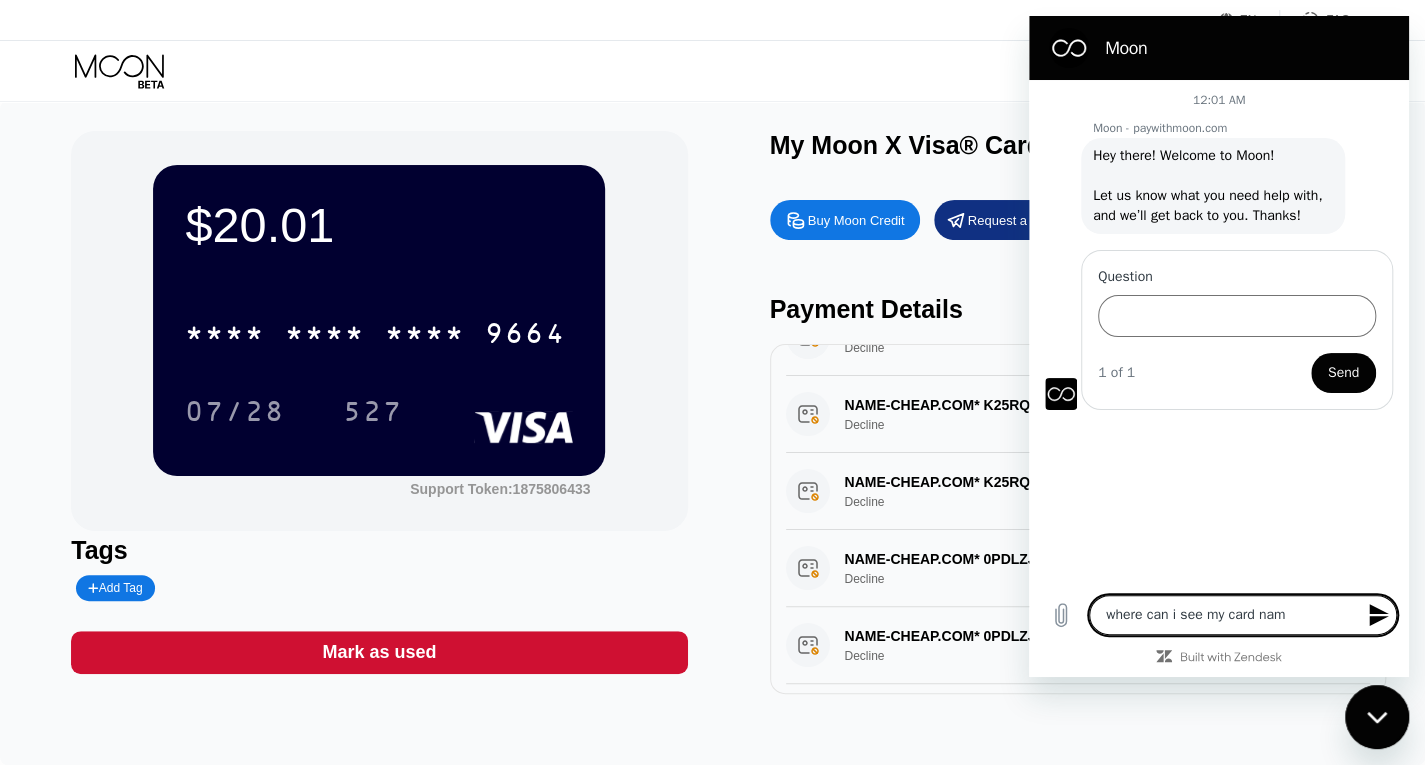 type on "where can i see my card name" 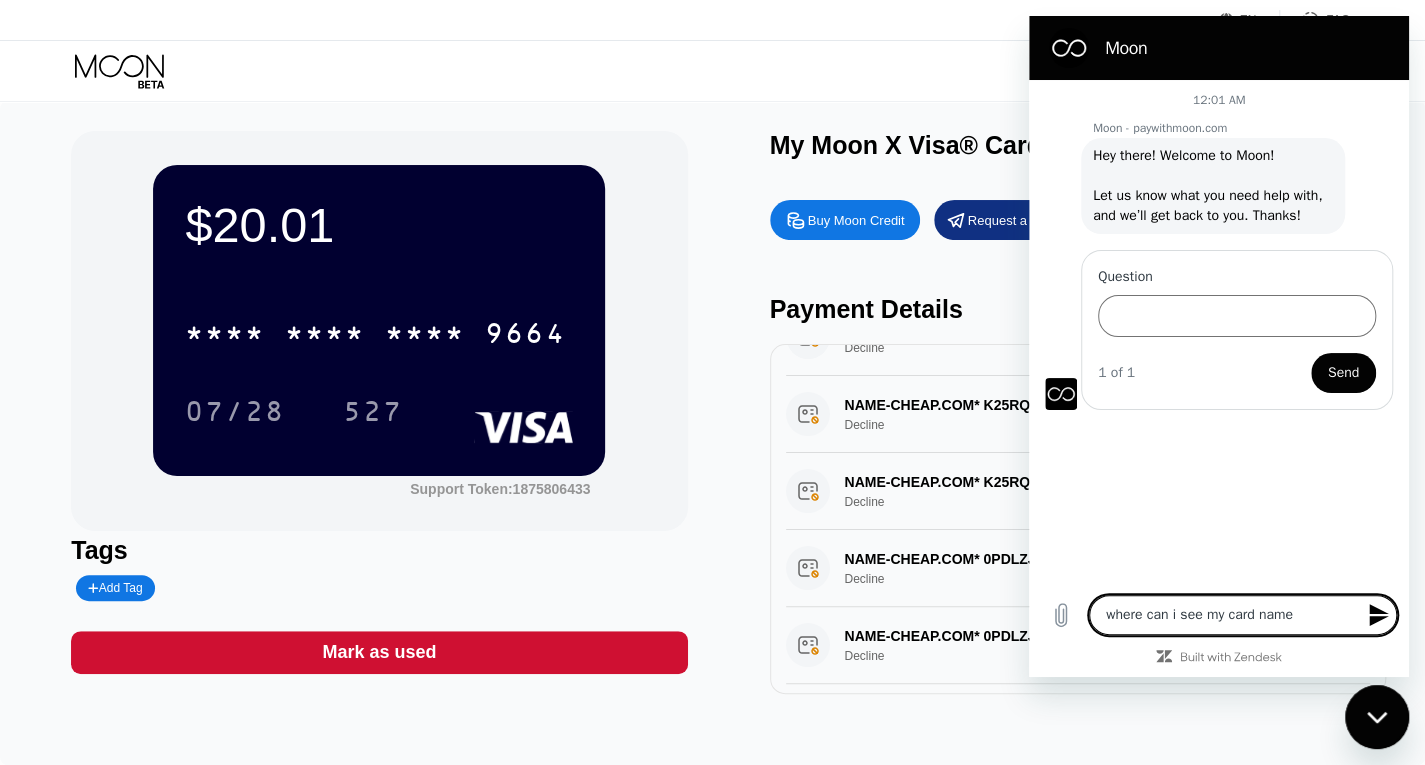 type on "where can i see my card name?" 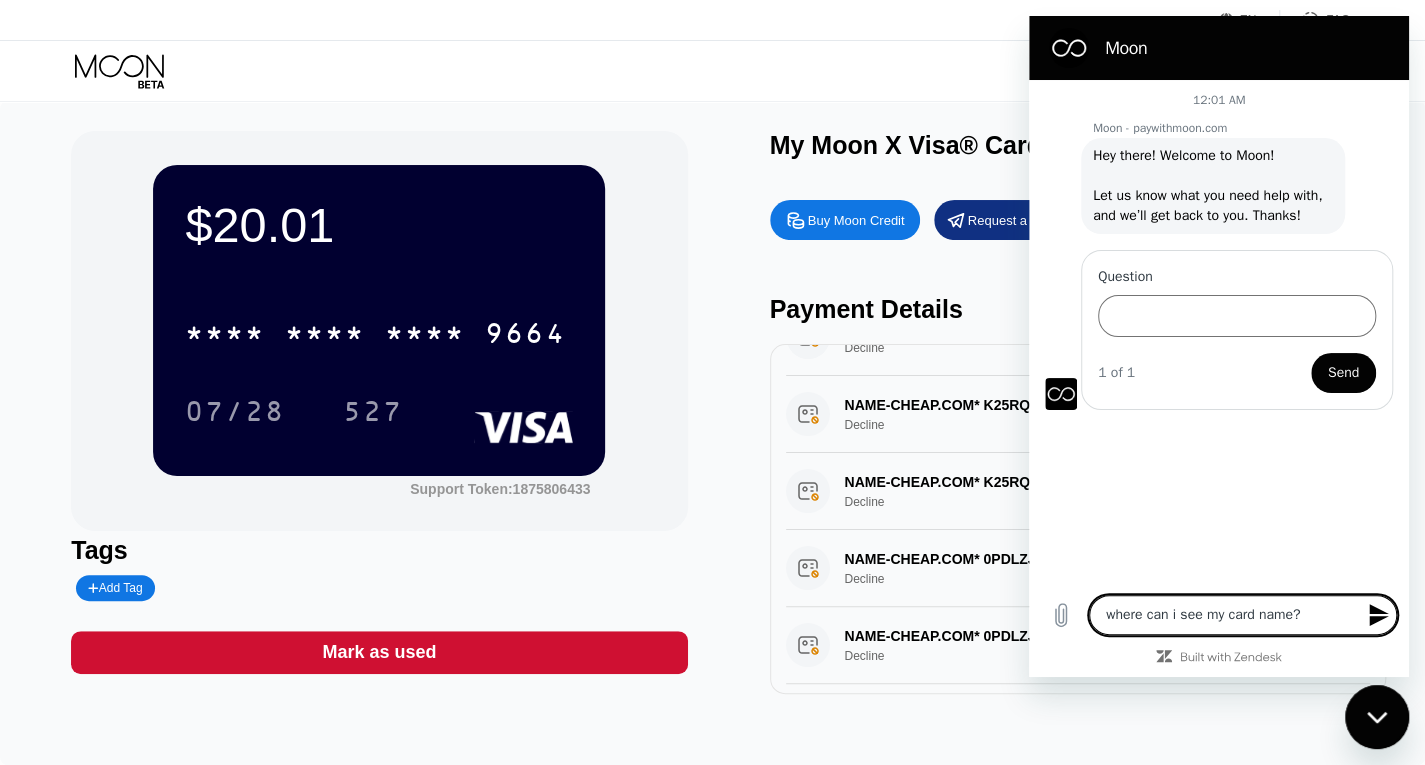 type 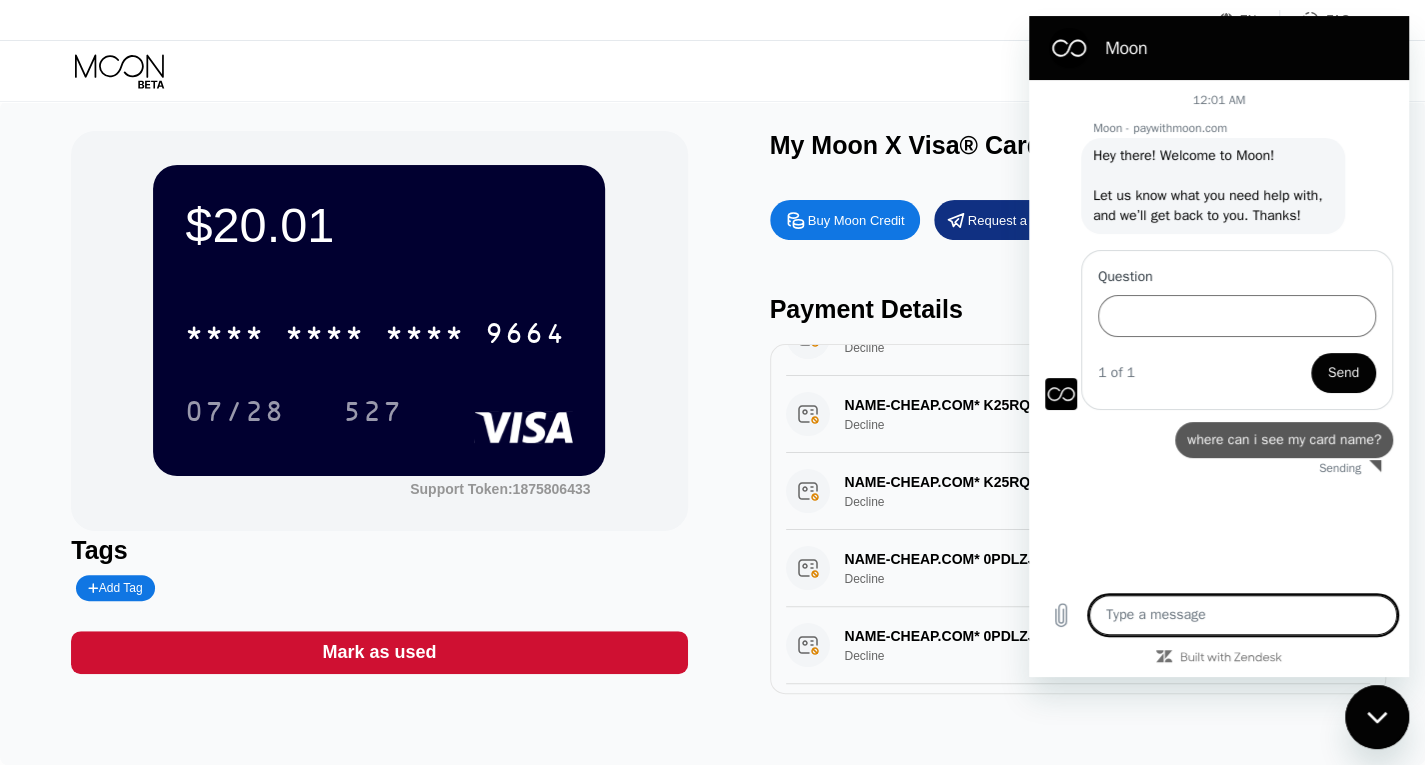 type on "x" 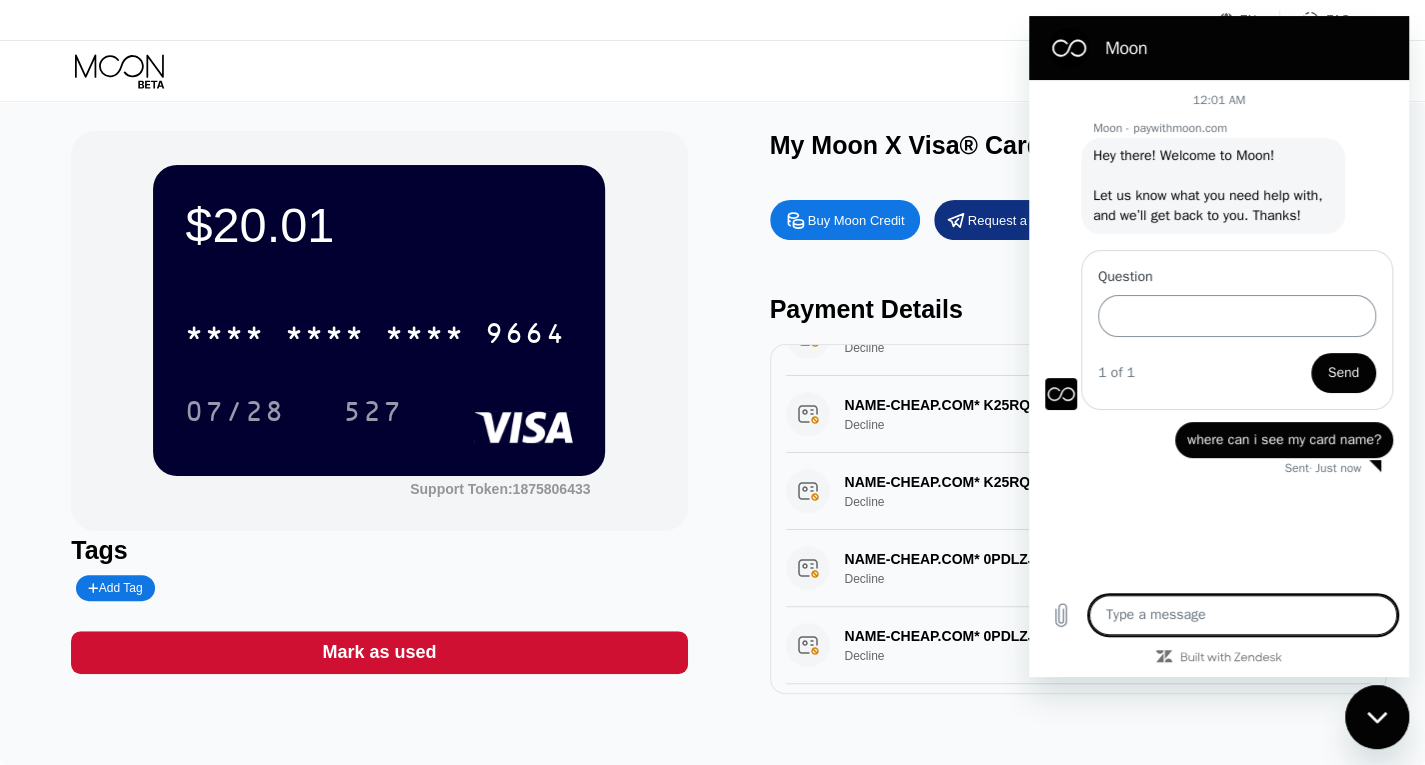 click on "Question" at bounding box center (1237, 316) 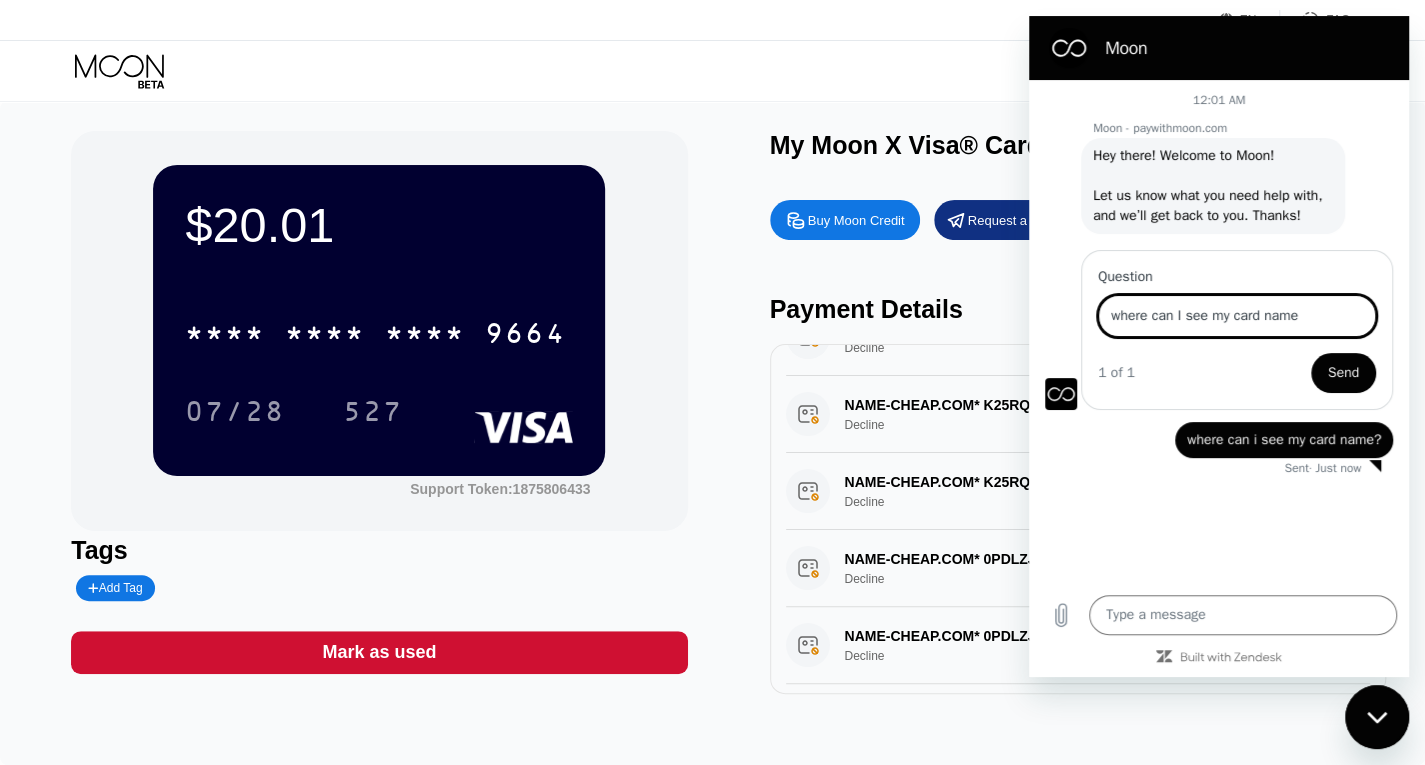 type on "where can I see my card name" 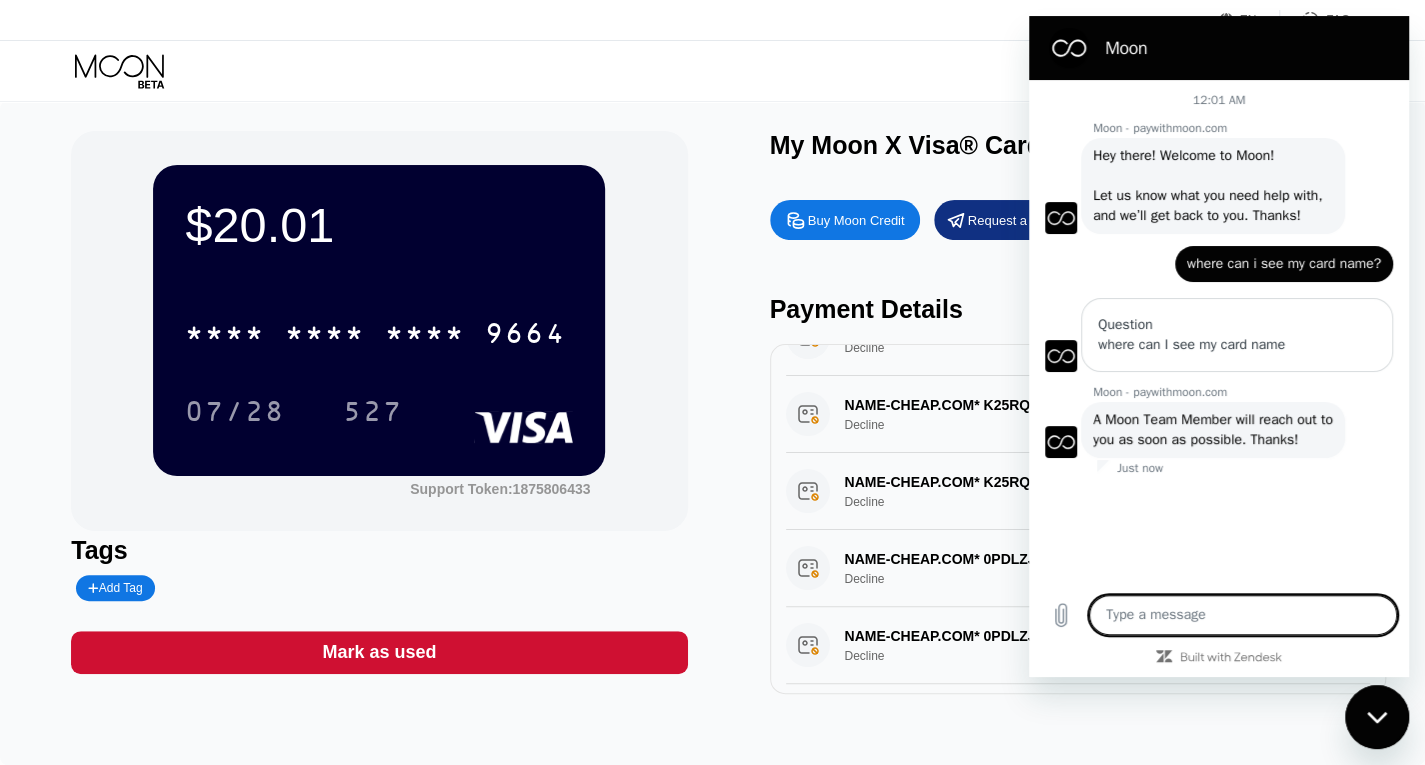 type on "x" 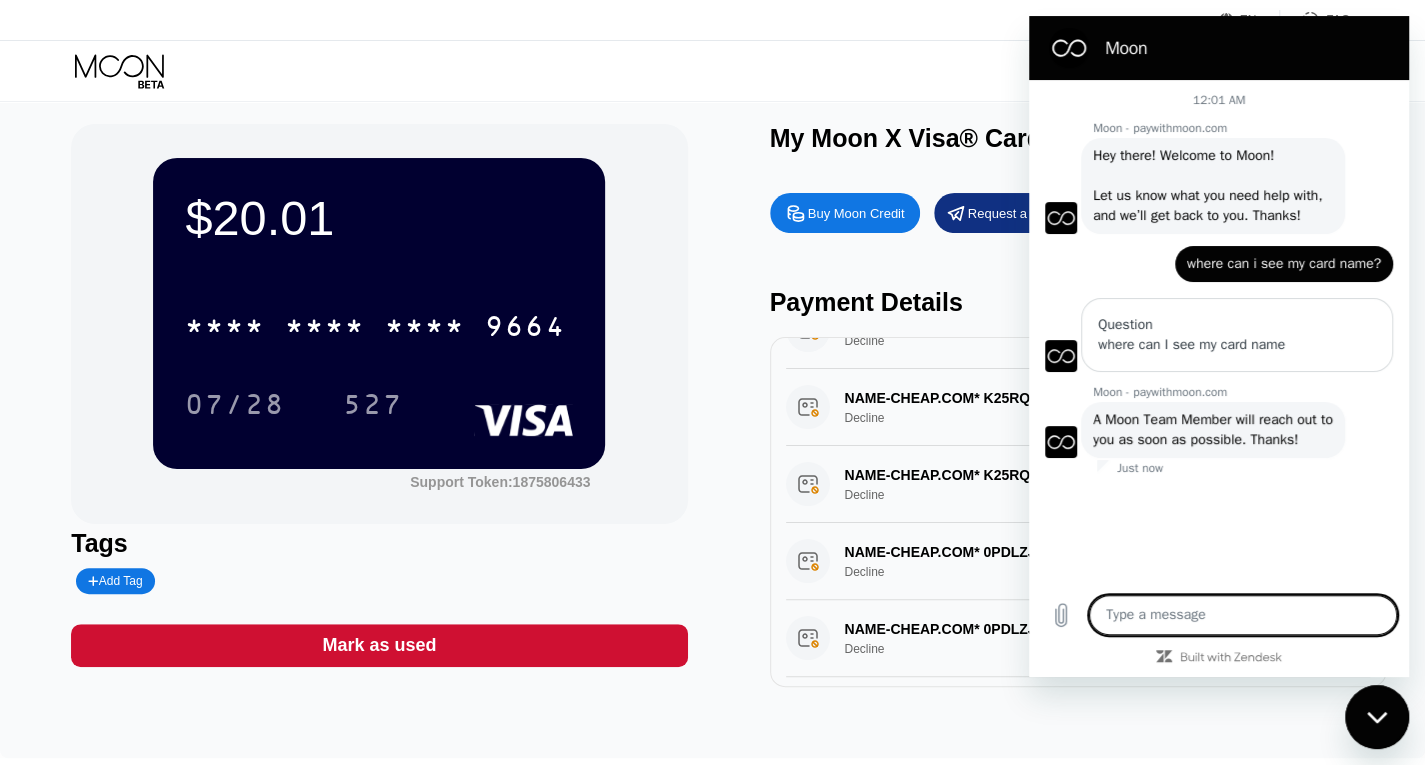 scroll, scrollTop: 6, scrollLeft: 0, axis: vertical 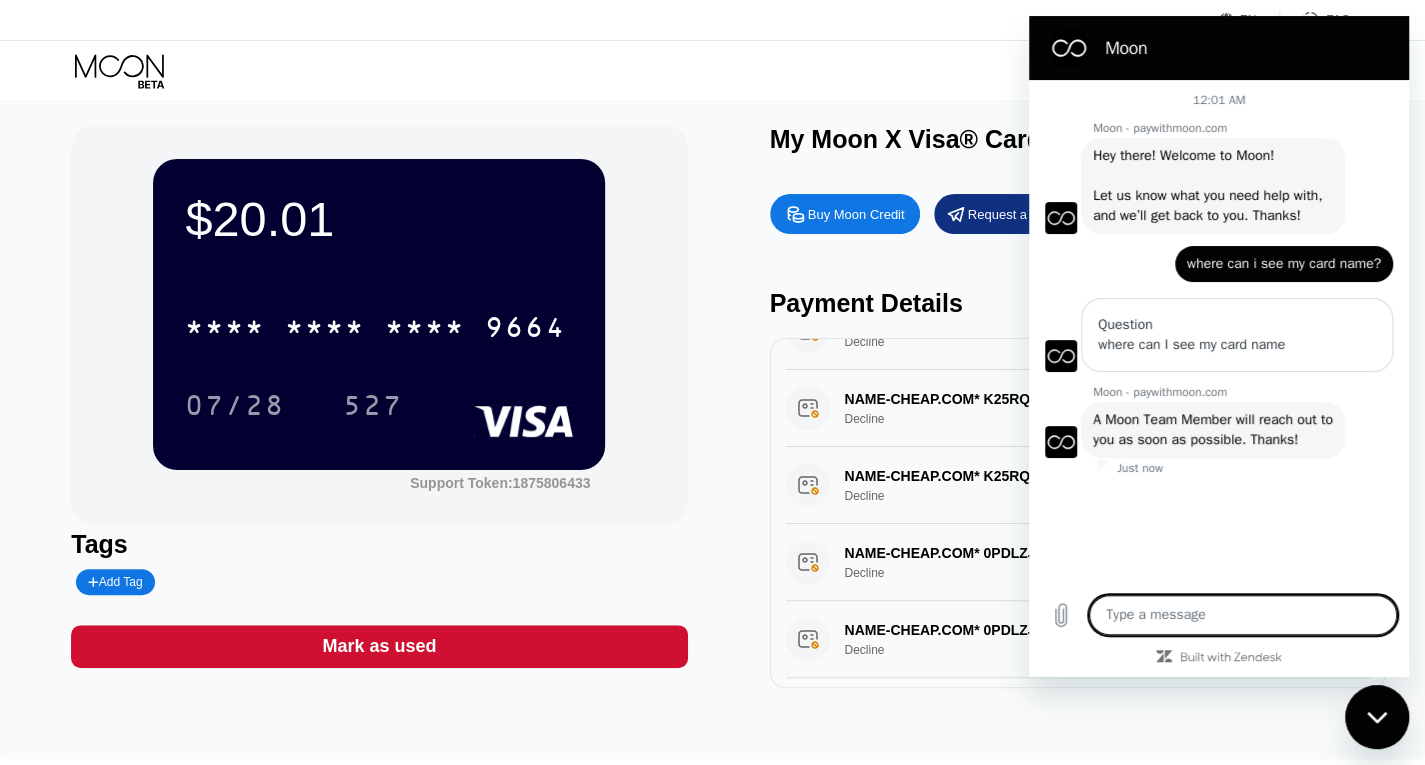 type on "h" 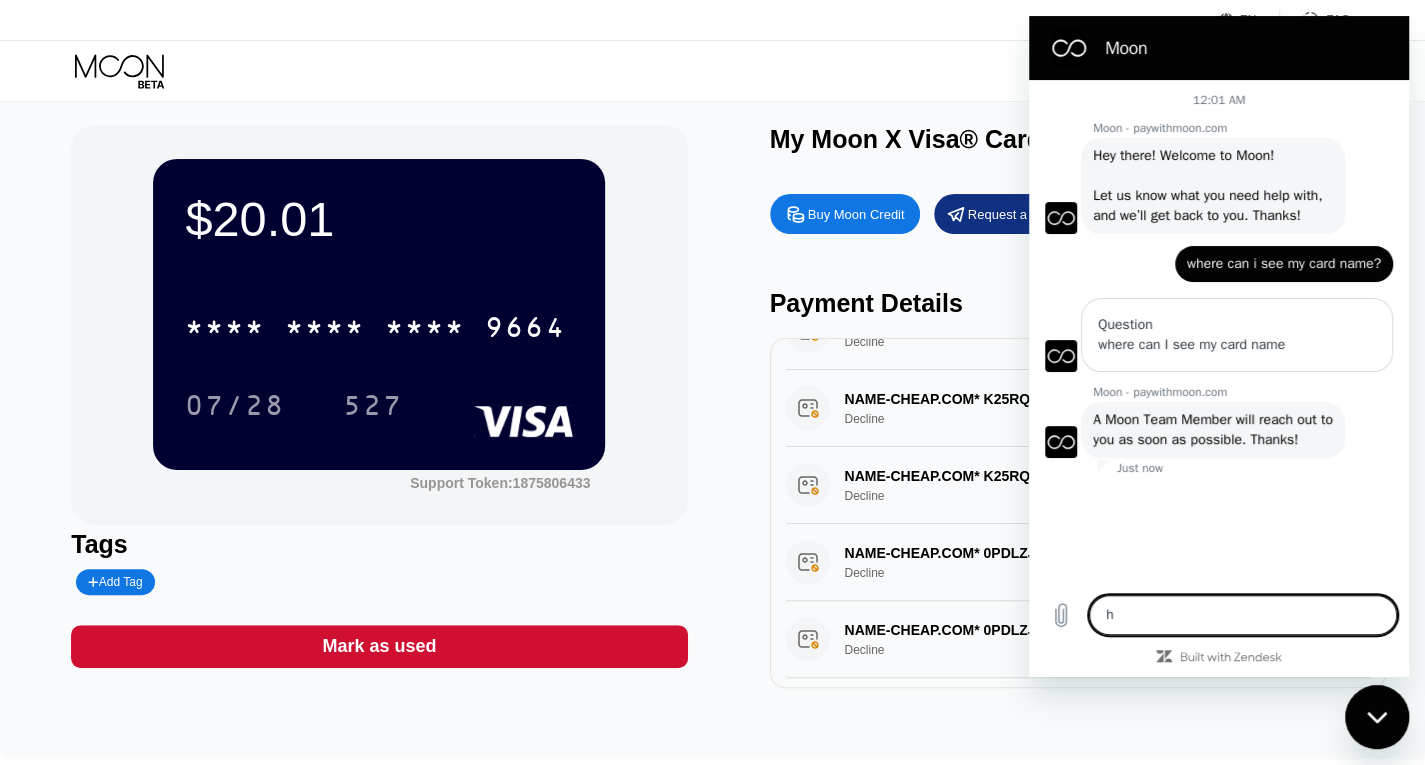 type on "ho" 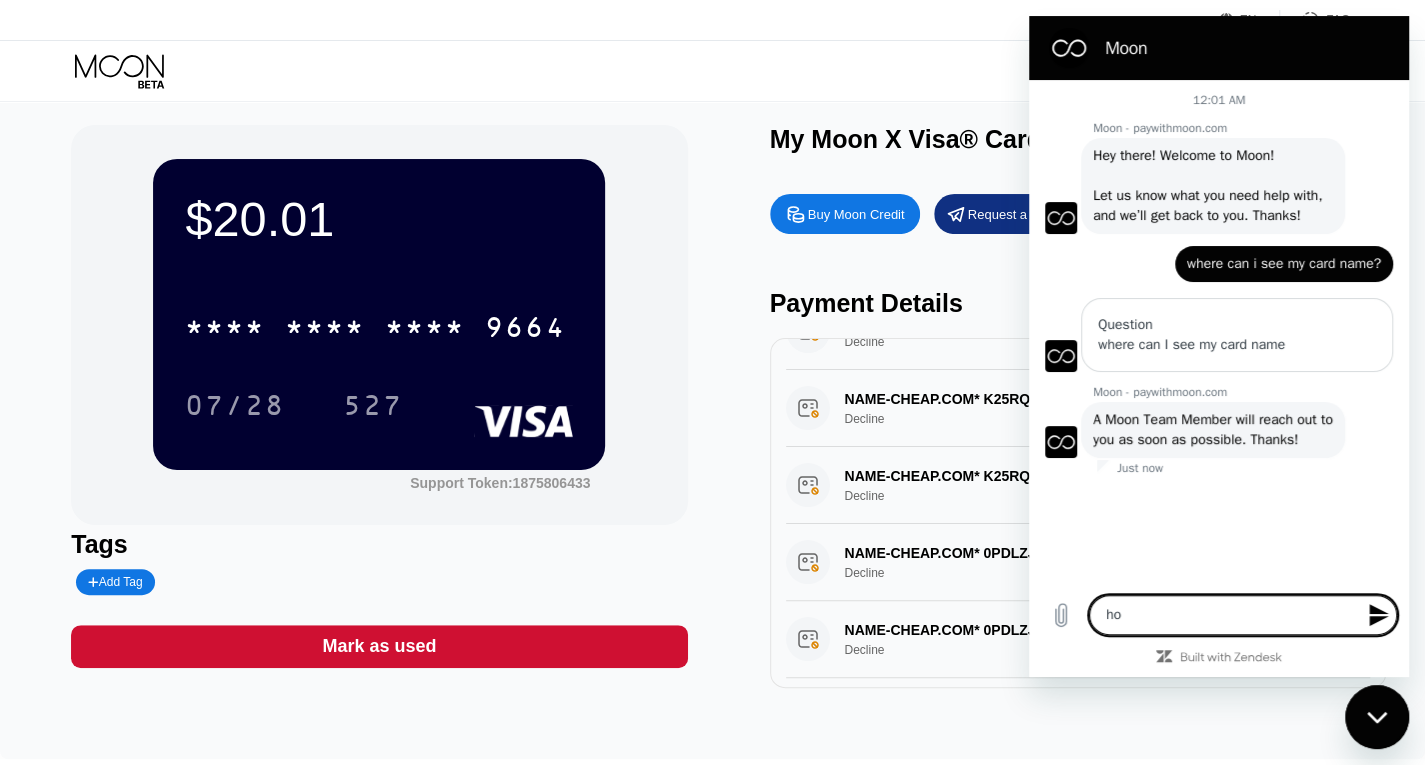 type on "how" 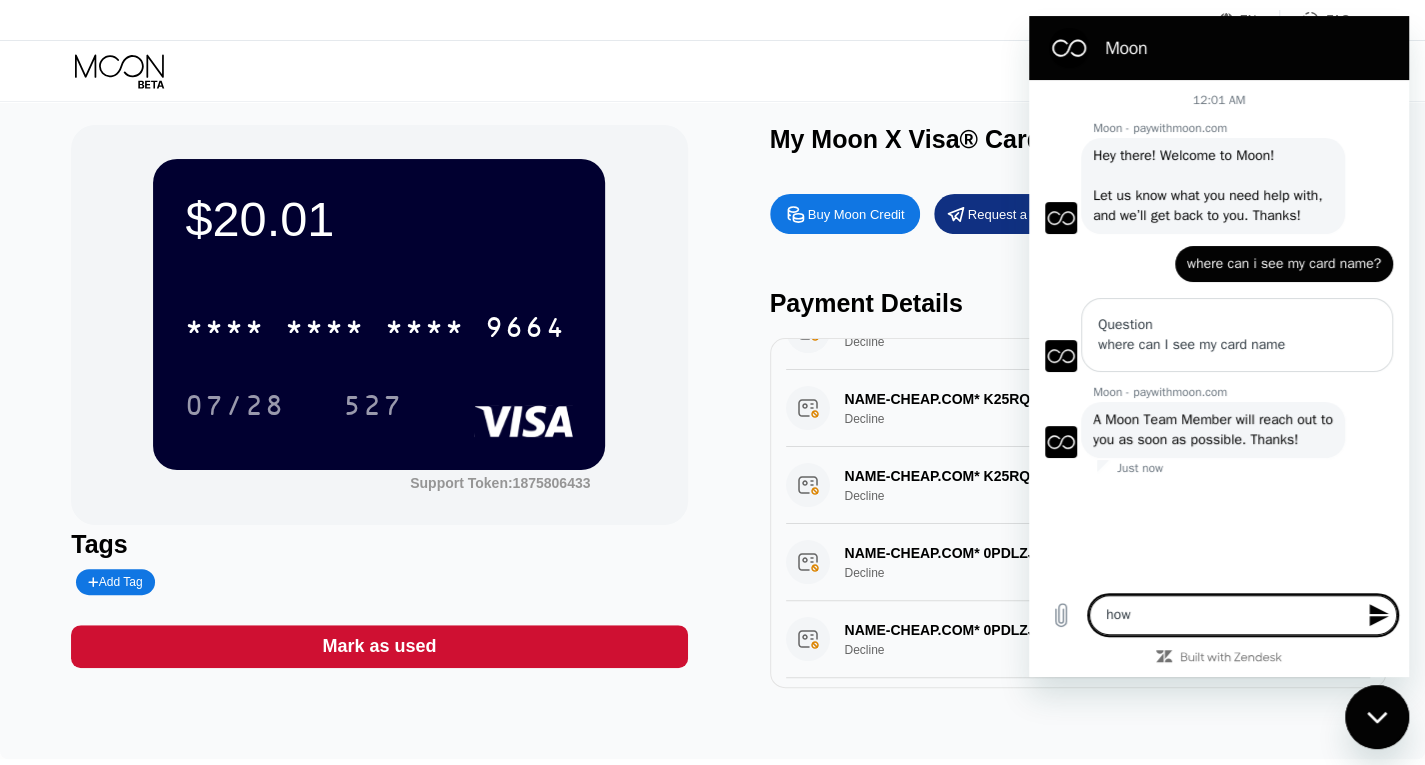 type on "how" 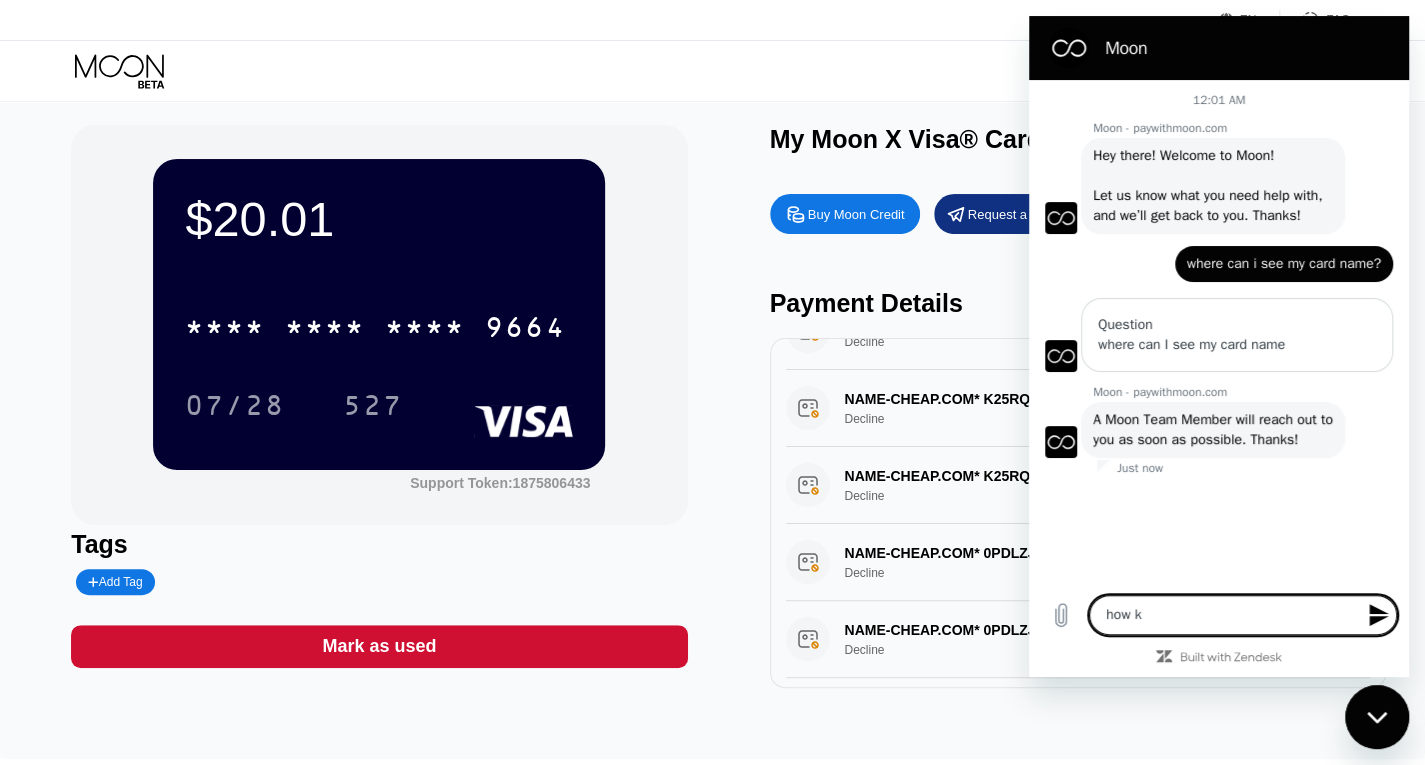 type on "how" 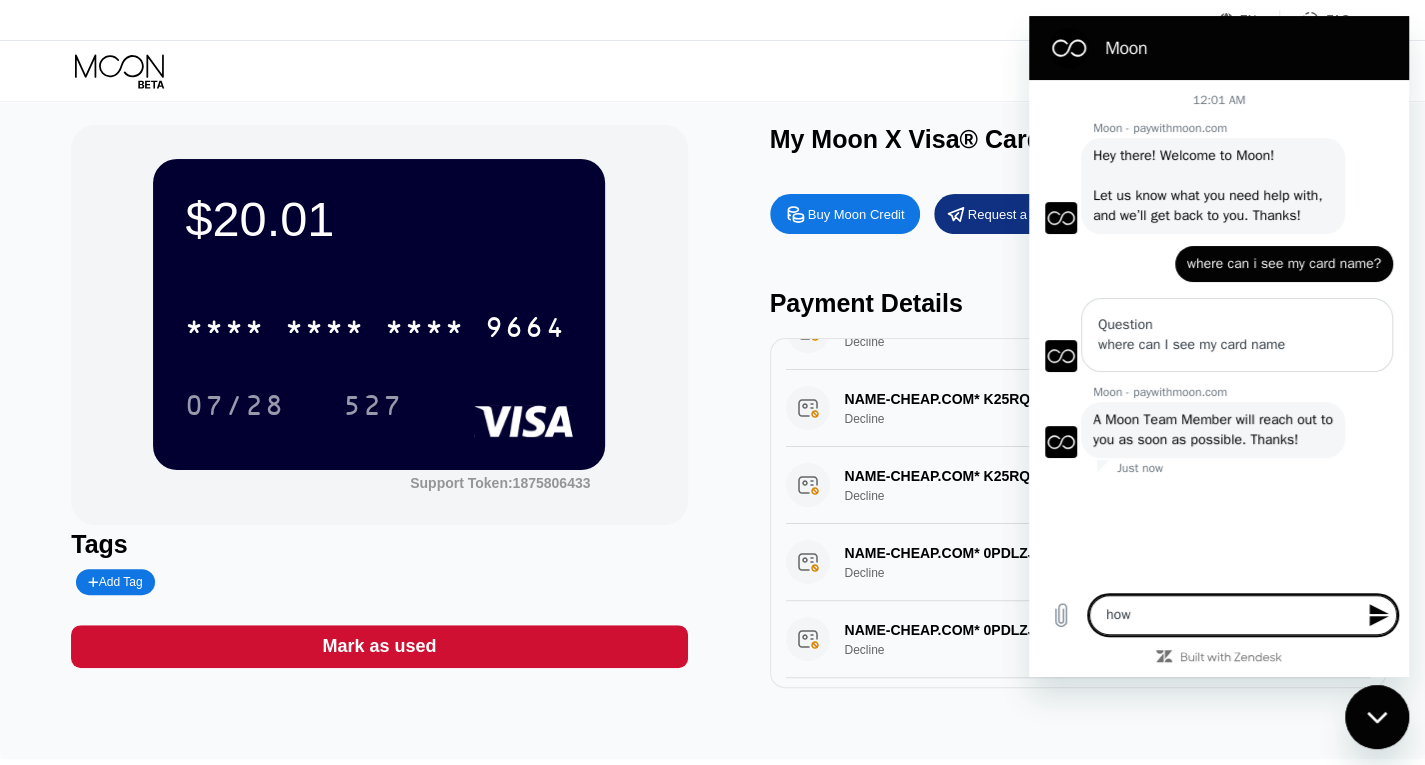type on "how l" 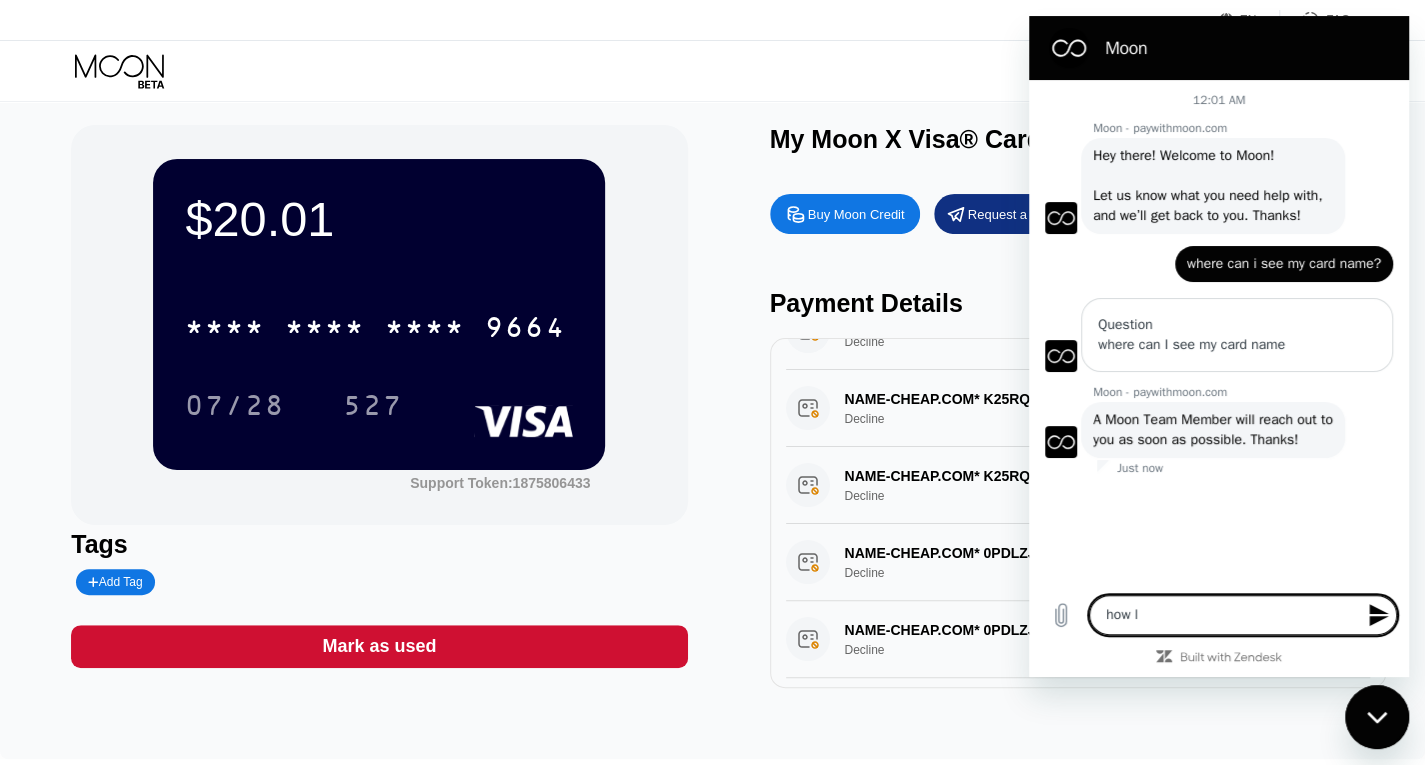 type on "how lo" 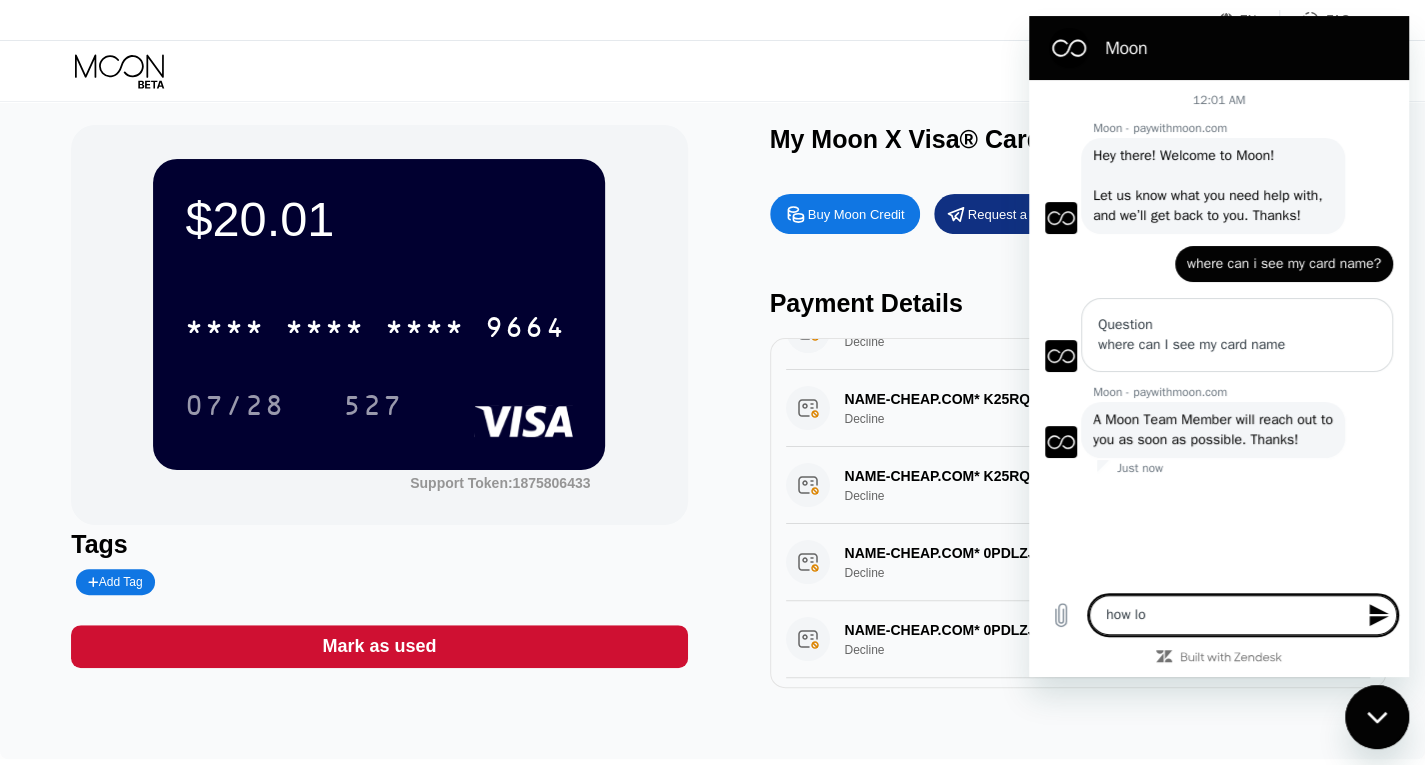 type on "how lon" 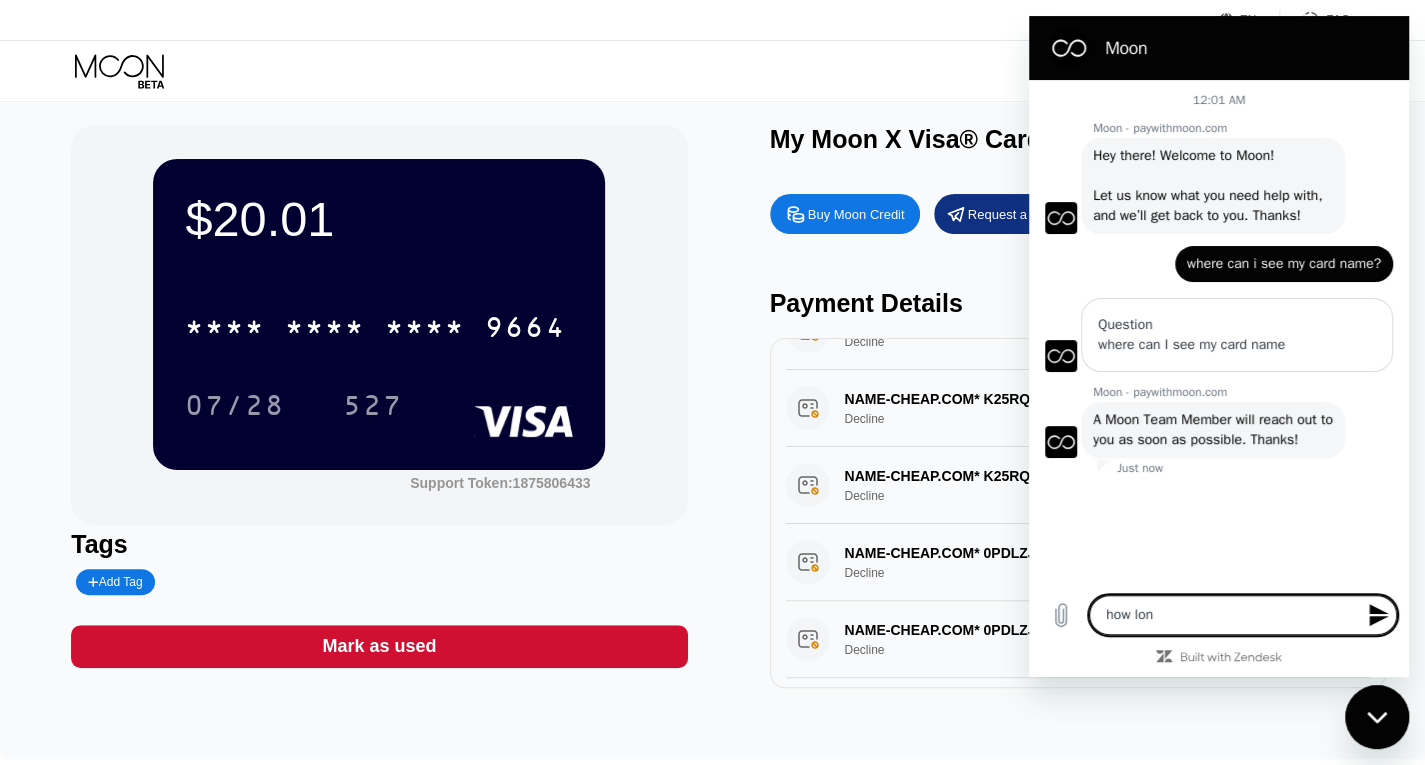 type on "how long" 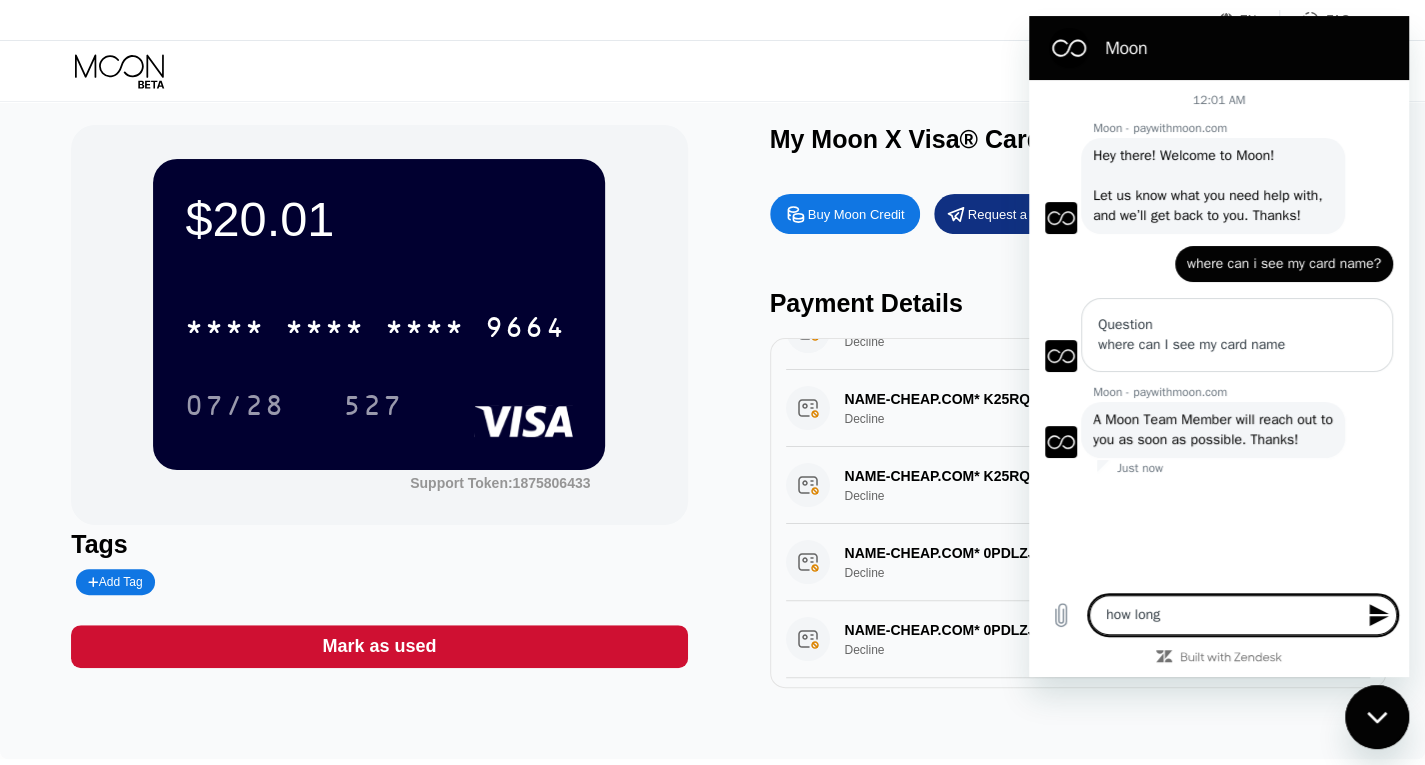 type on "how long" 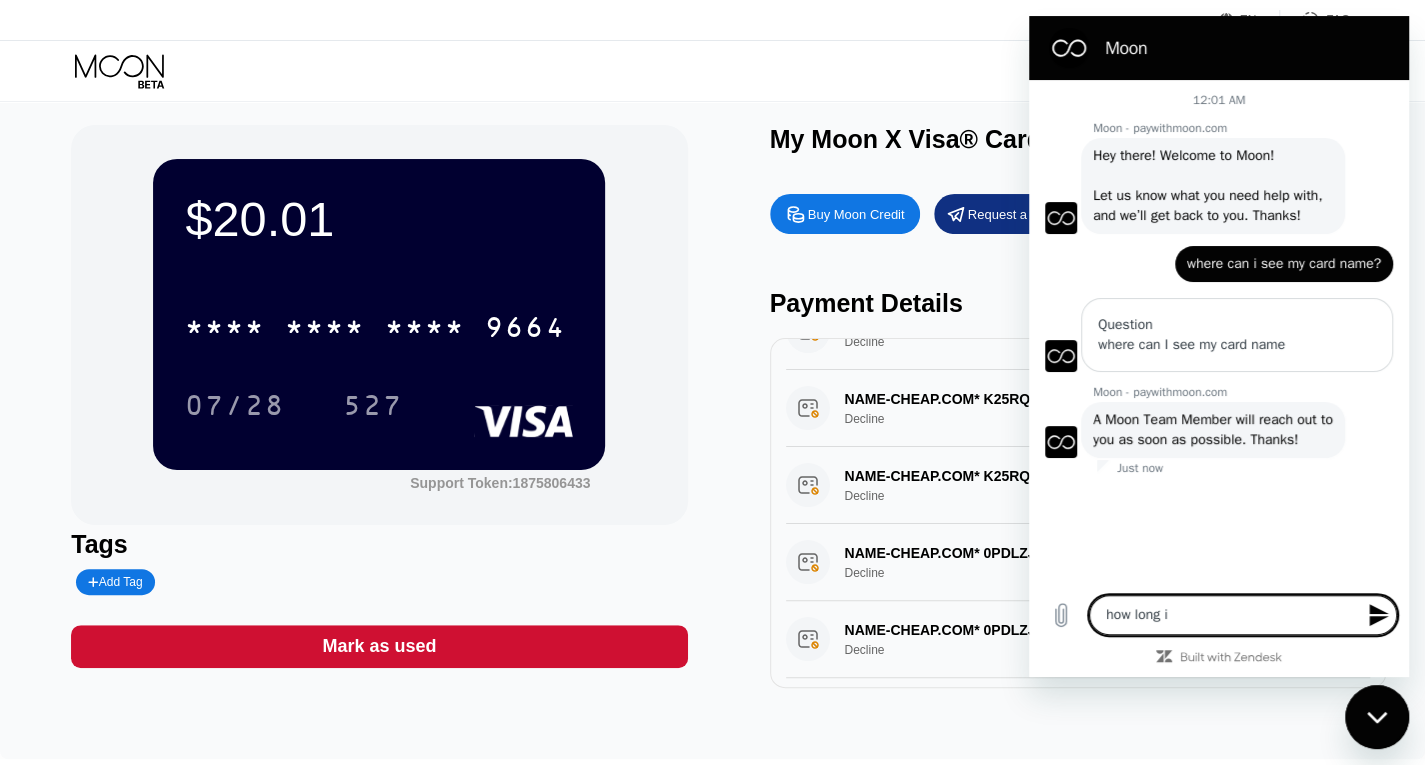 type on "how long it" 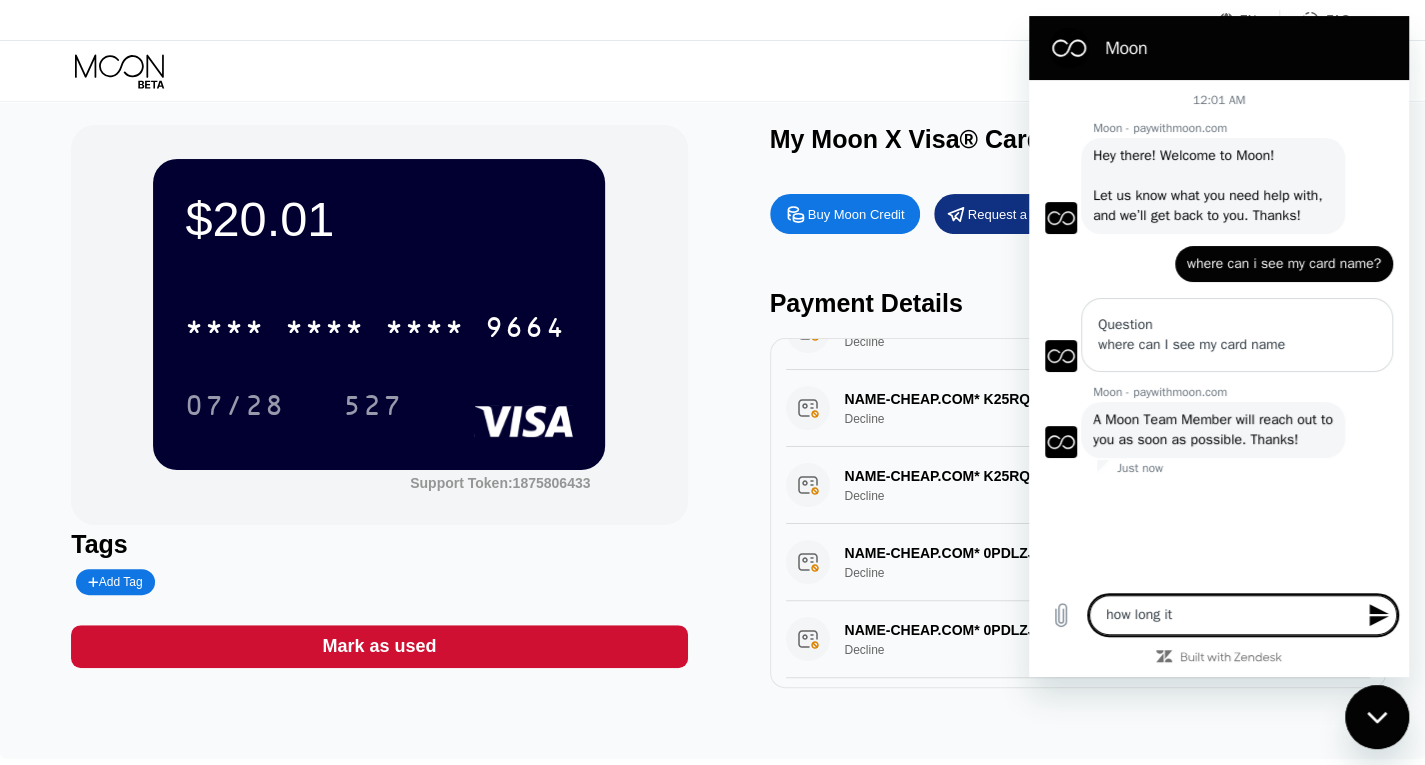 type on "x" 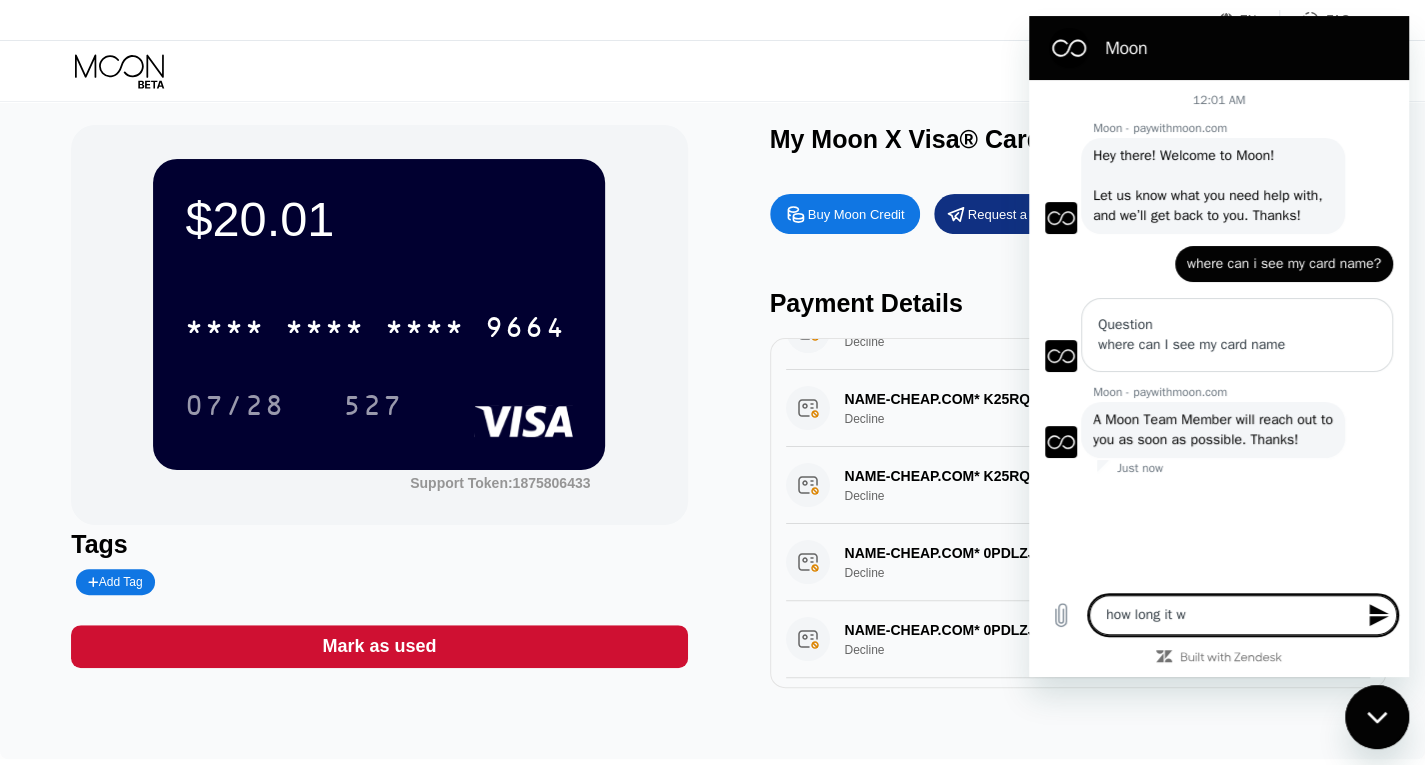 type on "how long it wi" 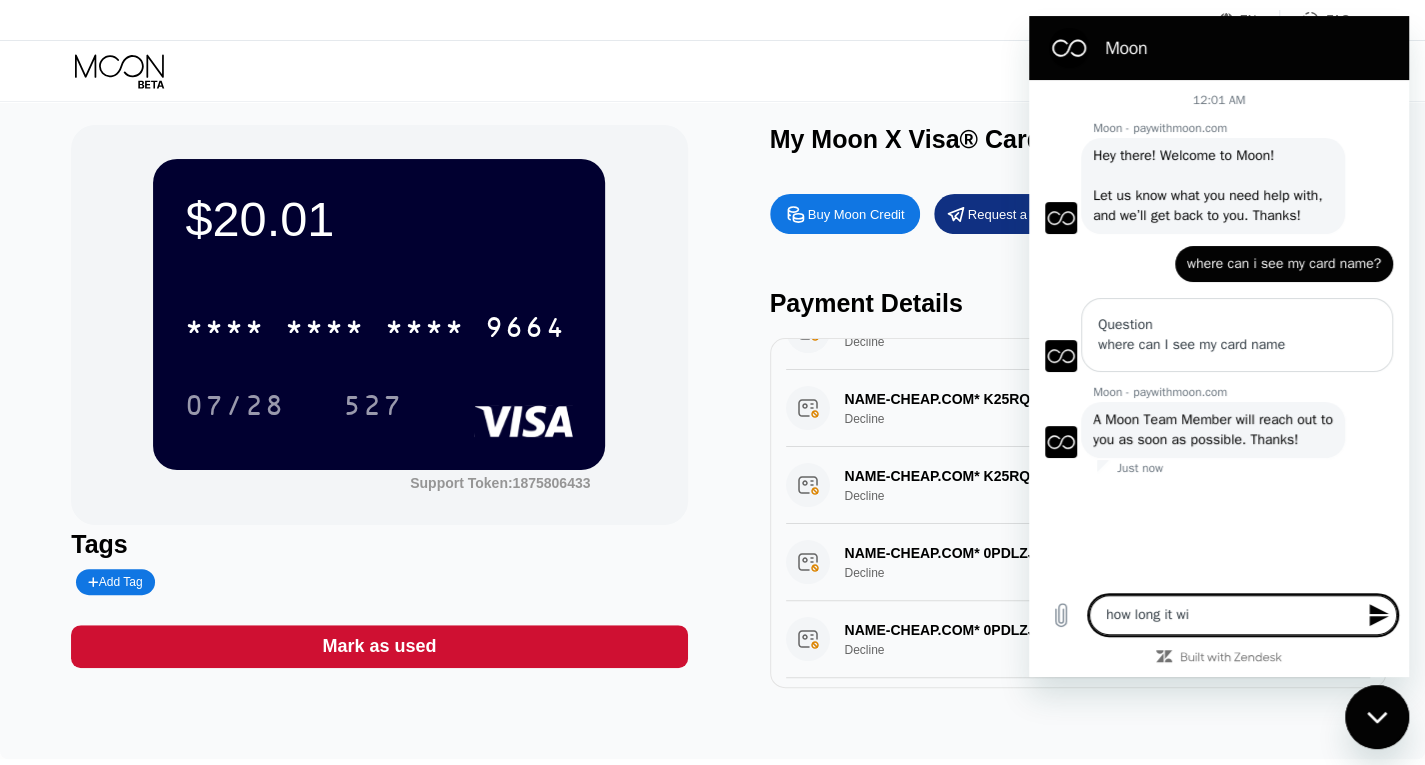 type on "how long it wil" 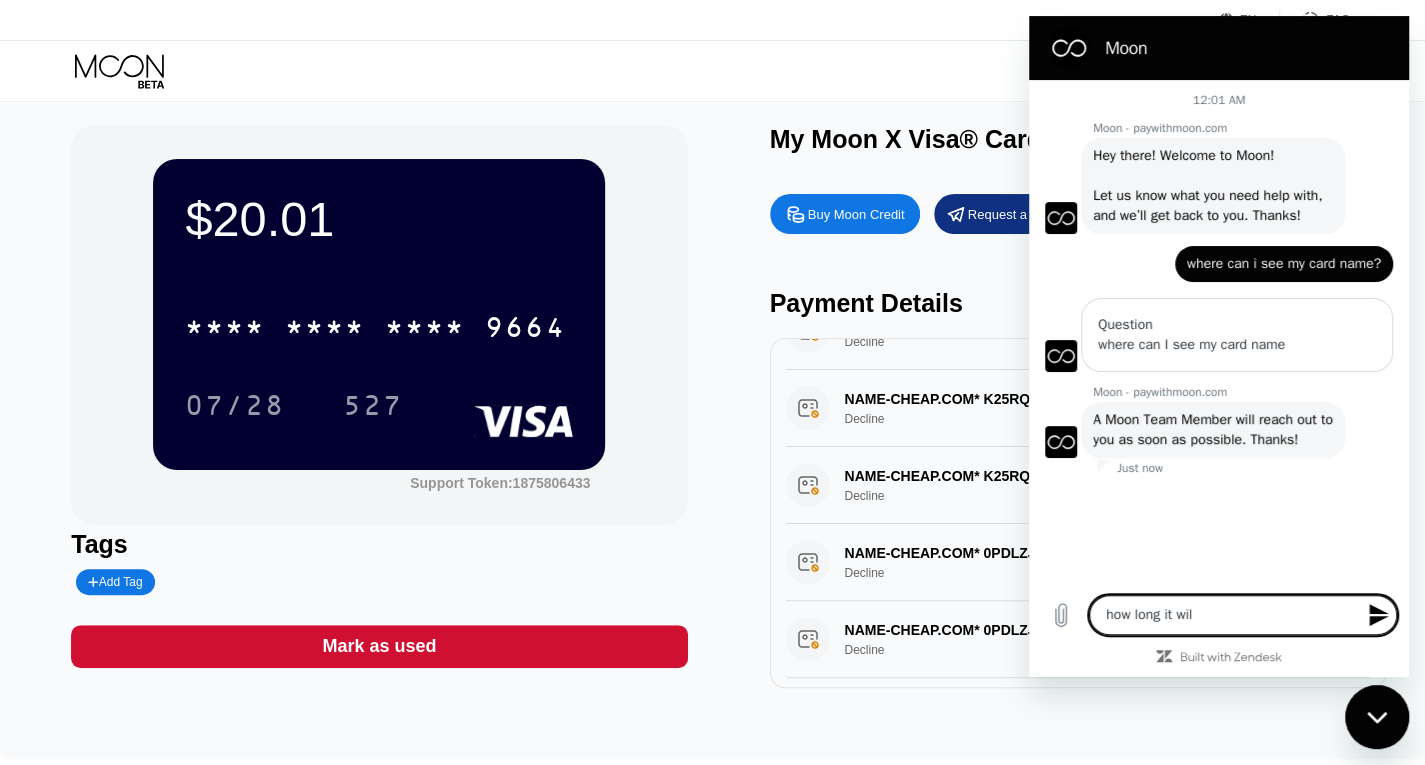 type on "how long it will" 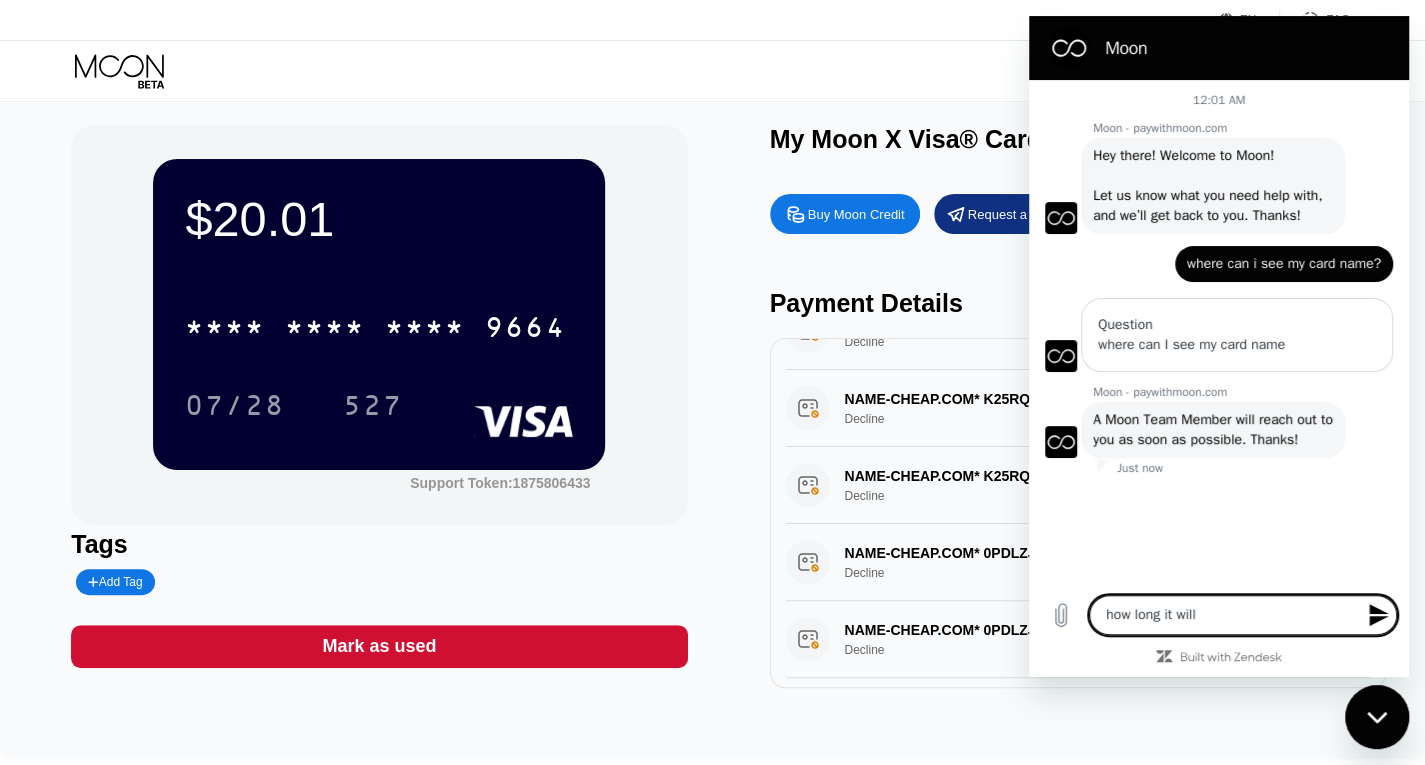 type on "how long it will" 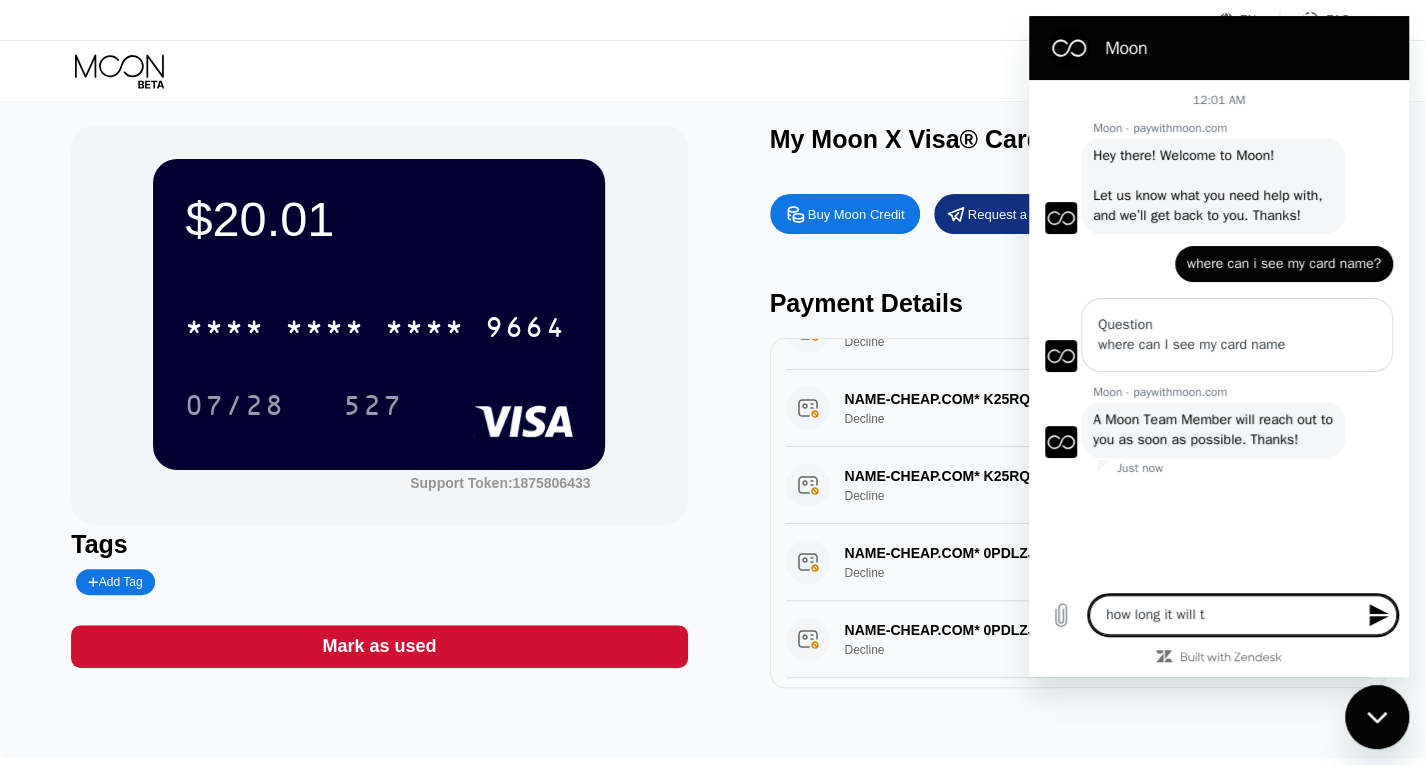 type on "how long it will tk" 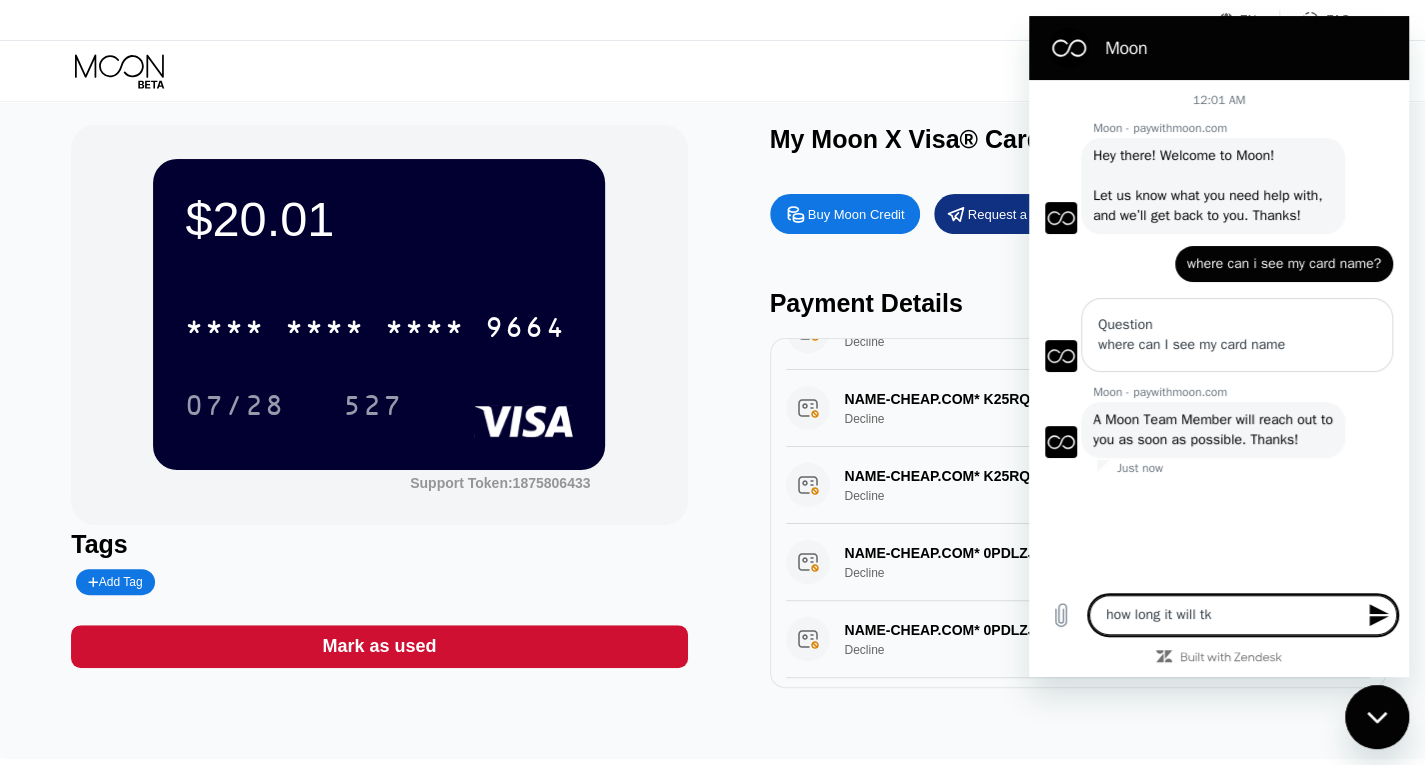 type on "how long it will t" 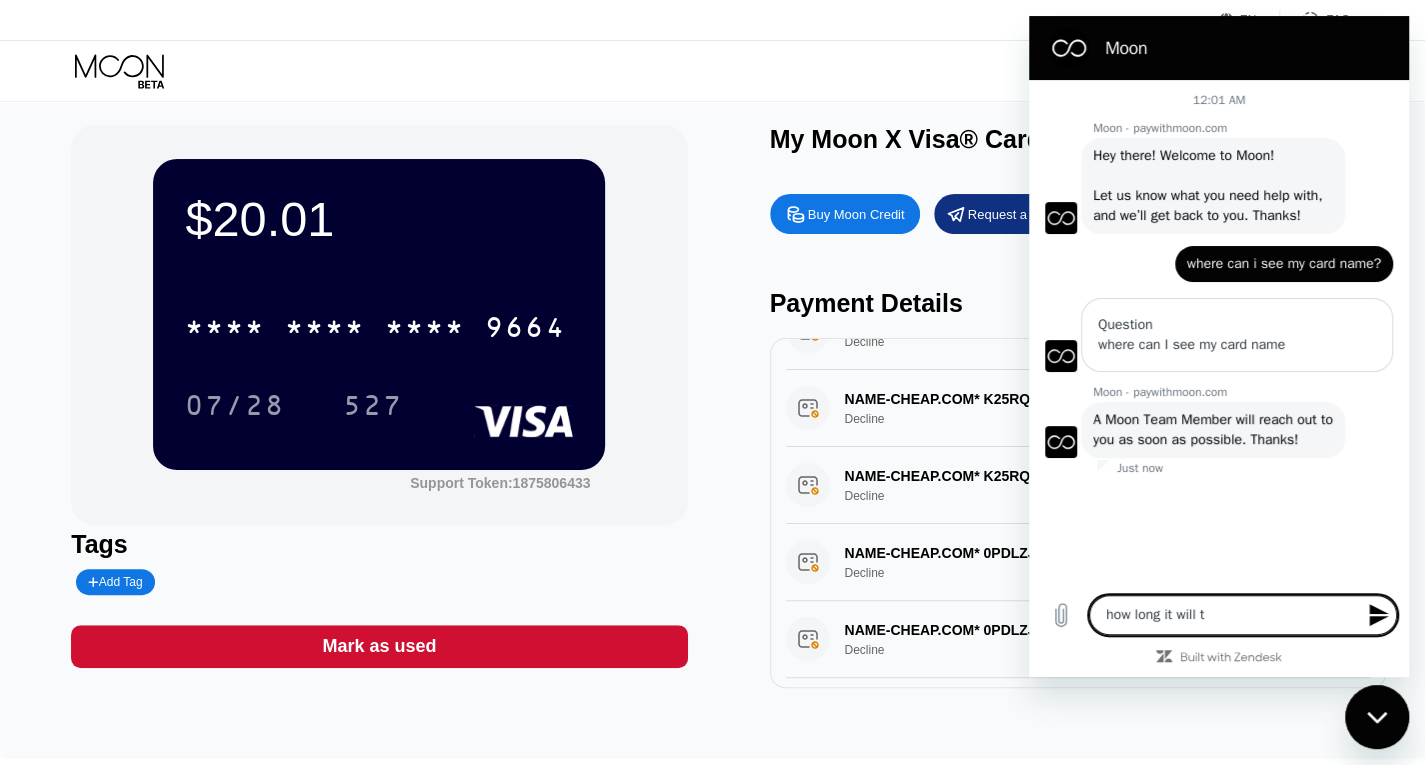 type on "how long it will ta" 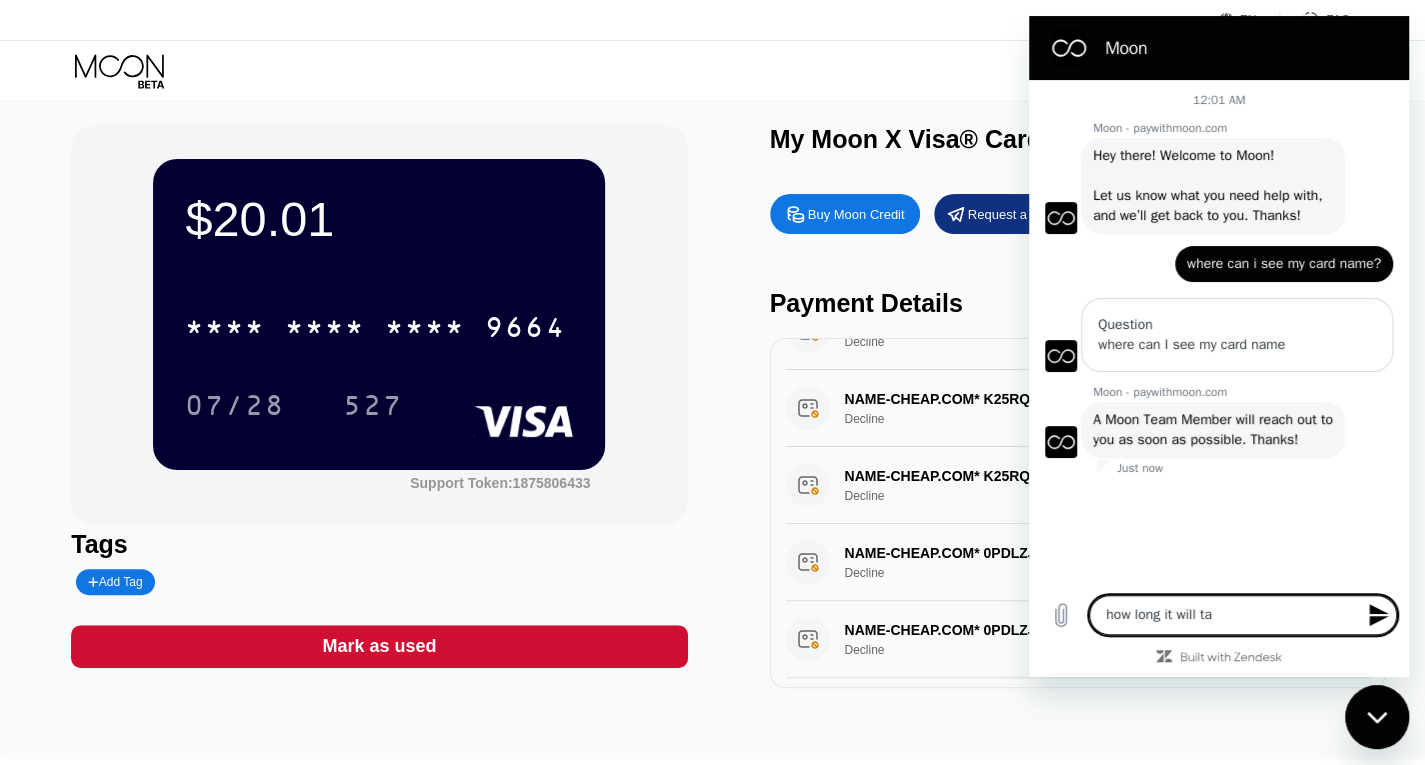 type on "how long it will tak" 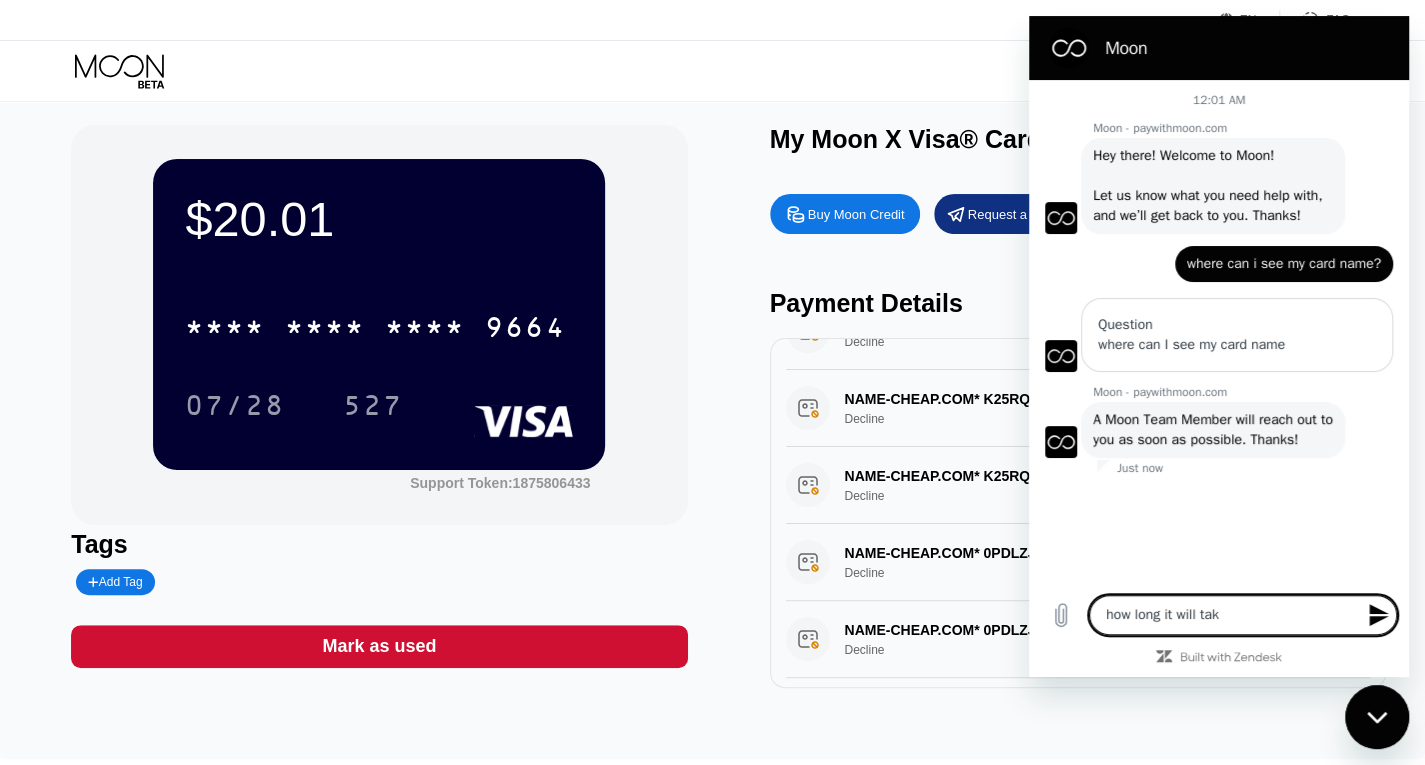 type on "how long it will take" 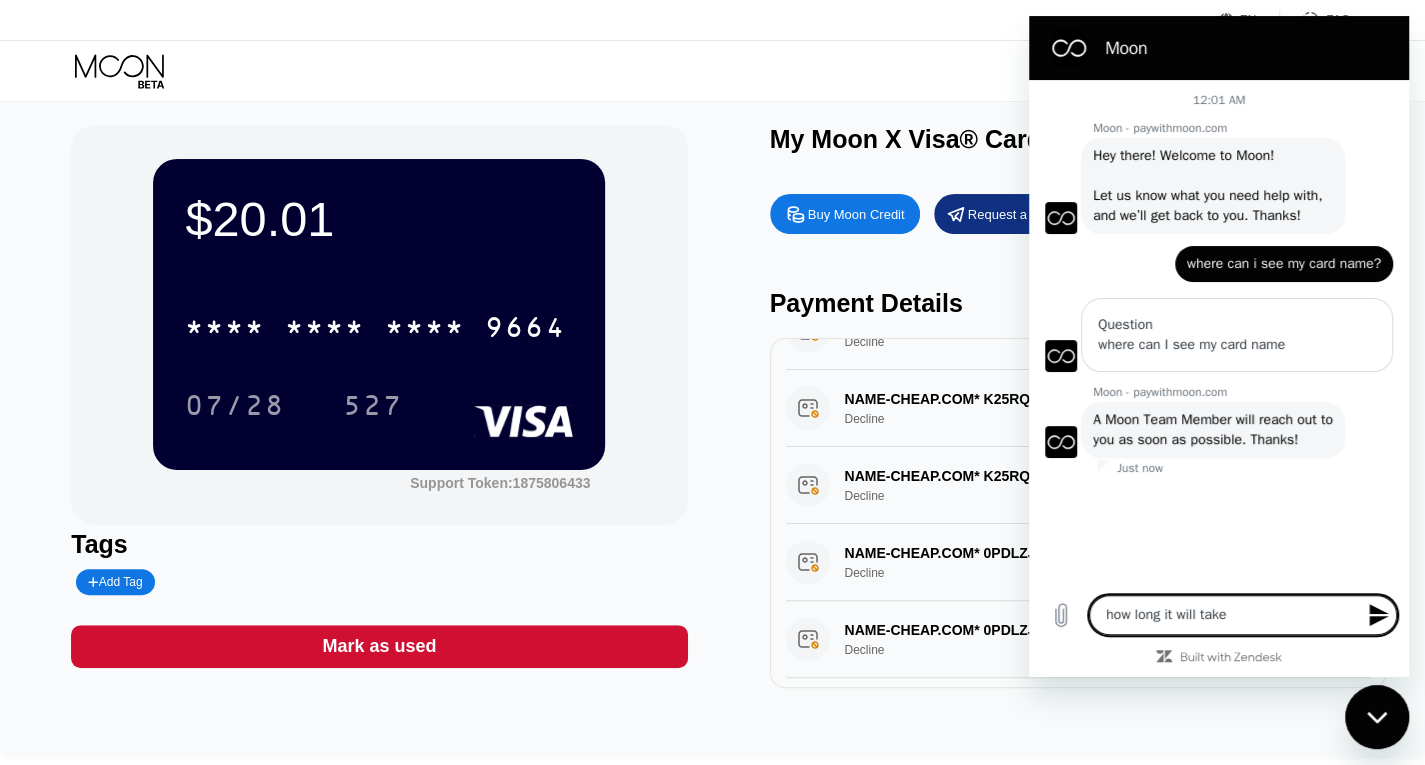type on "how long it will take?" 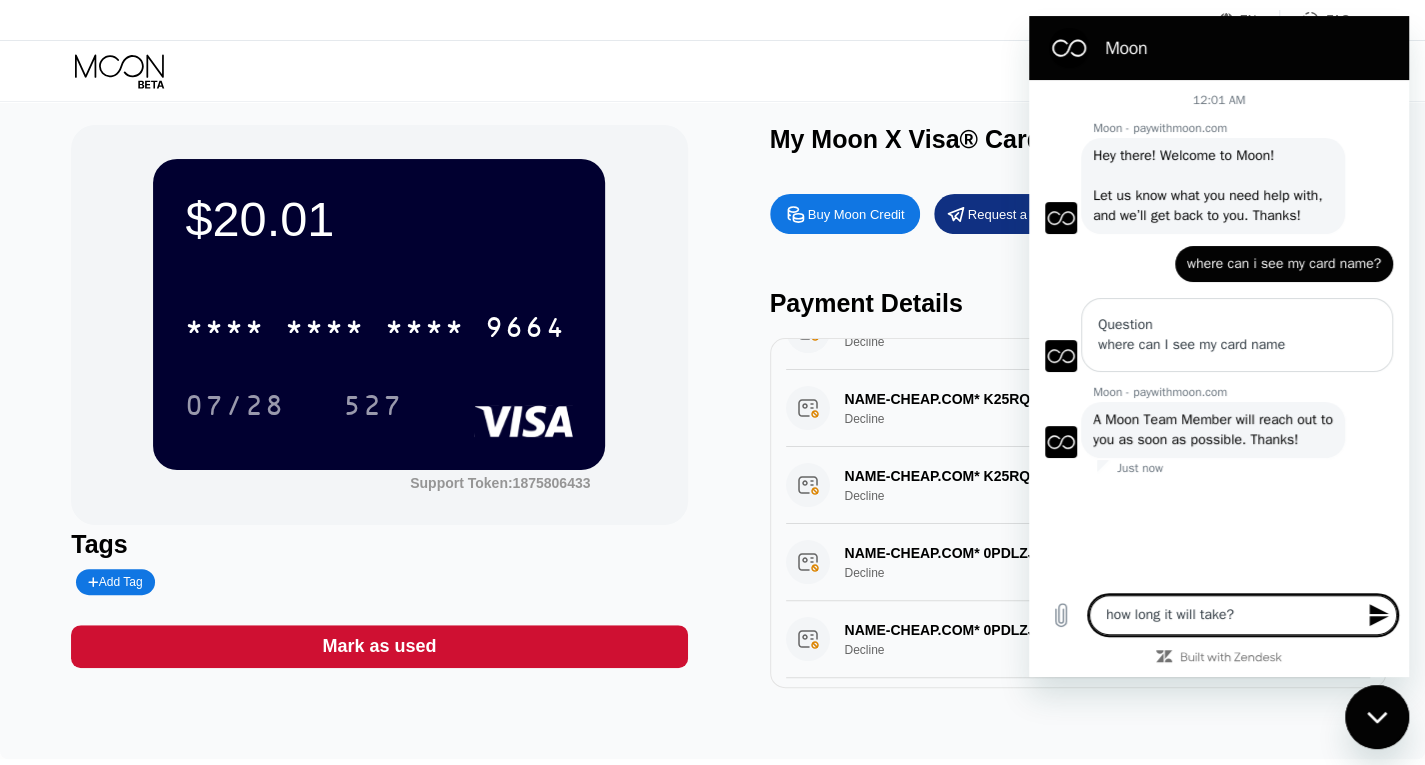 type 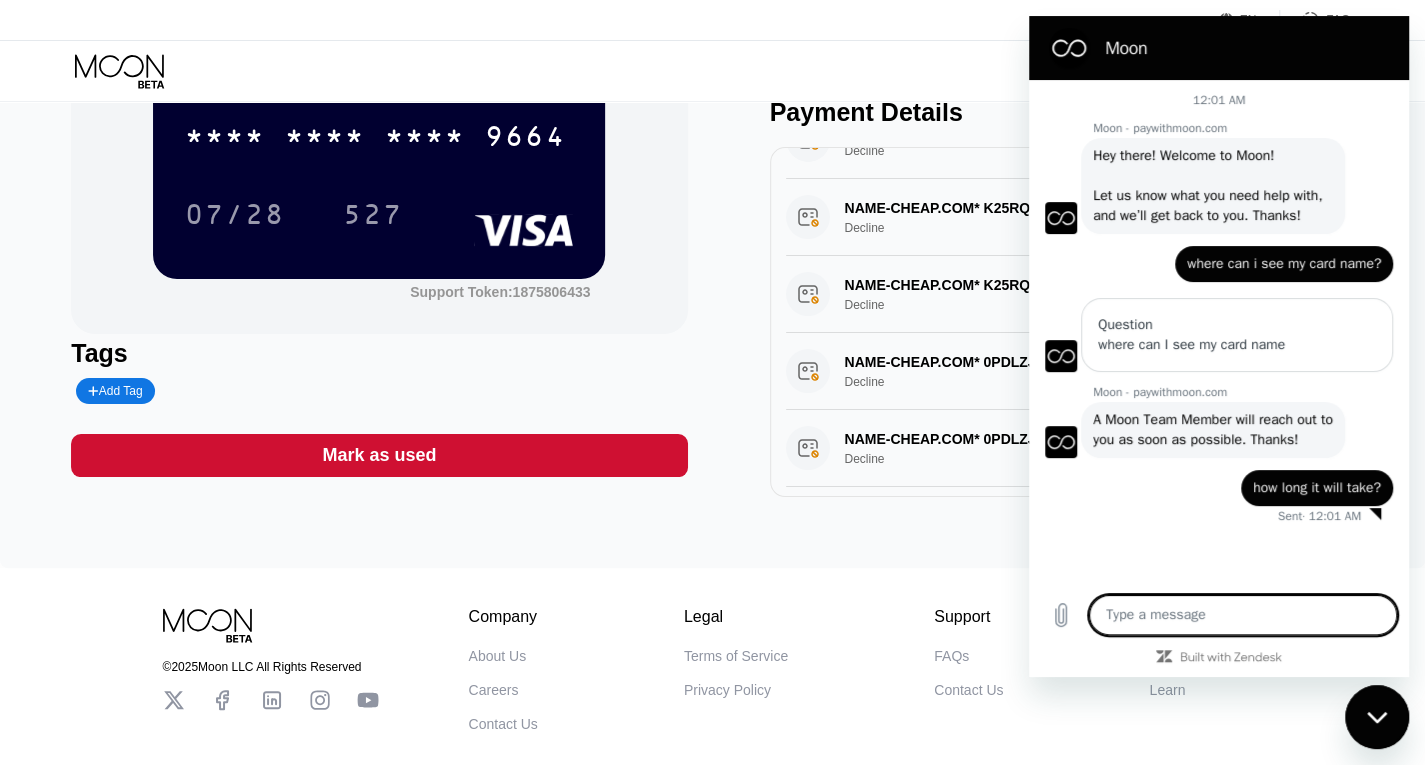 scroll, scrollTop: 0, scrollLeft: 0, axis: both 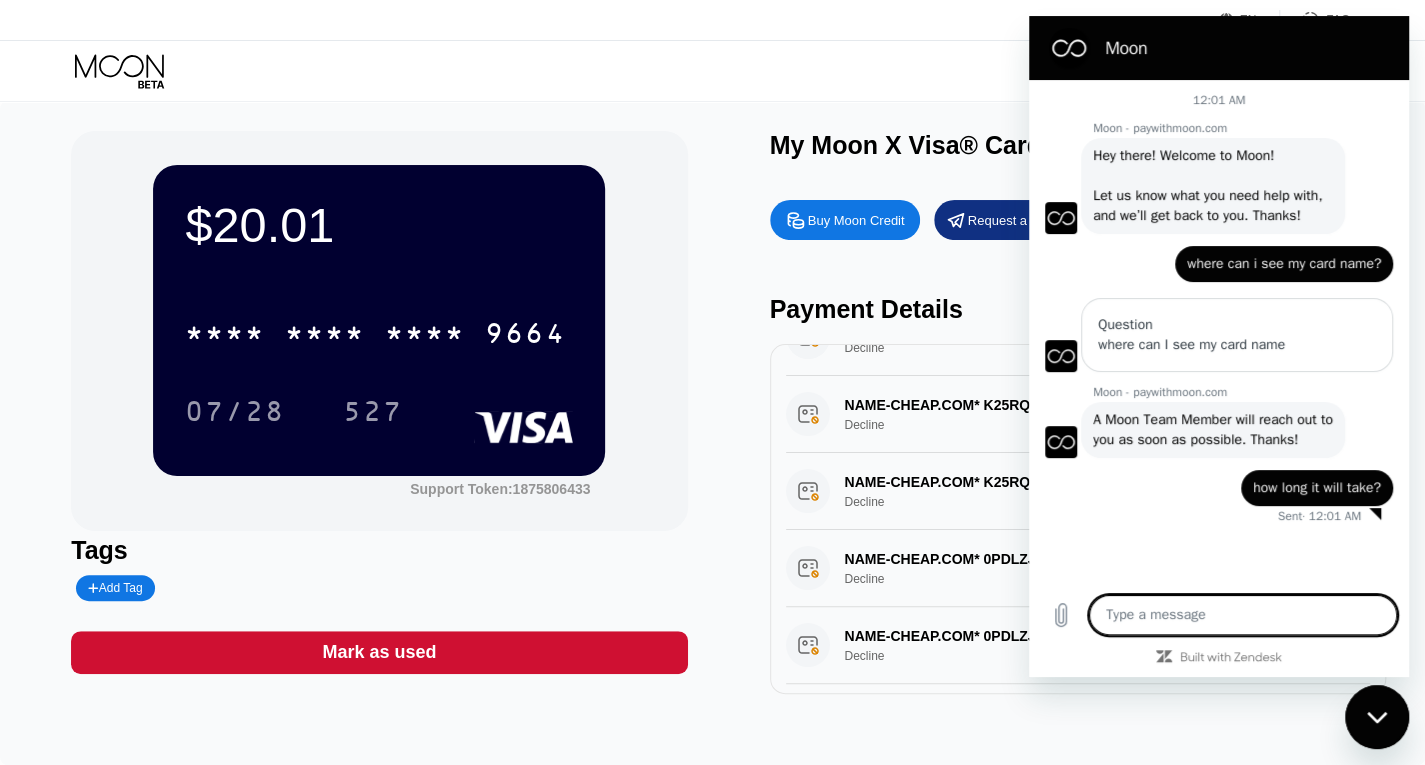click on "$20.01 * * * * * * * * * * * * 9664 07/28 527 Support Token:  1875806433 Tags  Add Tag Mark as used My Moon X Visa® Card Buy Moon Credit Request a Refund Payment Details NAME-CHEAP.COM* AHKCFR   [PHONE] US Decline $7.68 [DATE] [TIME] NAME-CHEAP.COM* AHKCFR   [PHONE] US Decline $7.68 [DATE] [TIME] NAME-CHEAP.COM* QDI74T   [PHONE] US Decline $15.00 [DATE] [TIME] NAME-CHEAP.COM* K25RQB   [PHONE] US Decline $7.68 [DATE] [TIME] NAME-CHEAP.COM* K25RQB   [PHONE] US Decline $7.68 [DATE] [TIME] NAME-CHEAP.COM* 0PDLZJ   [PHONE] US Decline $7.68 [DATE] [TIME] NAME-CHEAP.COM* 0PDLZJ   [PHONE] US Decline $7.68 [DATE] [TIME]" at bounding box center [712, 412] 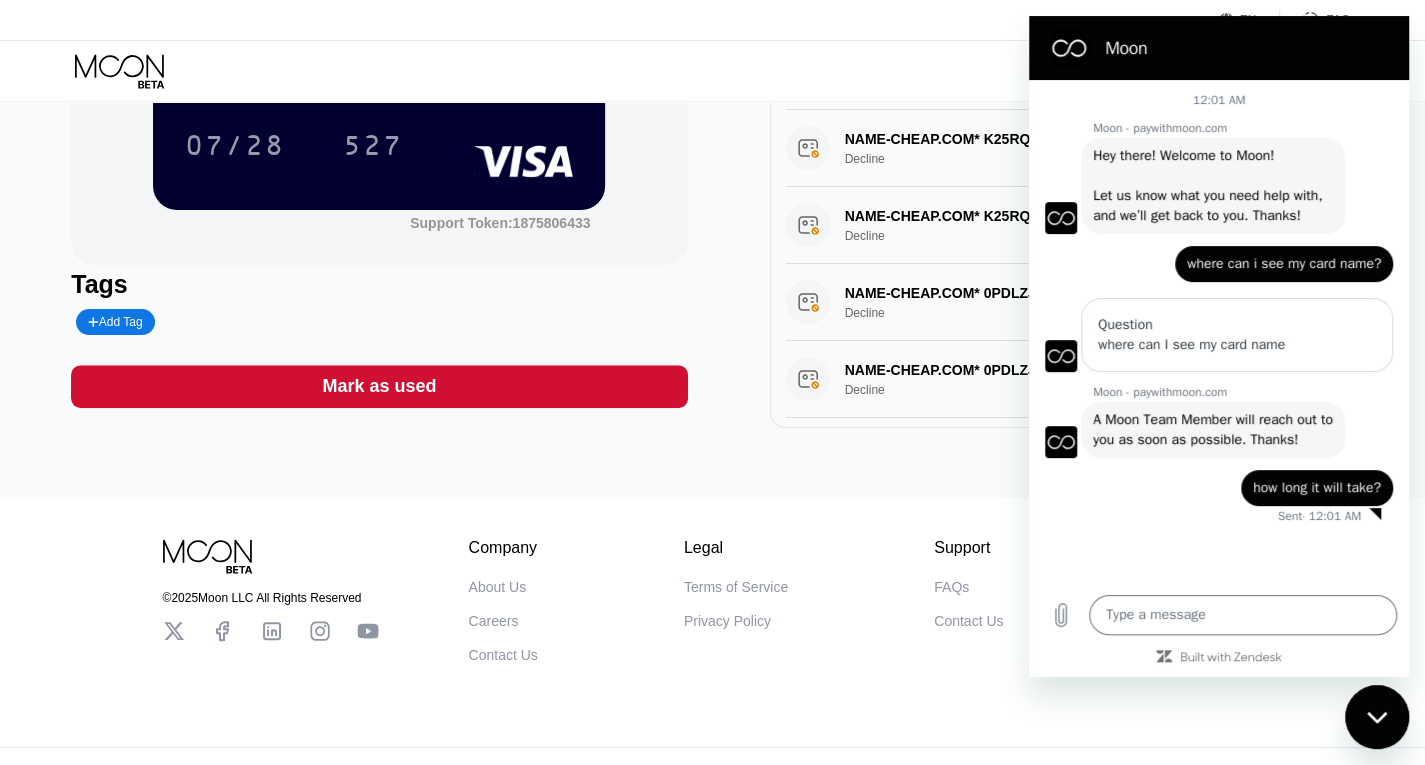 scroll, scrollTop: 300, scrollLeft: 0, axis: vertical 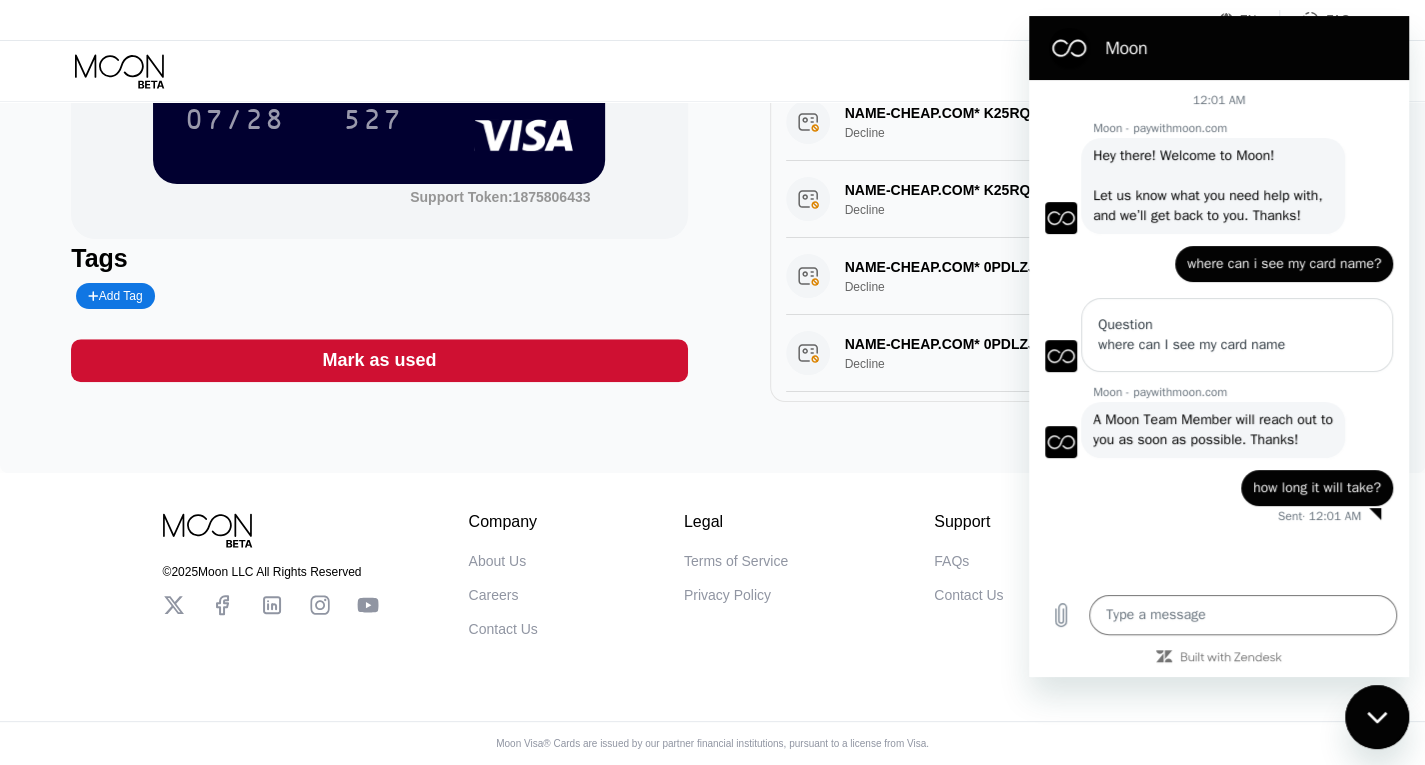click on "$20.01 * * * * * * * * * * * * 9664 07/28 527 Support Token:  1875806433 Tags  Add Tag Mark as used My Moon X Visa® Card Buy Moon Credit Request a Refund Payment Details NAME-CHEAP.COM* AHKCFR   [PHONE] US Decline $7.68 [DATE] [TIME] NAME-CHEAP.COM* AHKCFR   [PHONE] US Decline $7.68 [DATE] [TIME] NAME-CHEAP.COM* QDI74T   [PHONE] US Decline $15.00 [DATE] [TIME] NAME-CHEAP.COM* K25RQB   [PHONE] US Decline $7.68 [DATE] [TIME] NAME-CHEAP.COM* K25RQB   [PHONE] US Decline $7.68 [DATE] [TIME] NAME-CHEAP.COM* 0PDLZJ   [PHONE] US Decline $7.68 [DATE] [TIME] NAME-CHEAP.COM* 0PDLZJ   [PHONE] US Decline $7.68 [DATE] [TIME]" at bounding box center (712, 120) 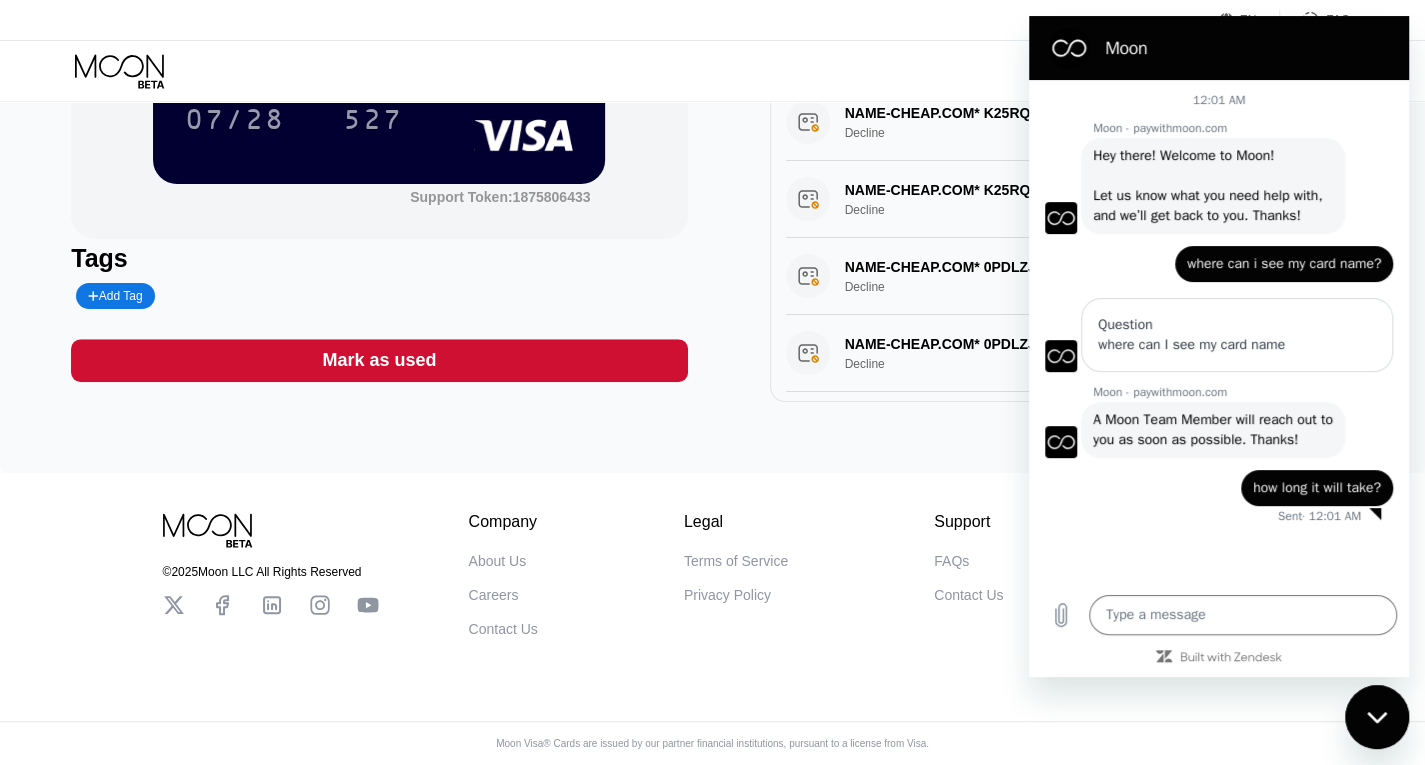 click 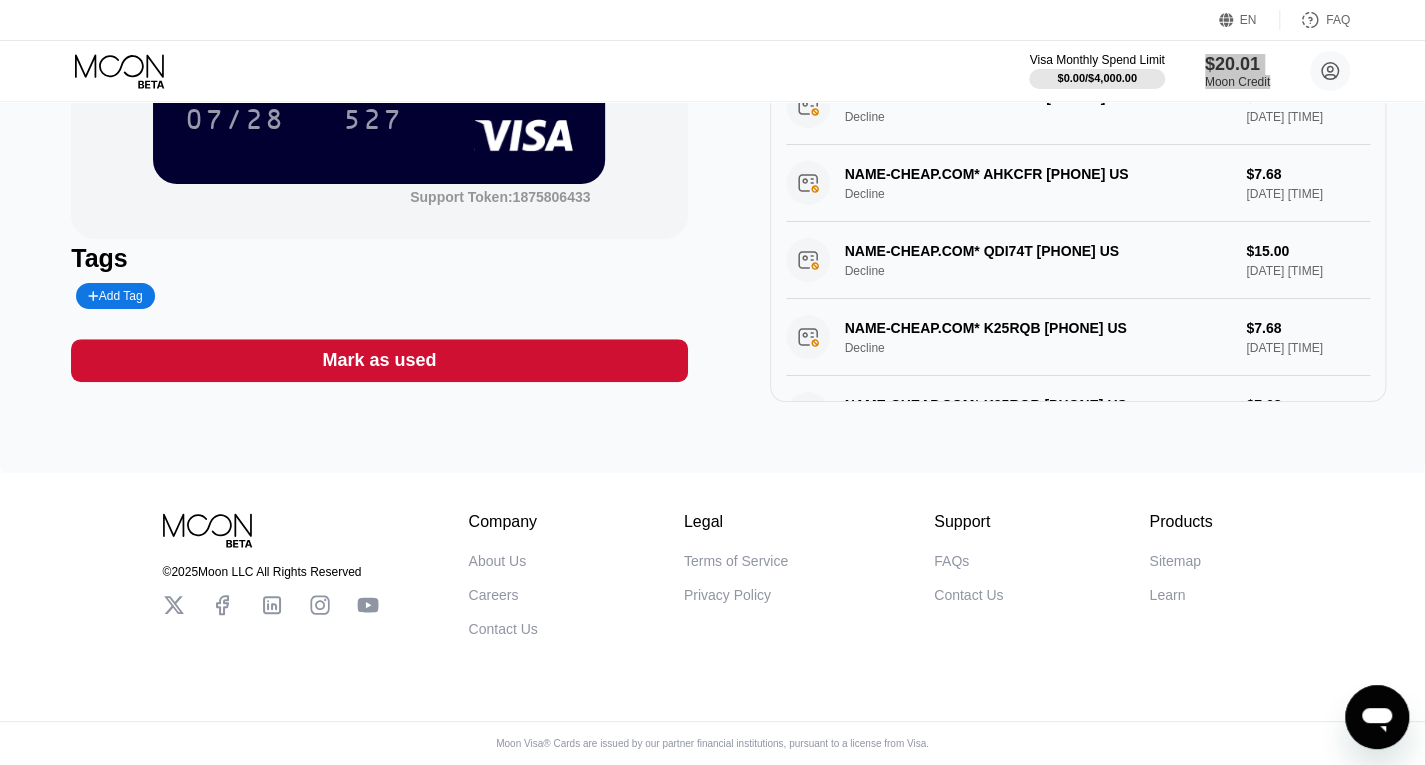 scroll, scrollTop: 0, scrollLeft: 0, axis: both 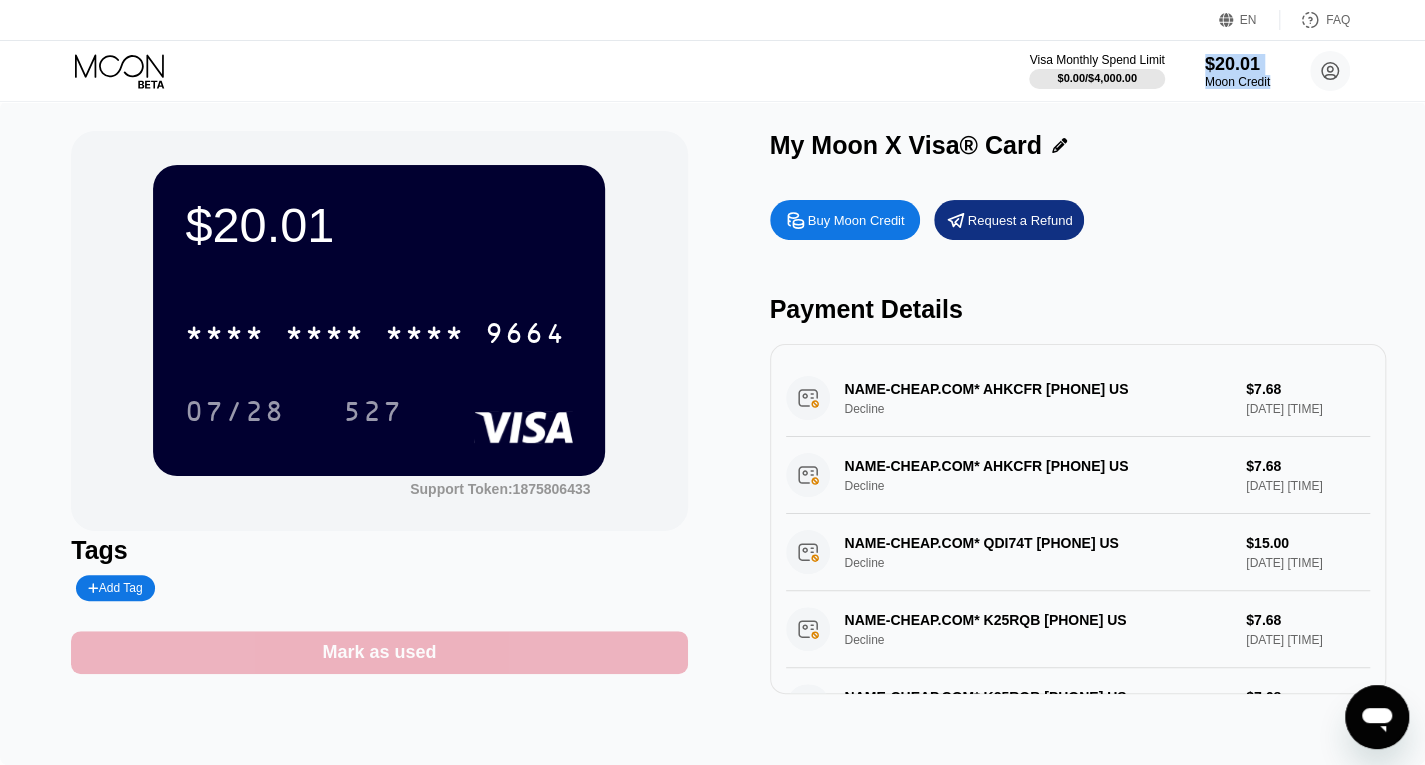 click on "Mark as used" at bounding box center [379, 652] 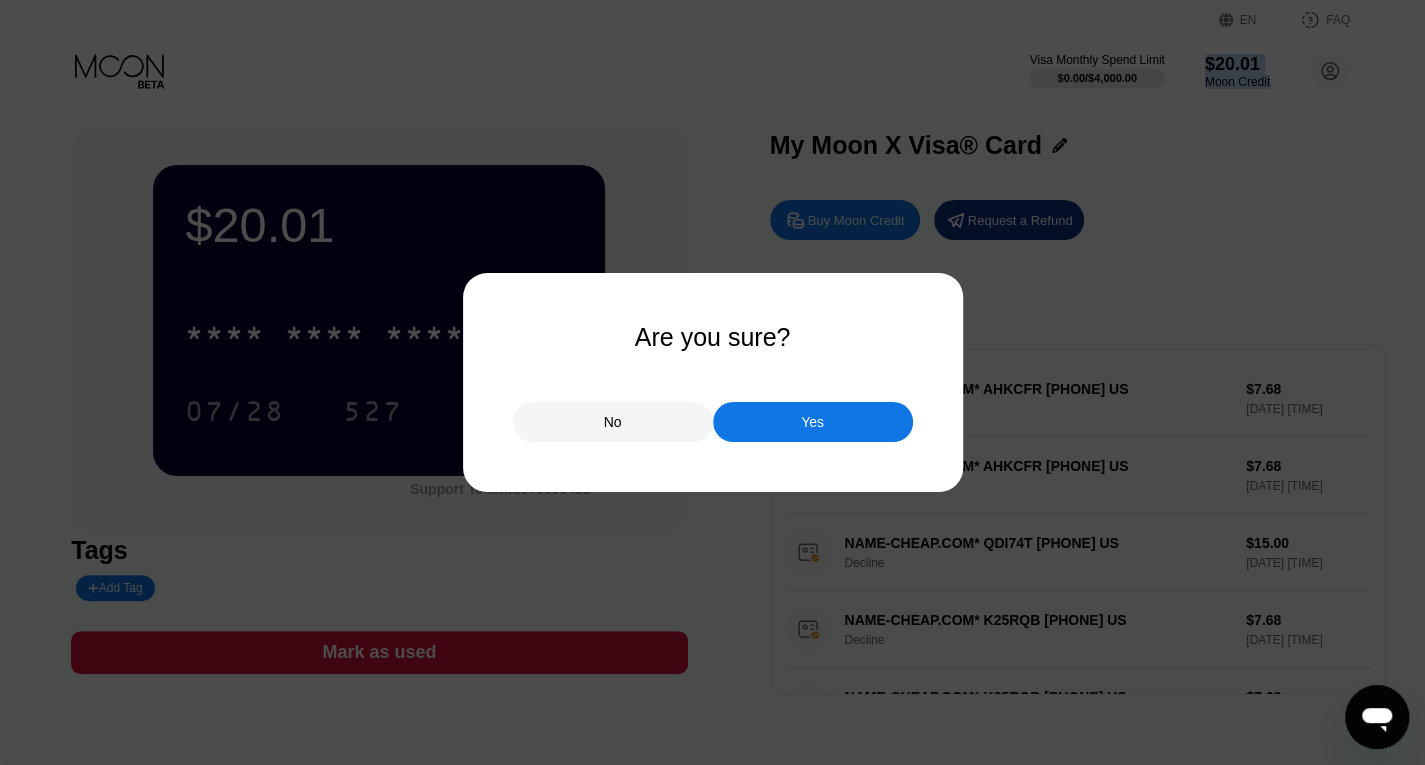 click on "No" at bounding box center [613, 422] 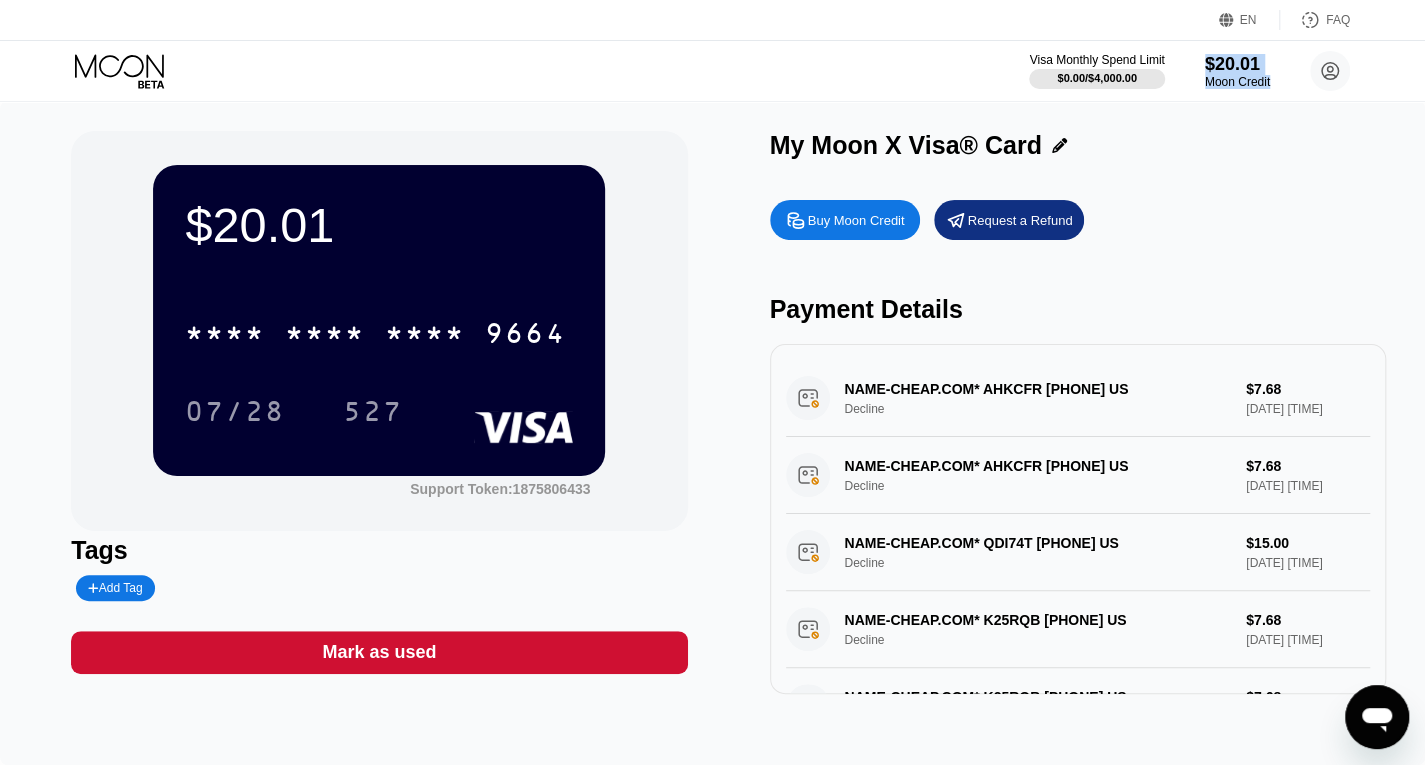 drag, startPoint x: 932, startPoint y: 429, endPoint x: 852, endPoint y: 384, distance: 91.787796 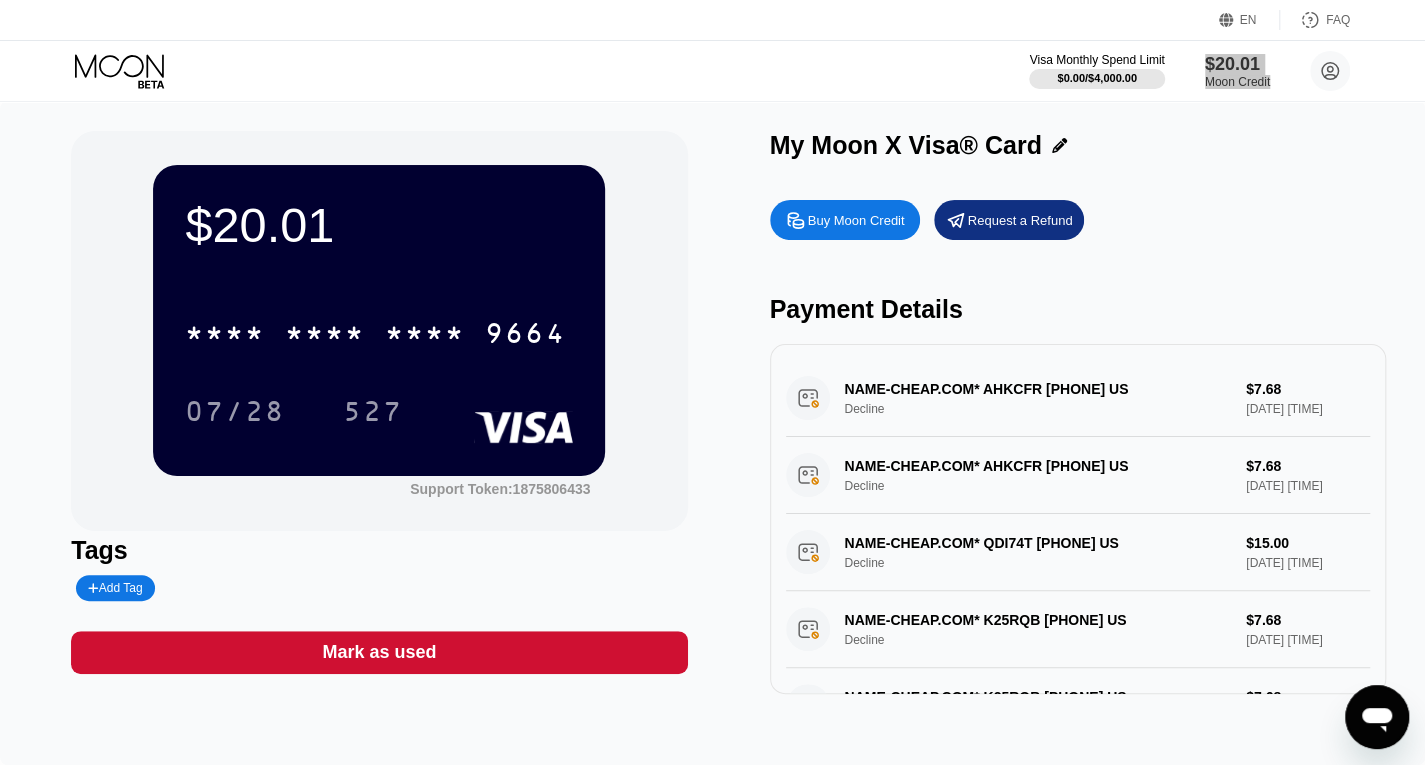 click 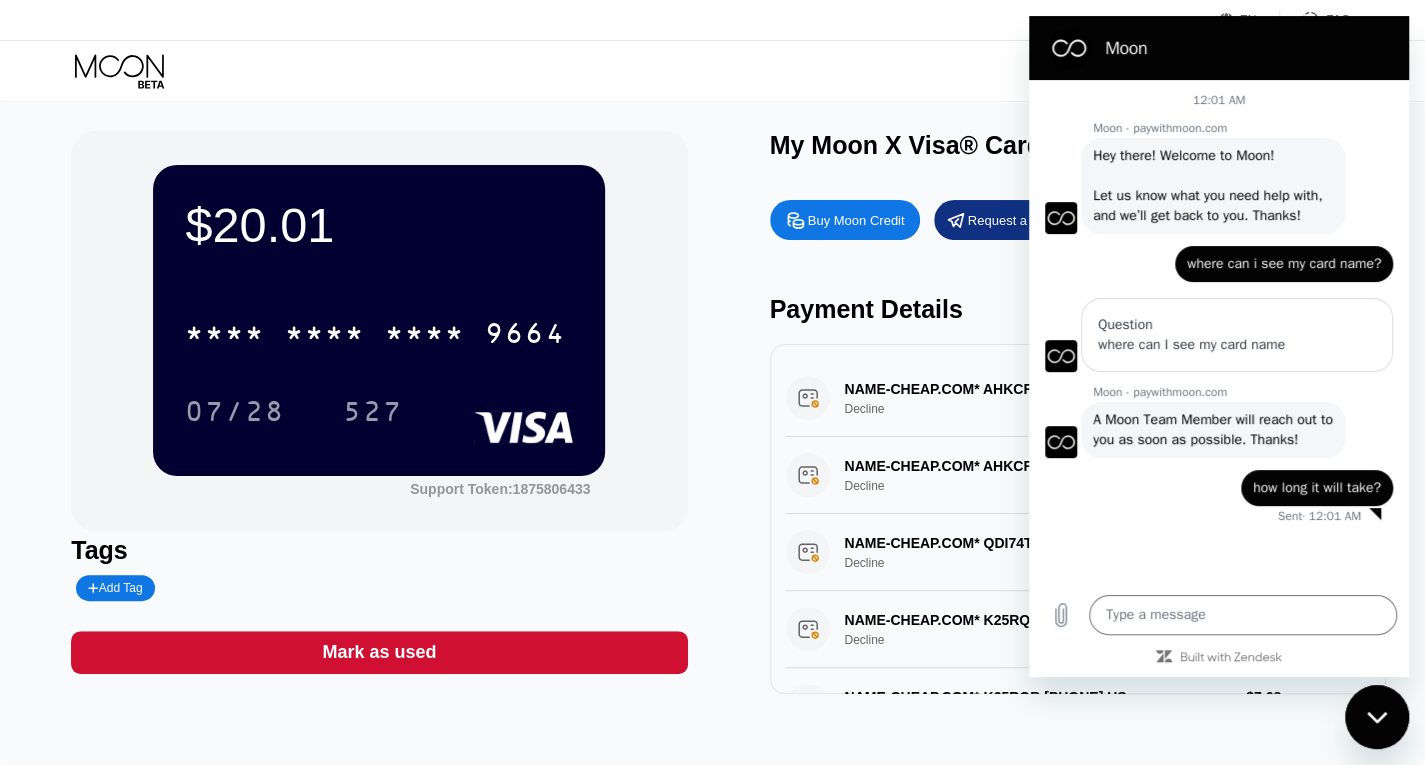 scroll, scrollTop: 0, scrollLeft: 0, axis: both 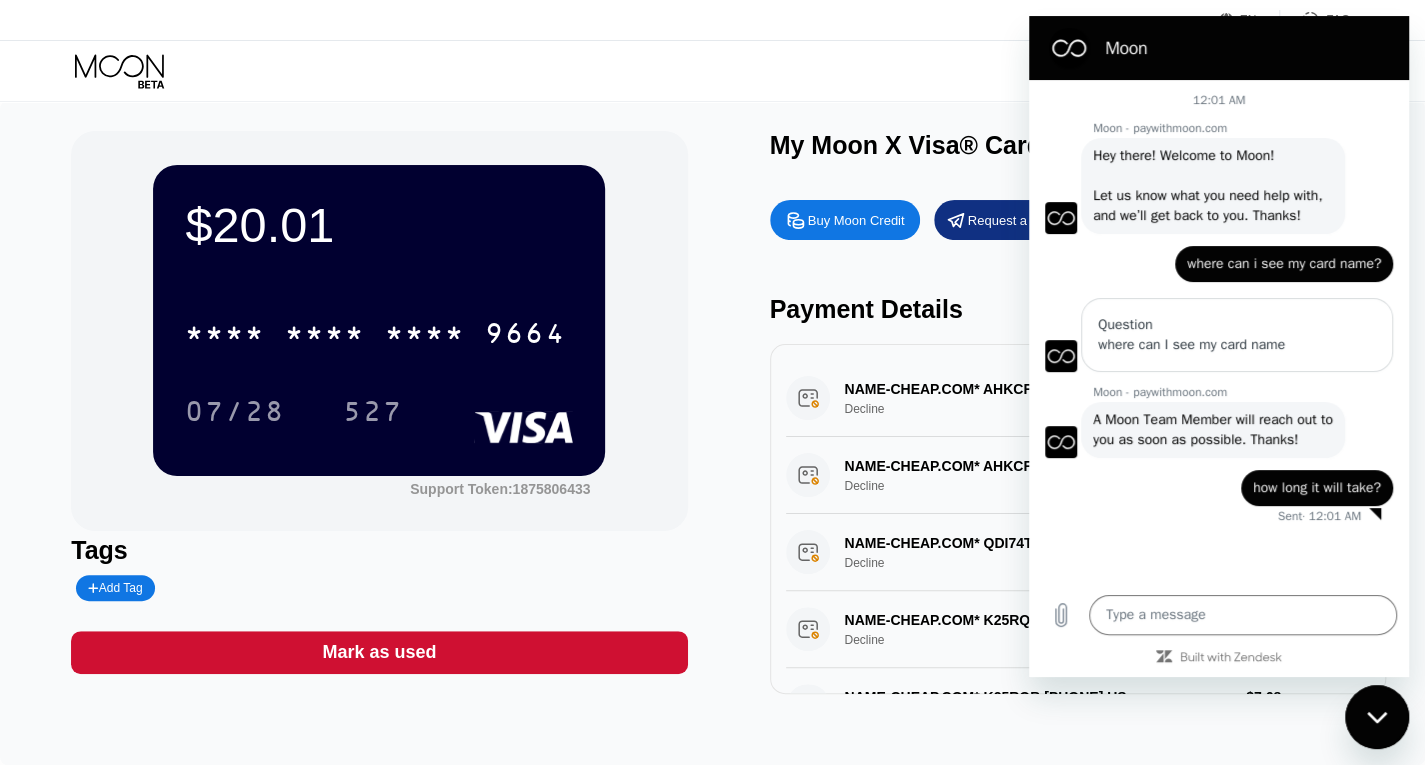 click on "$20.01 * * * * * * * * * * * * 9664 07/28 527 Support Token:  1875806433 Tags  Add Tag Mark as used My Moon X Visa® Card Buy Moon Credit Request a Refund Payment Details NAME-CHEAP.COM* AHKCFR   [PHONE] US Decline $7.68 [DATE] [TIME] NAME-CHEAP.COM* AHKCFR   [PHONE] US Decline $7.68 [DATE] [TIME] NAME-CHEAP.COM* QDI74T   [PHONE] US Decline $15.00 [DATE] [TIME] NAME-CHEAP.COM* K25RQB   [PHONE] US Decline $7.68 [DATE] [TIME] NAME-CHEAP.COM* K25RQB   [PHONE] US Decline $7.68 [DATE] [TIME] NAME-CHEAP.COM* 0PDLZJ   [PHONE] US Decline $7.68 [DATE] [TIME] NAME-CHEAP.COM* 0PDLZJ   [PHONE] US Decline $7.68 [DATE] [TIME]" at bounding box center [712, 412] 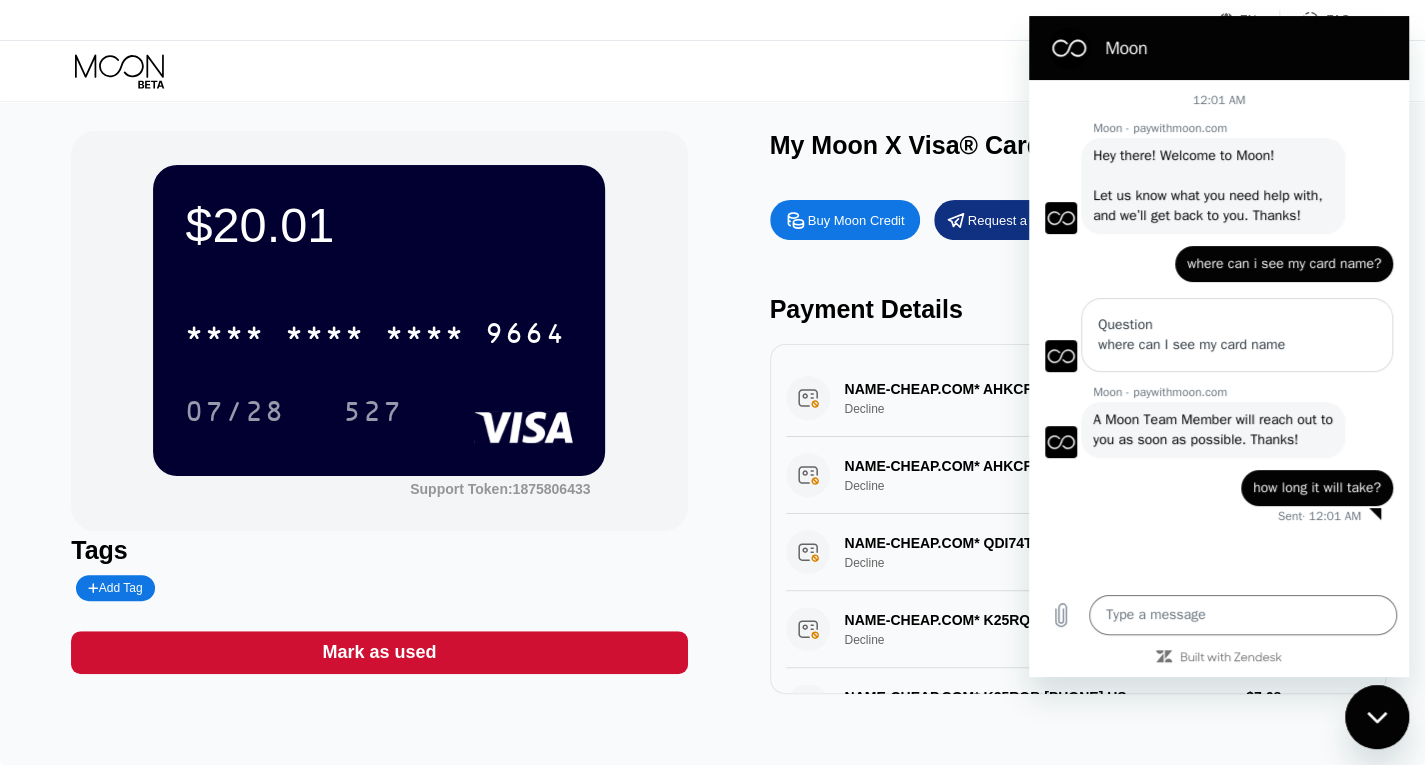 click at bounding box center (1377, 717) 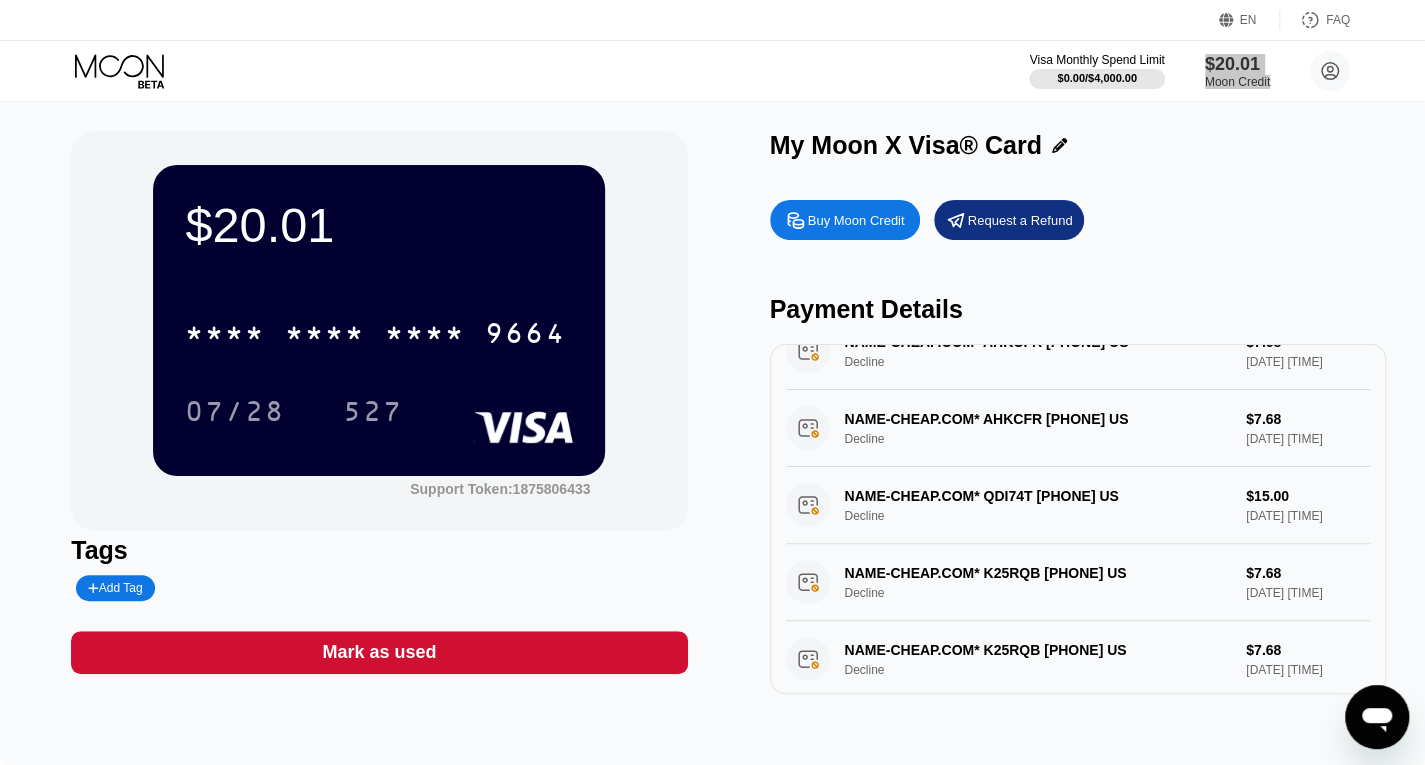 scroll, scrollTop: 0, scrollLeft: 0, axis: both 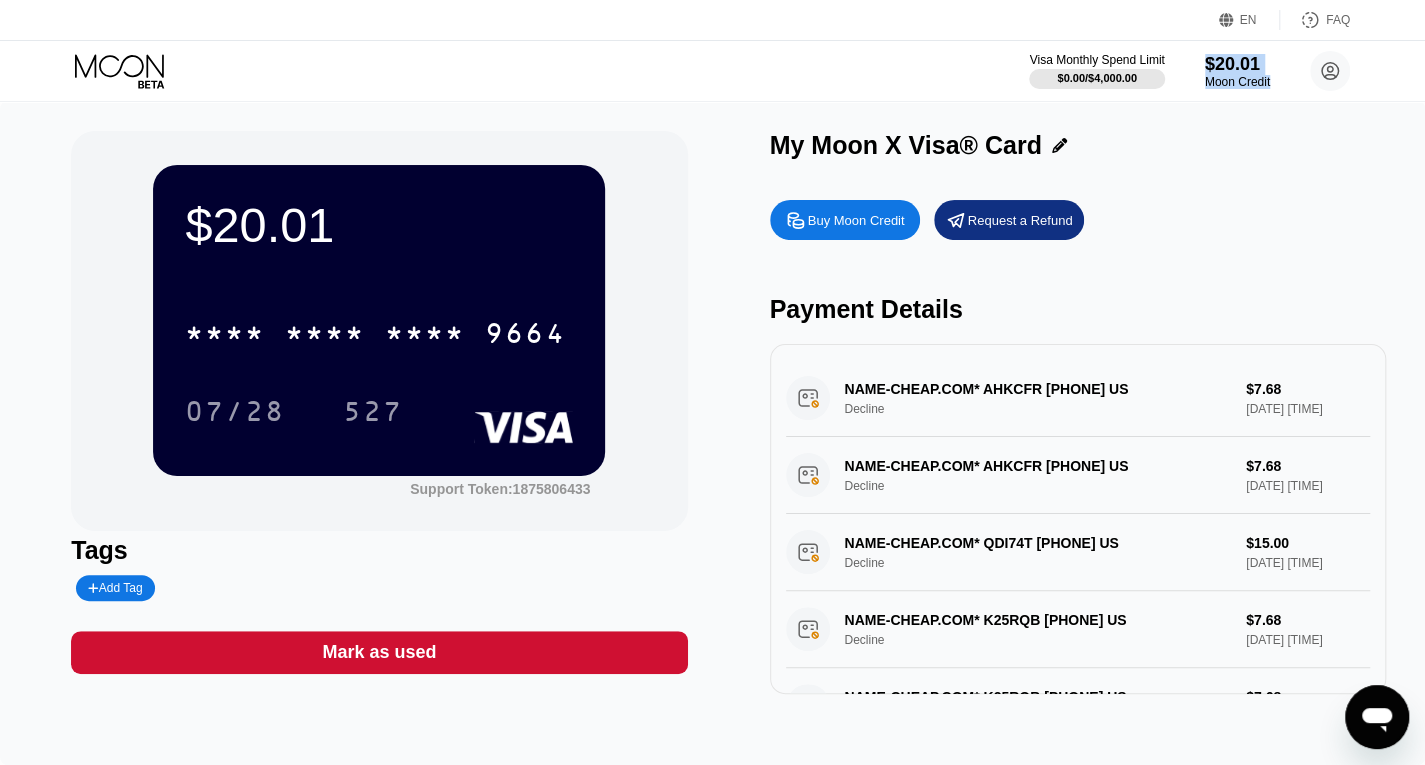 drag, startPoint x: 1235, startPoint y: 390, endPoint x: 1273, endPoint y: 416, distance: 46.043457 